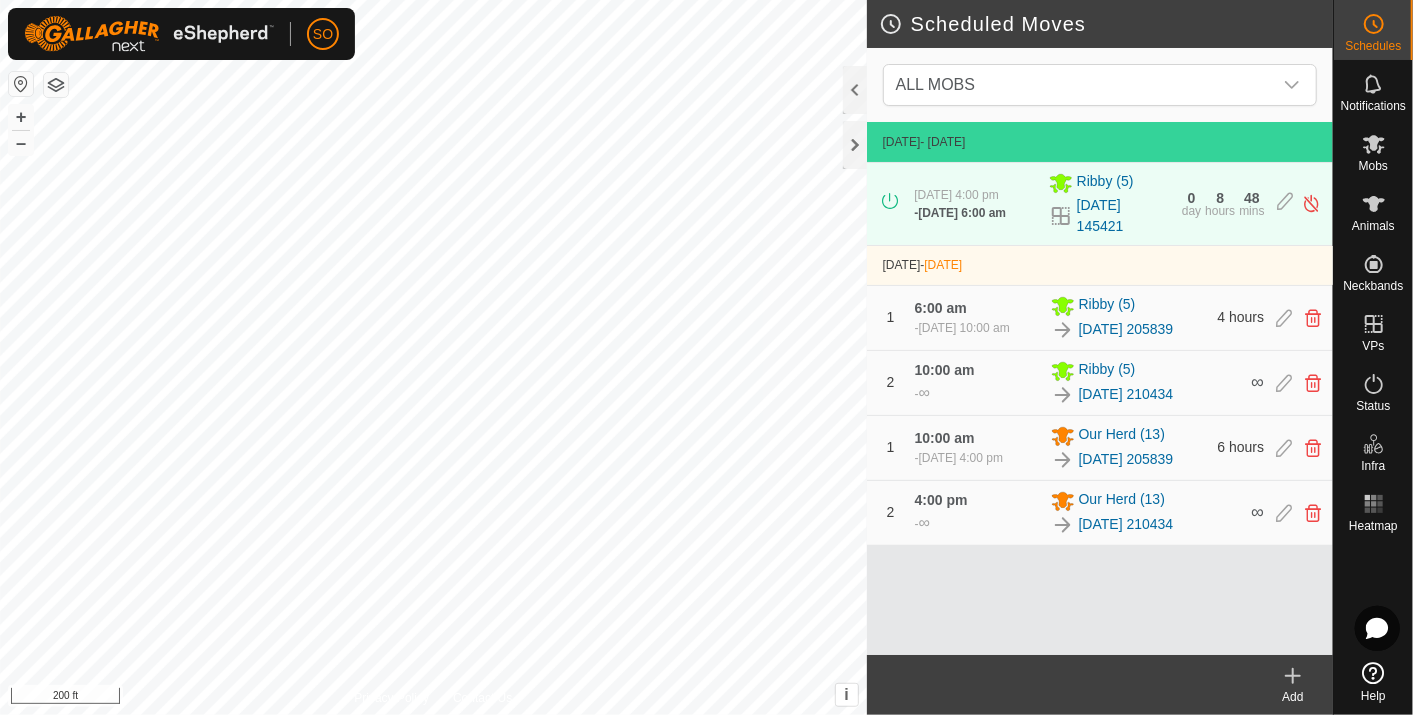 scroll, scrollTop: 0, scrollLeft: 0, axis: both 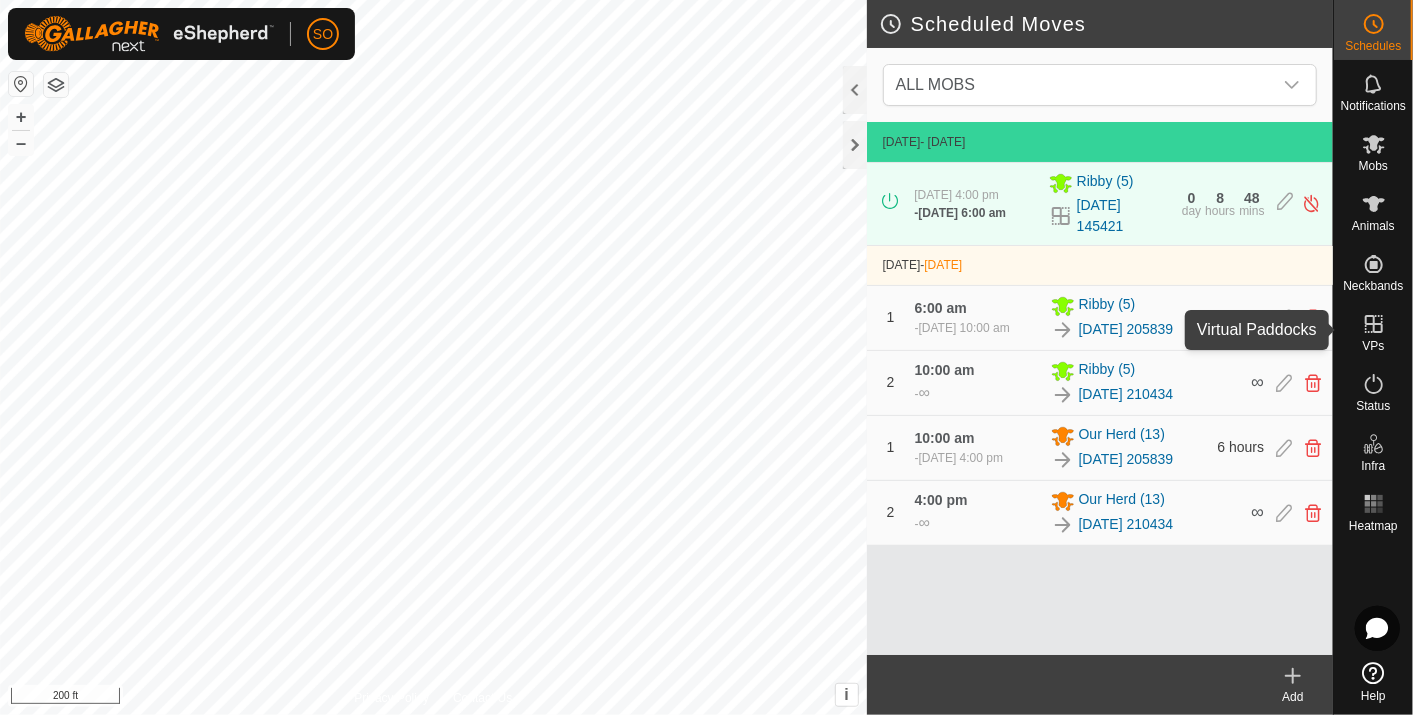 click 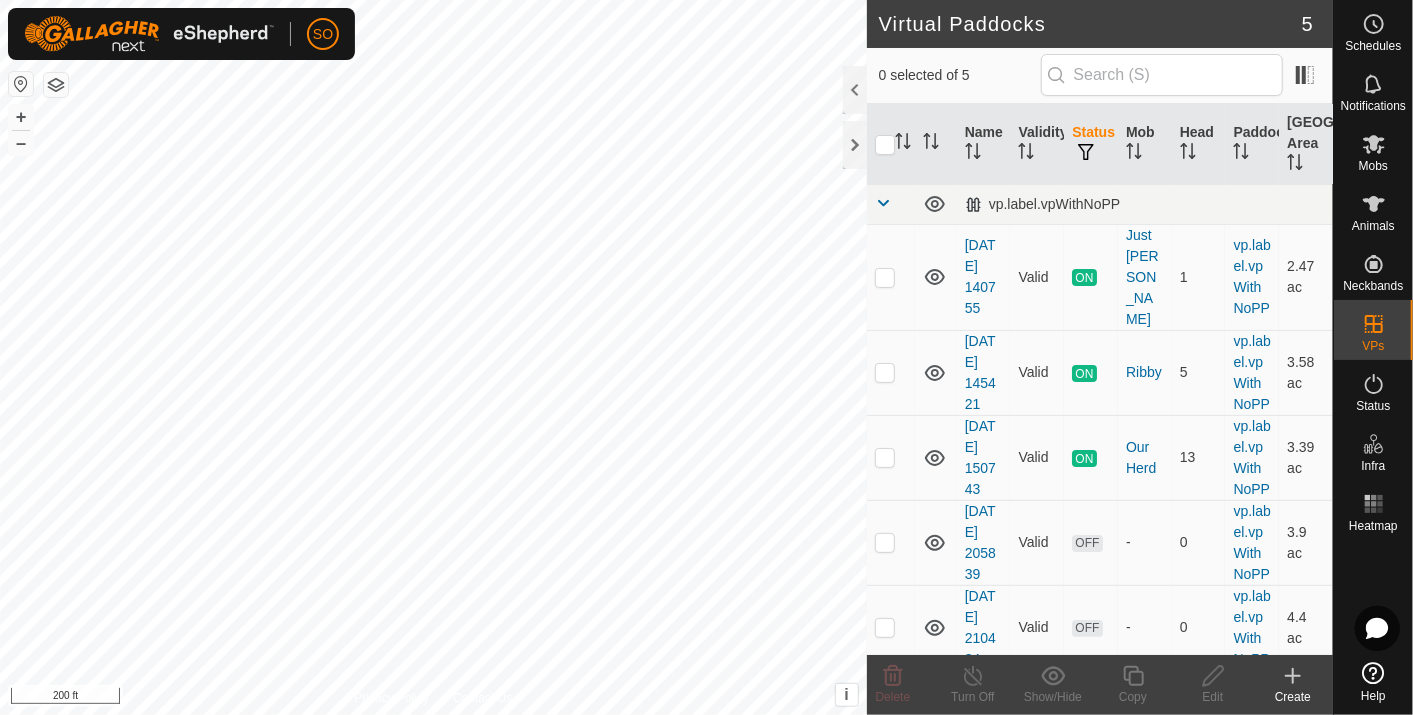 click 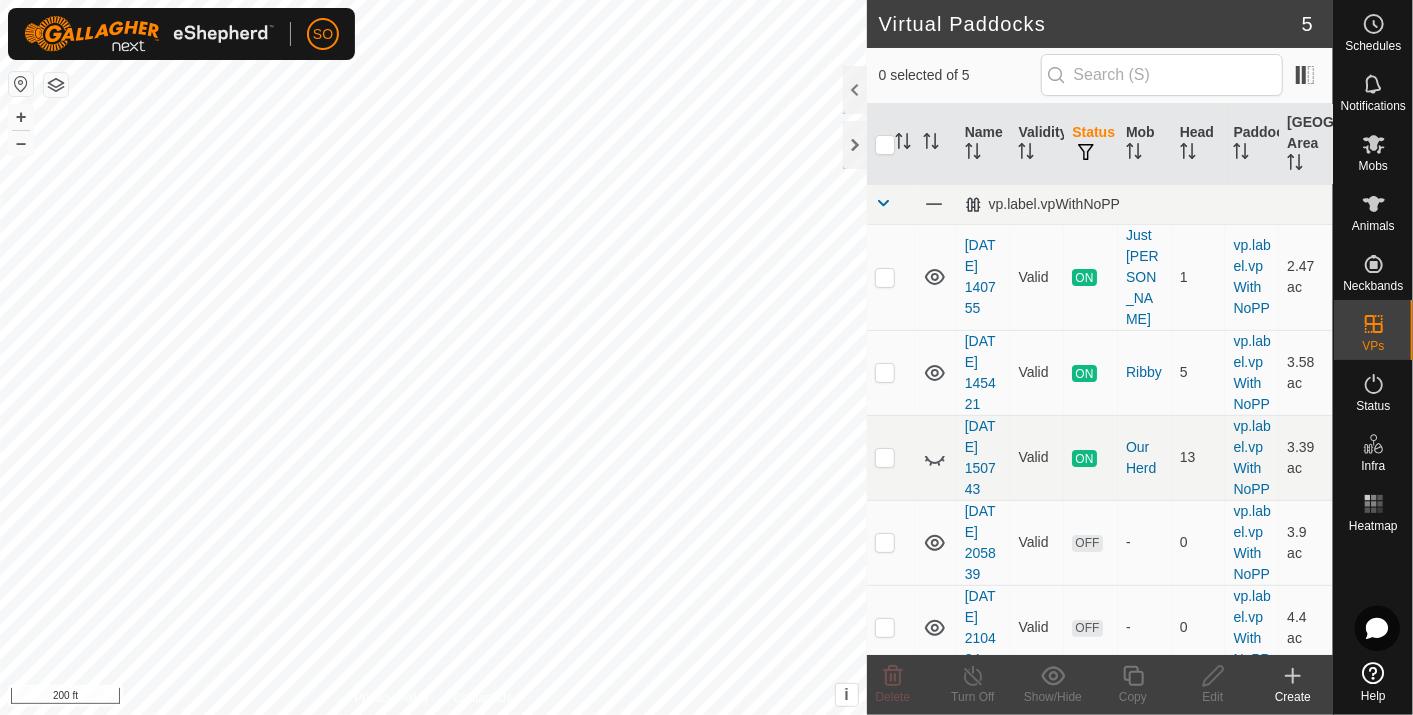 click 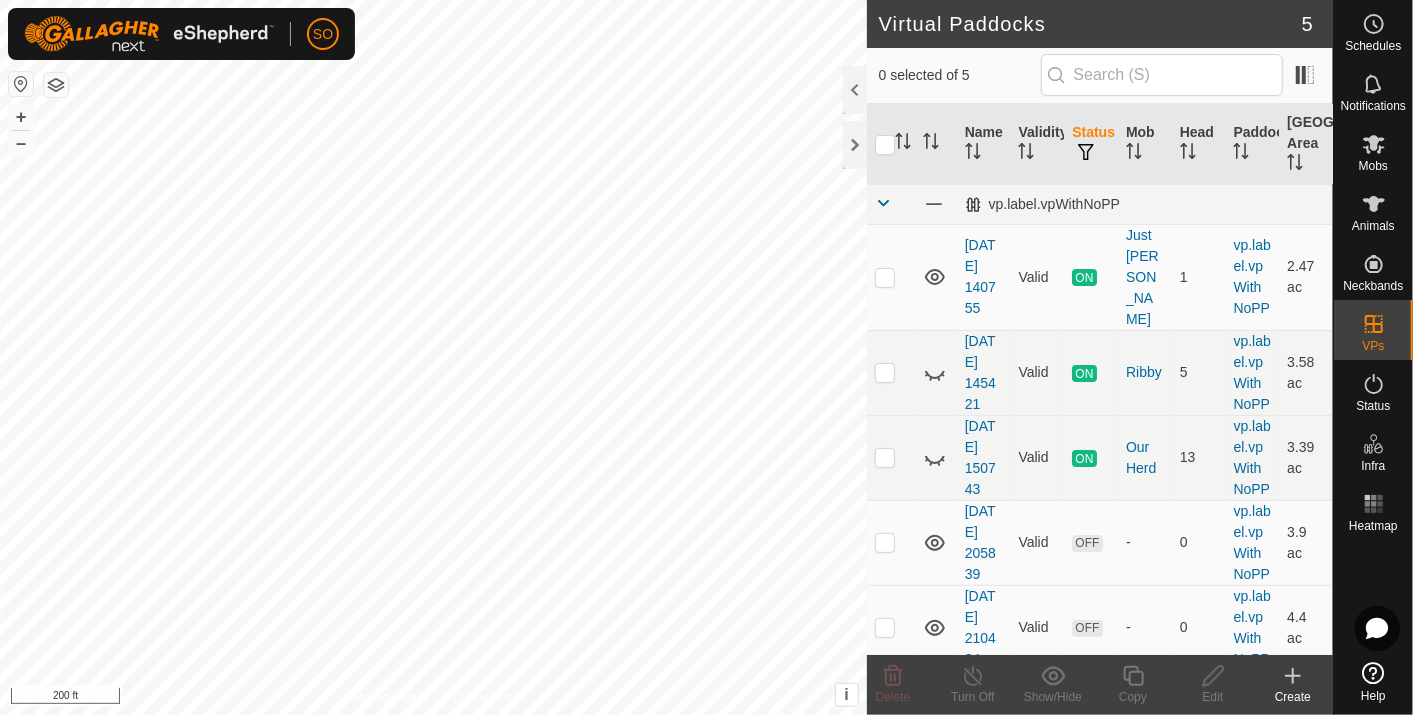 click 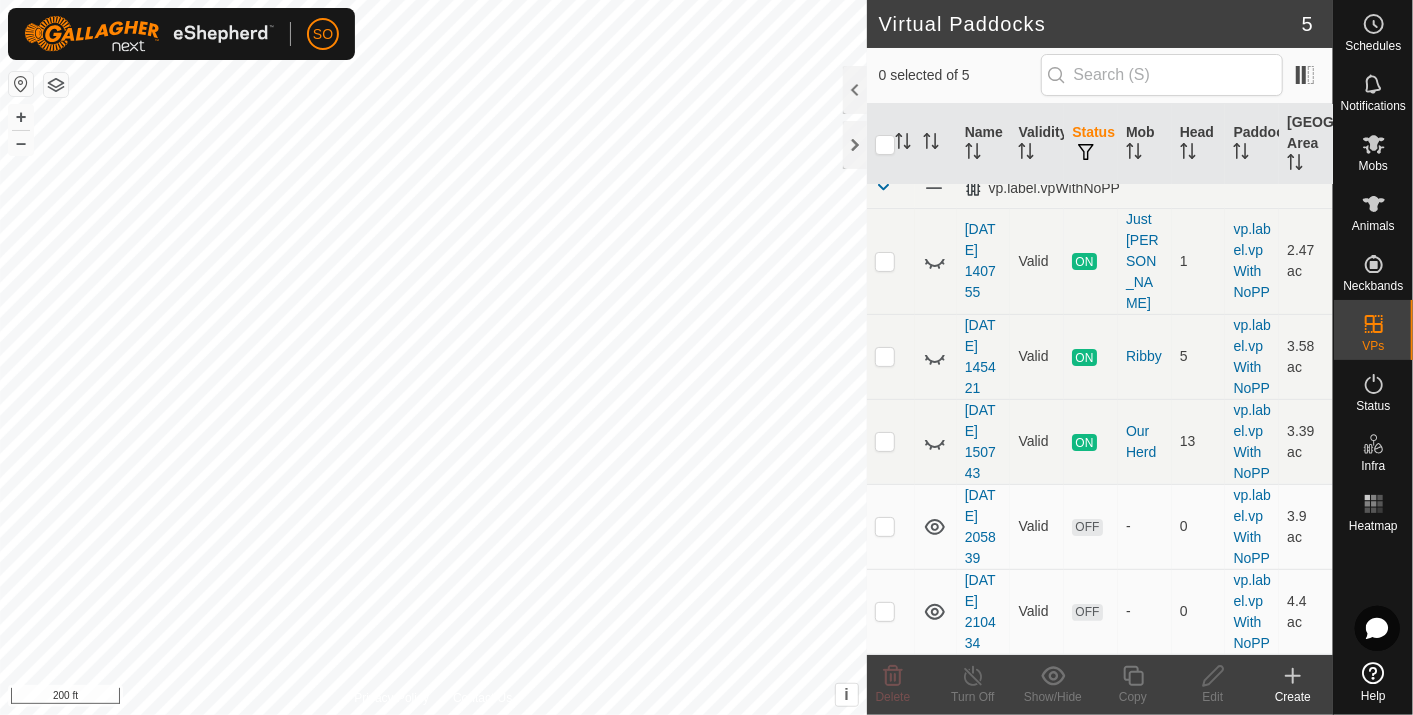scroll, scrollTop: 97, scrollLeft: 0, axis: vertical 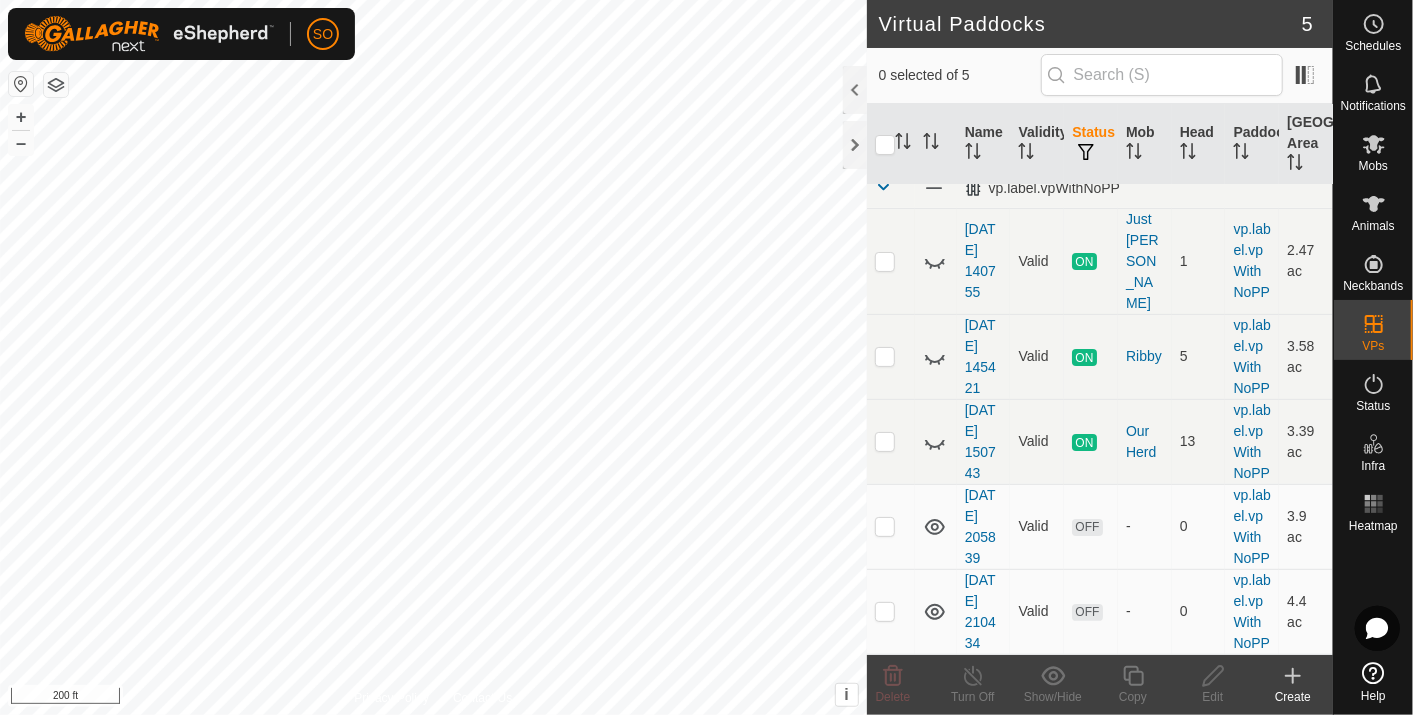 click 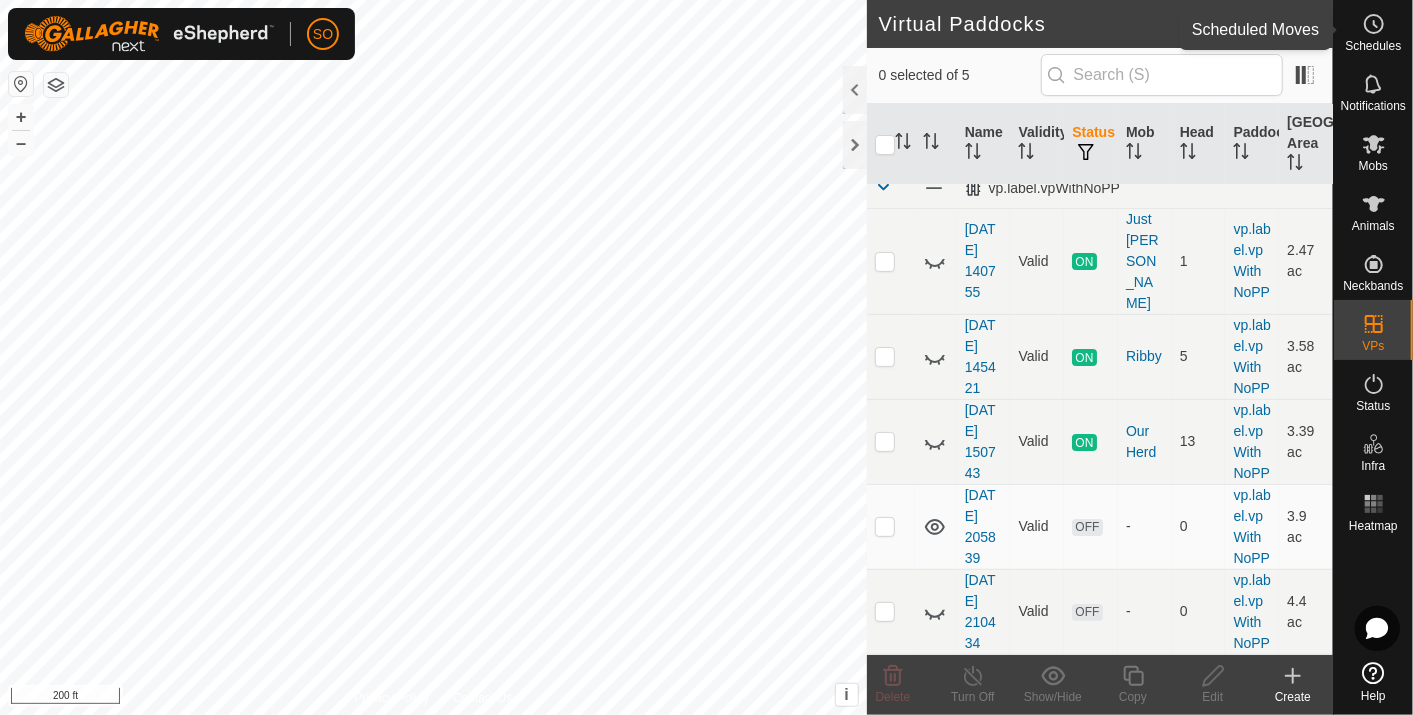 click 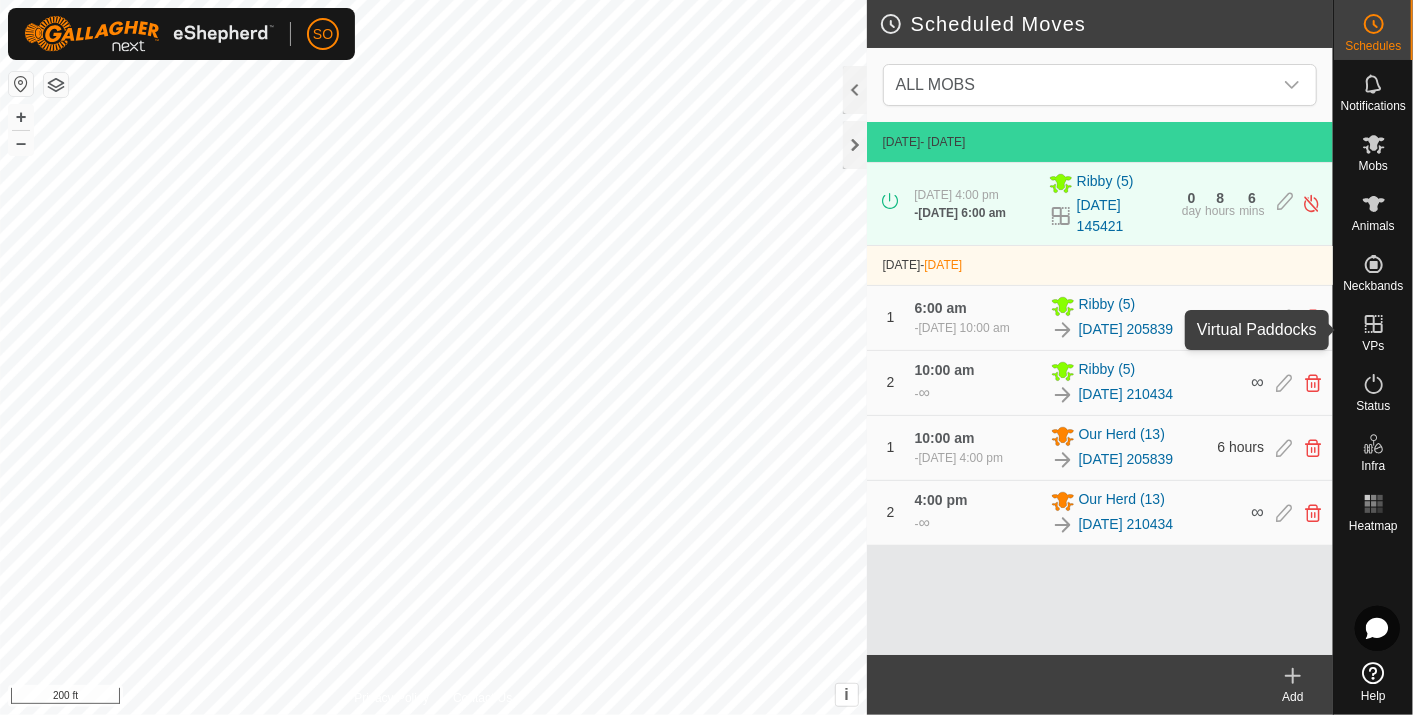 click 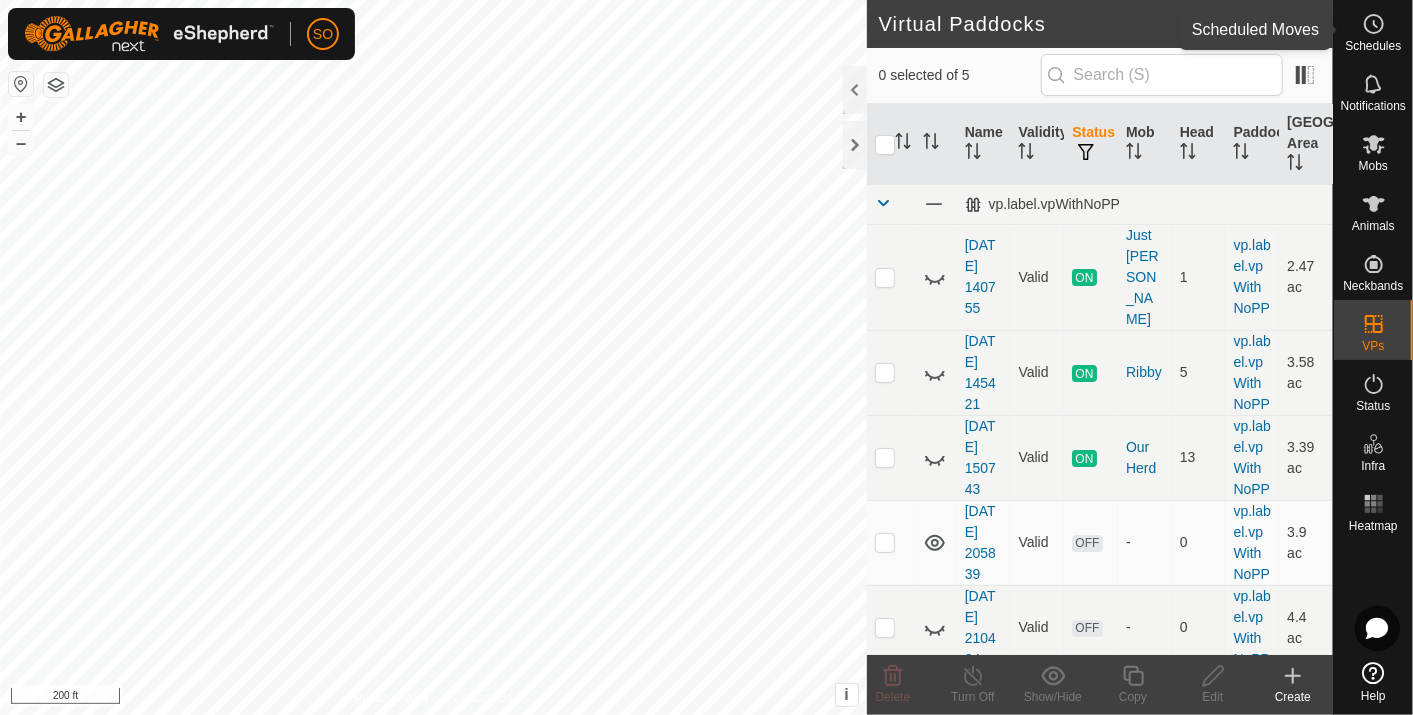 click 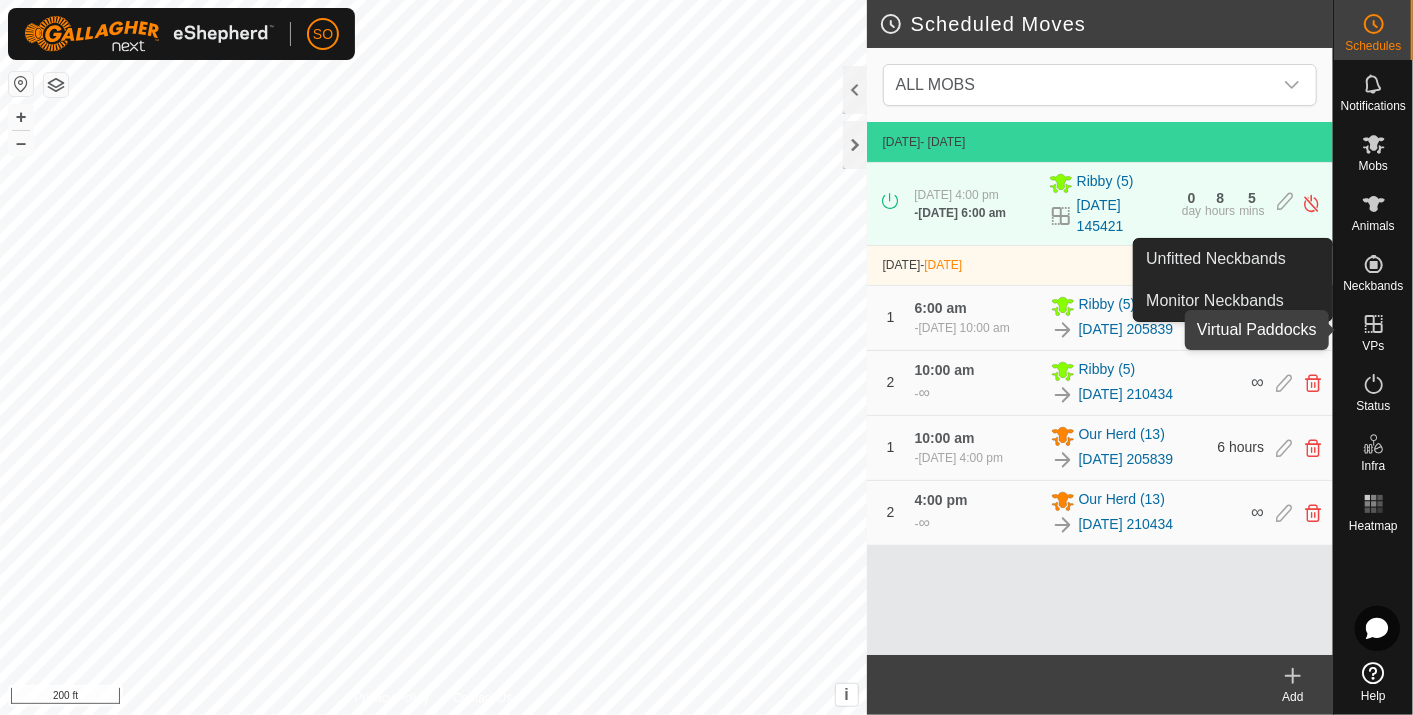 click 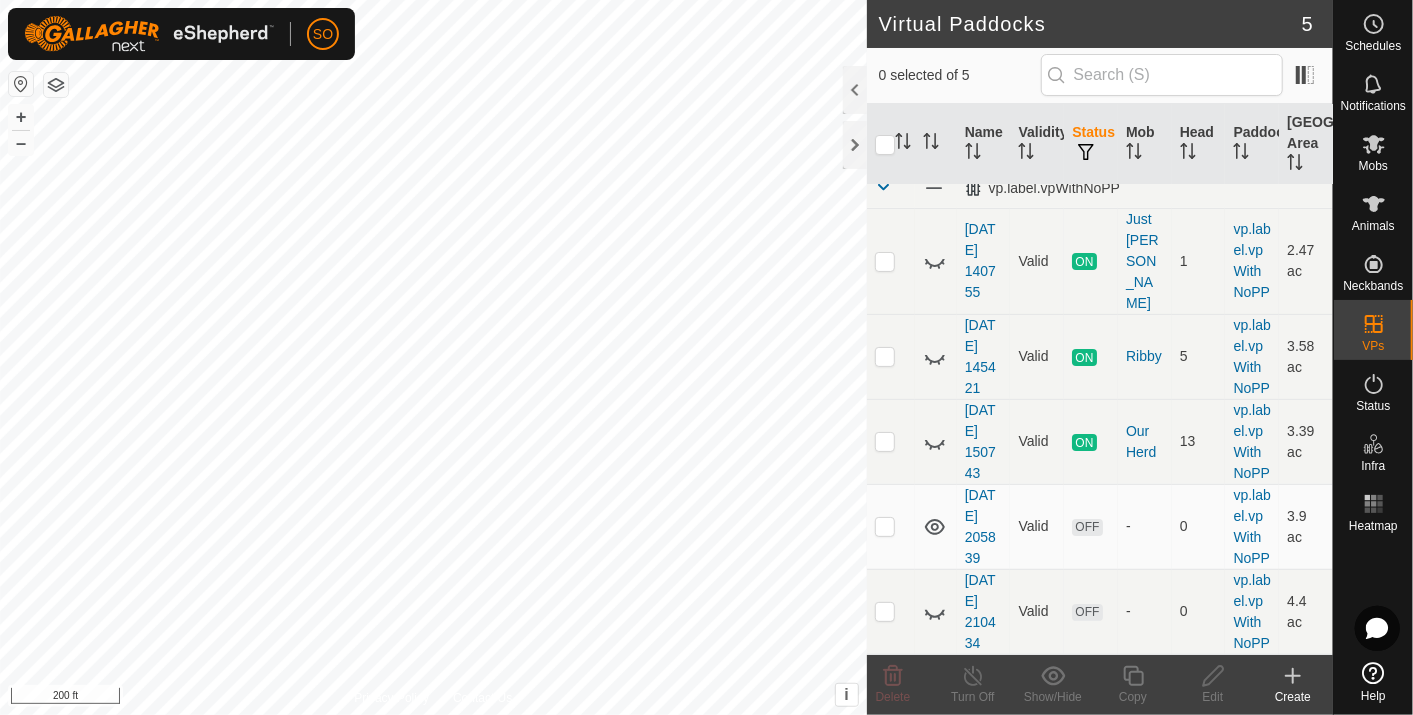 scroll, scrollTop: 97, scrollLeft: 0, axis: vertical 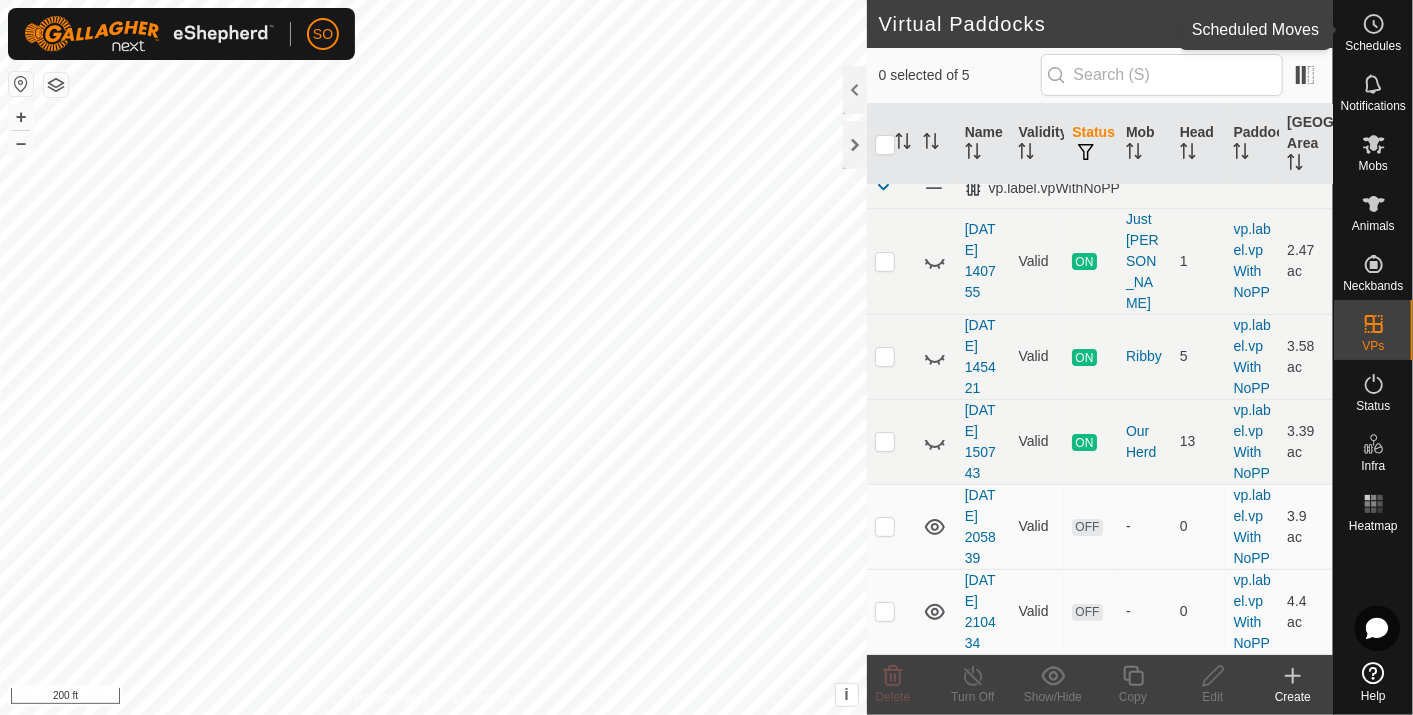 click 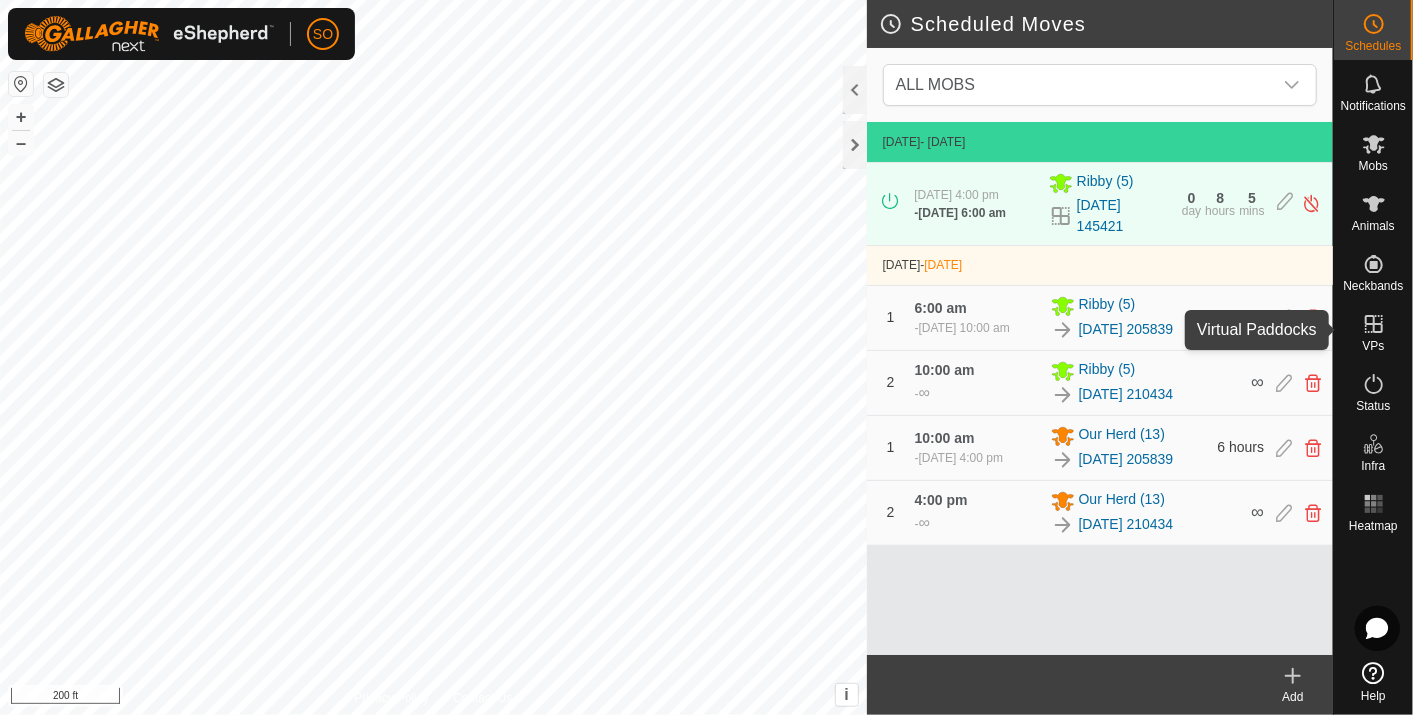 click 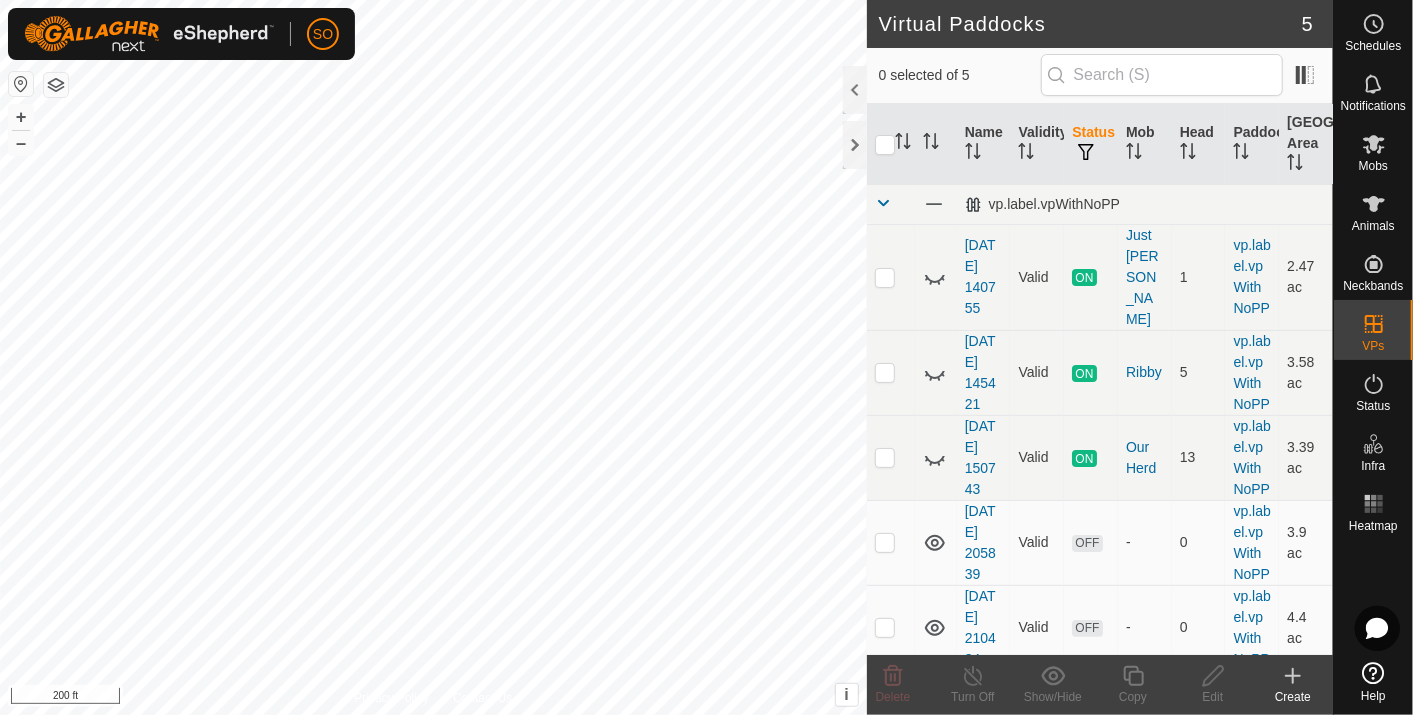 scroll, scrollTop: 97, scrollLeft: 0, axis: vertical 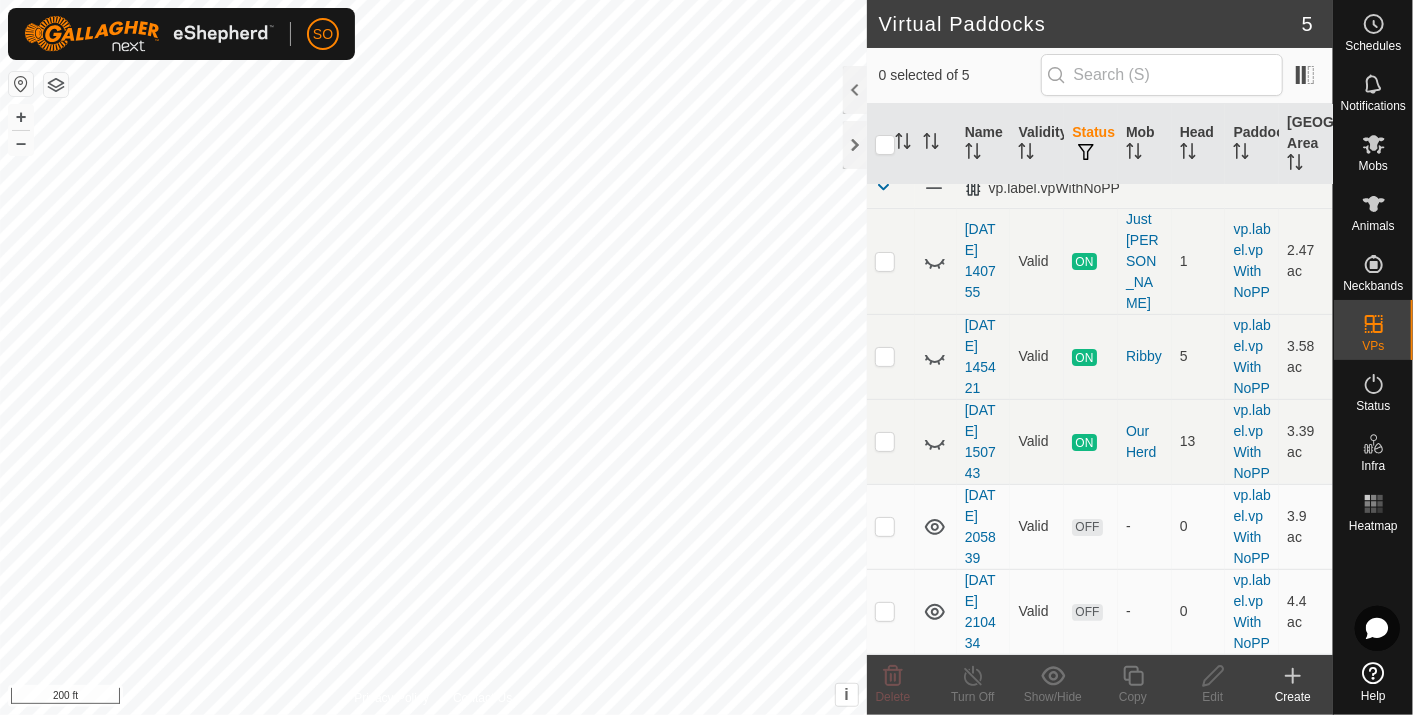 click 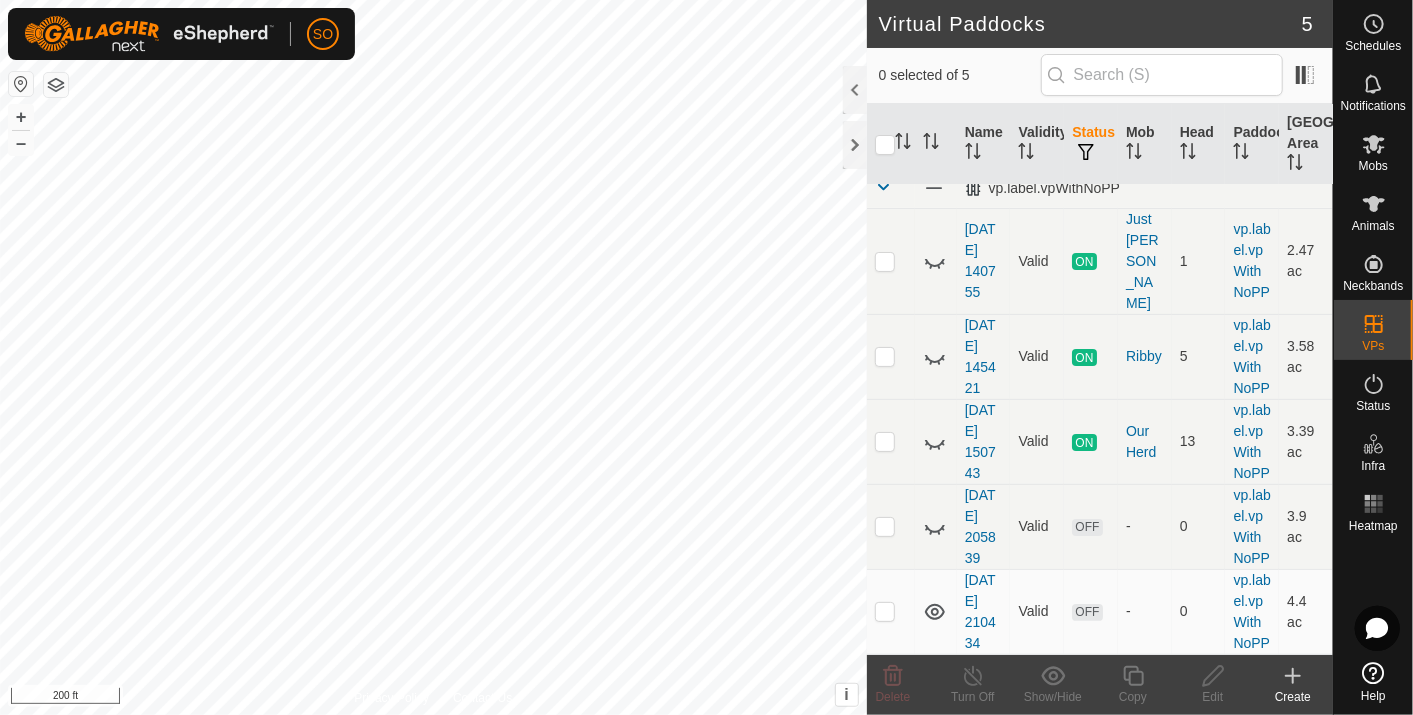 drag, startPoint x: 931, startPoint y: 600, endPoint x: 949, endPoint y: 545, distance: 57.870544 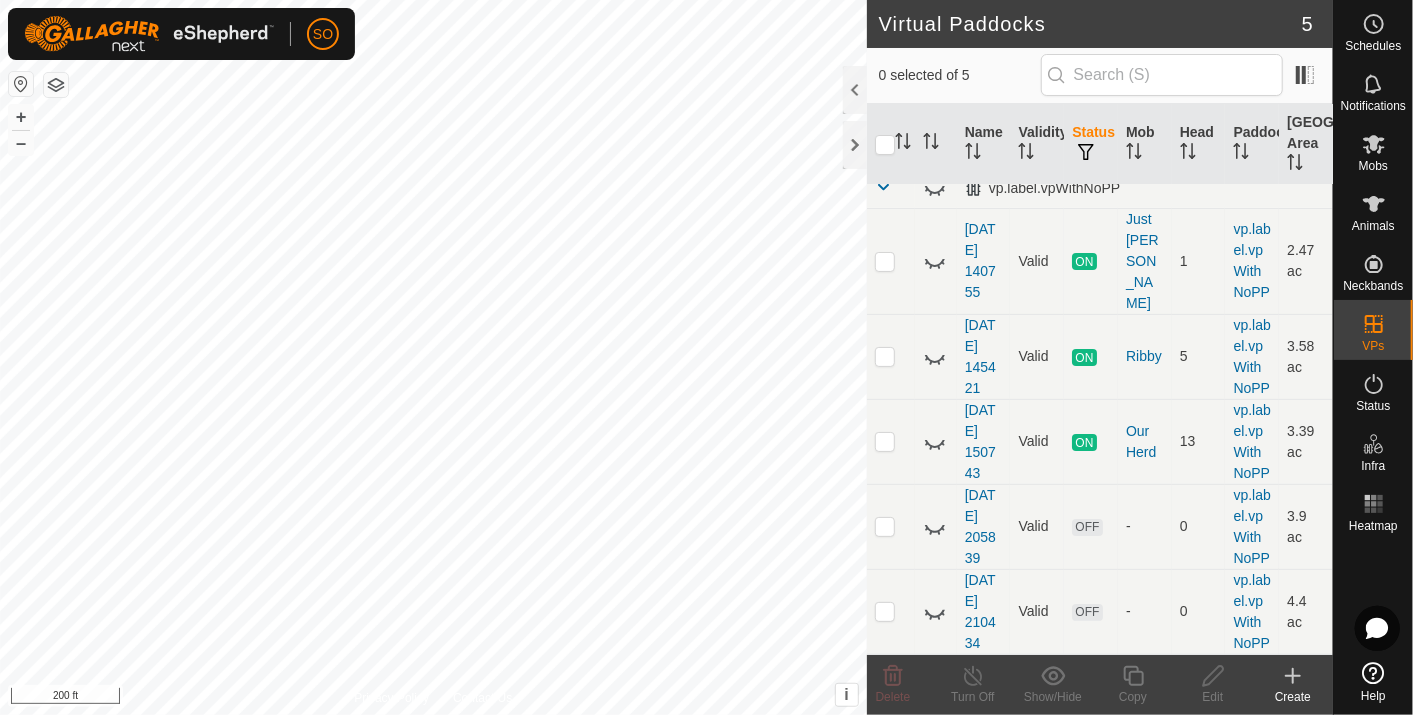 click 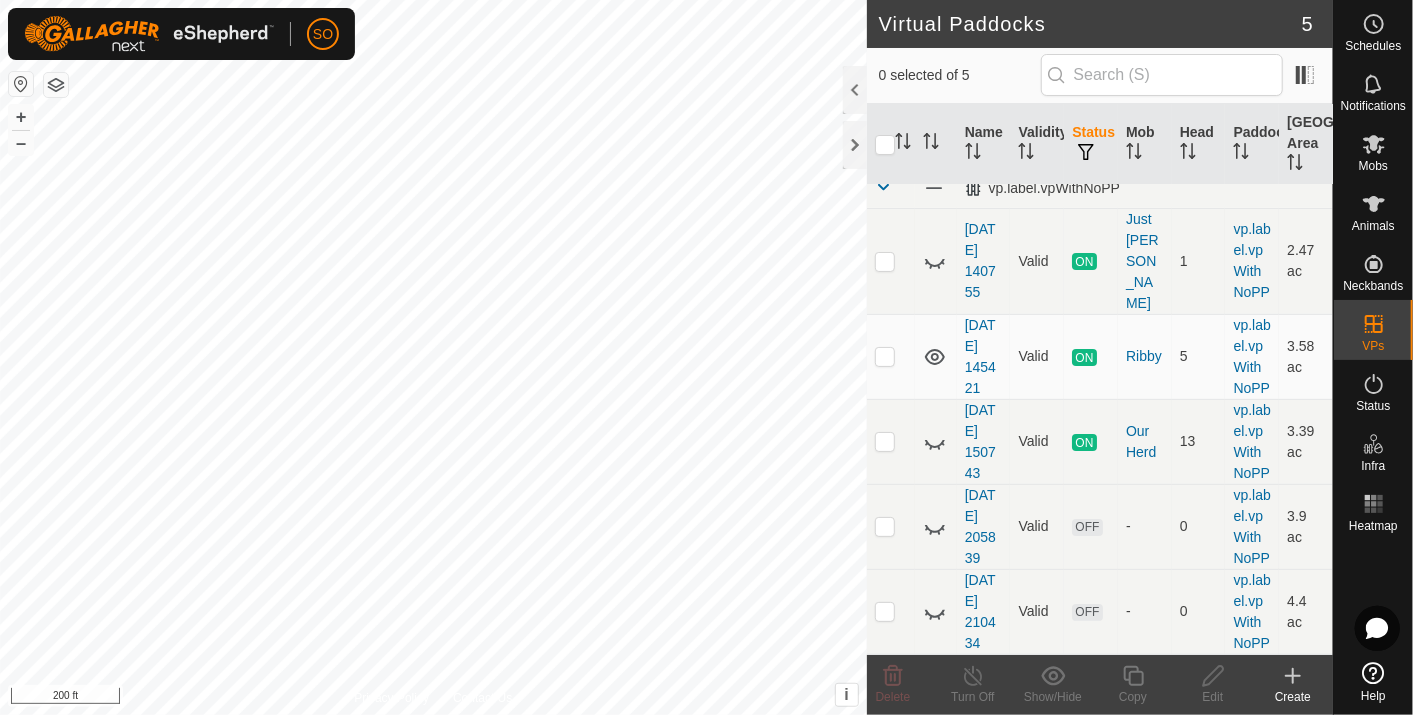 click 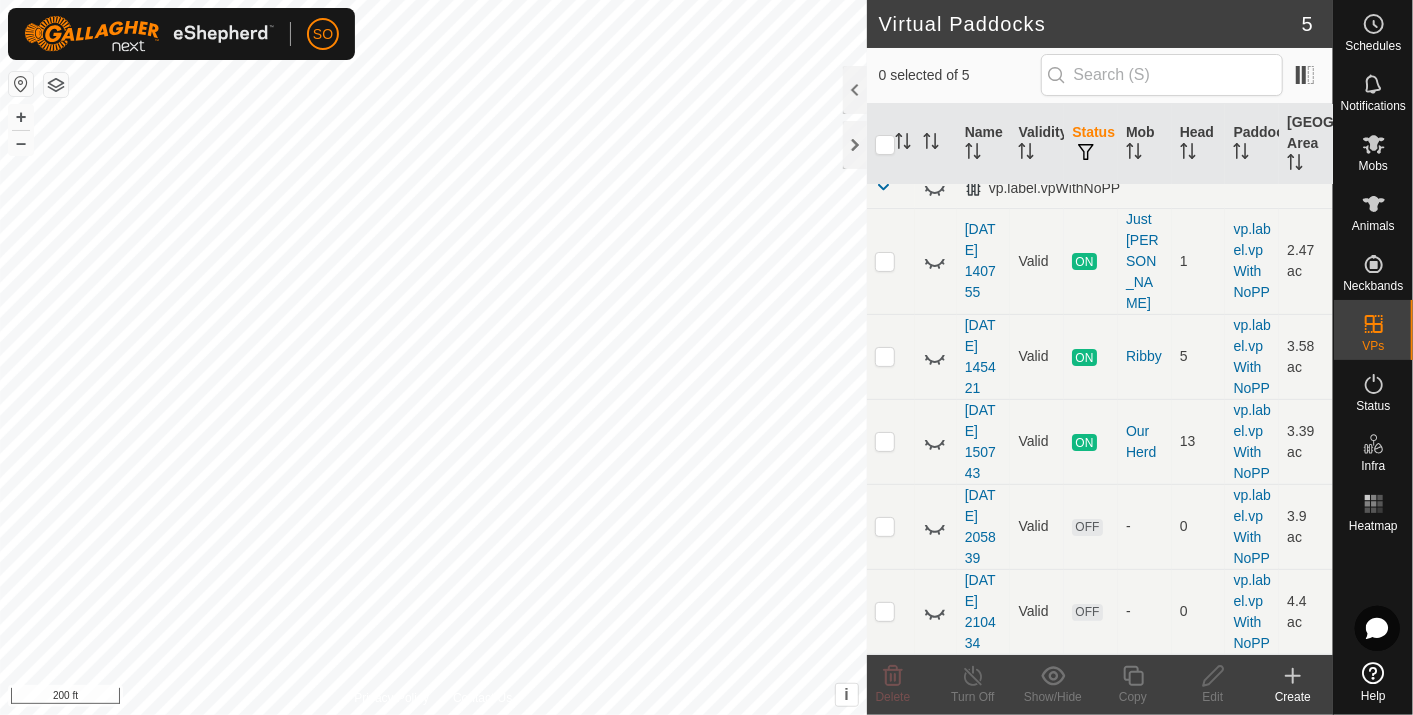click 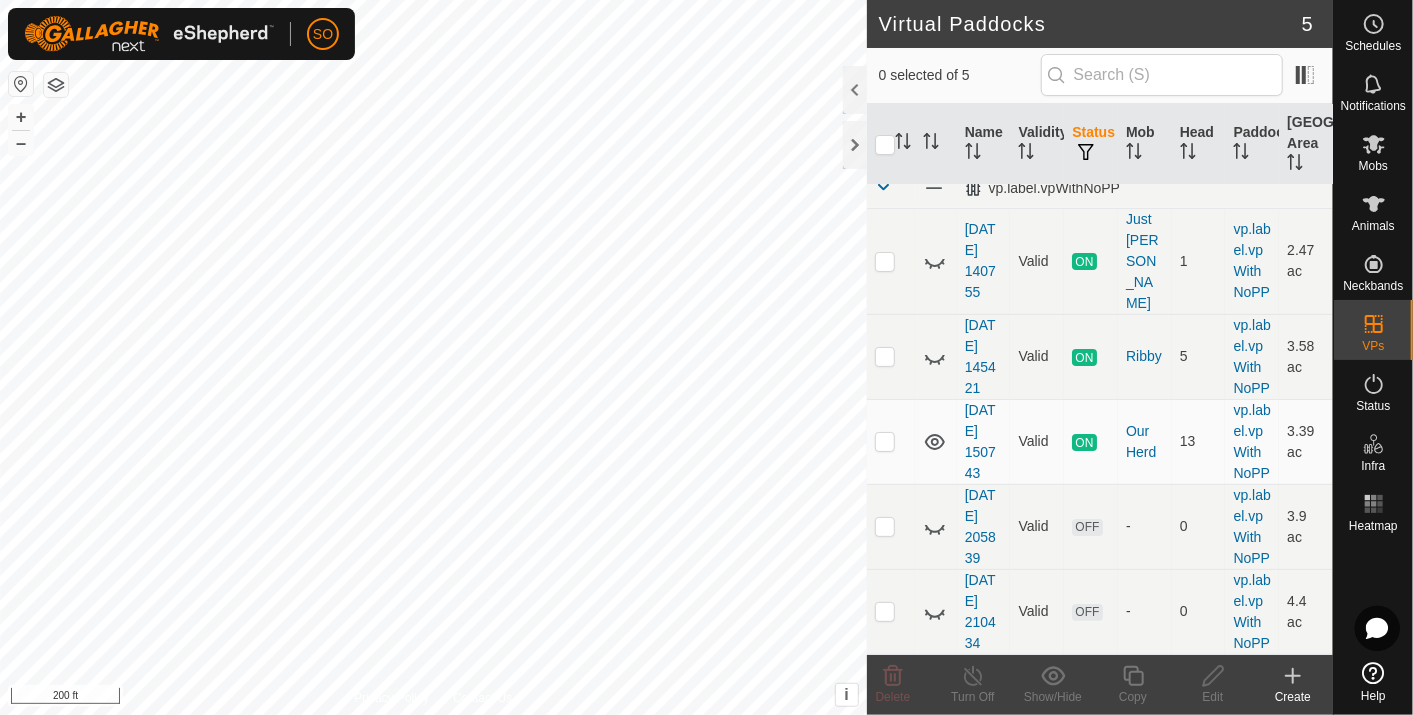 click 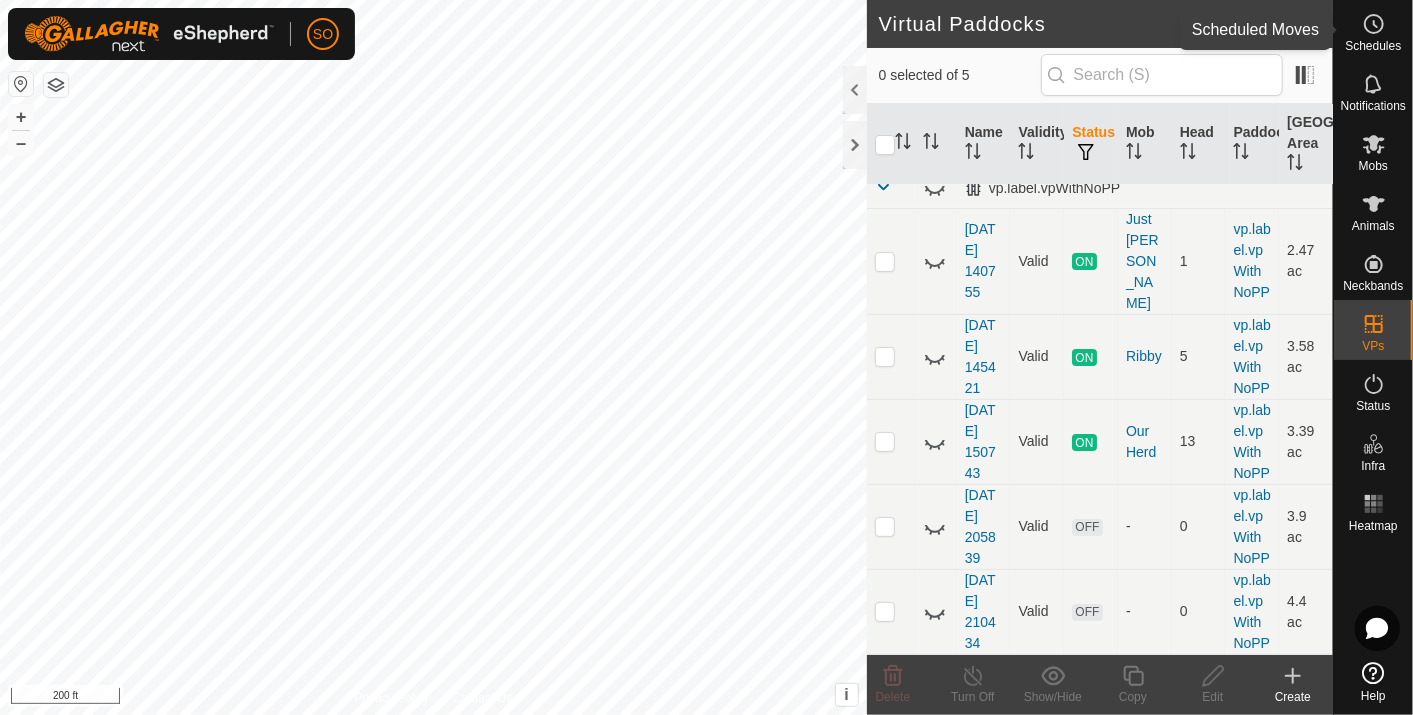 click 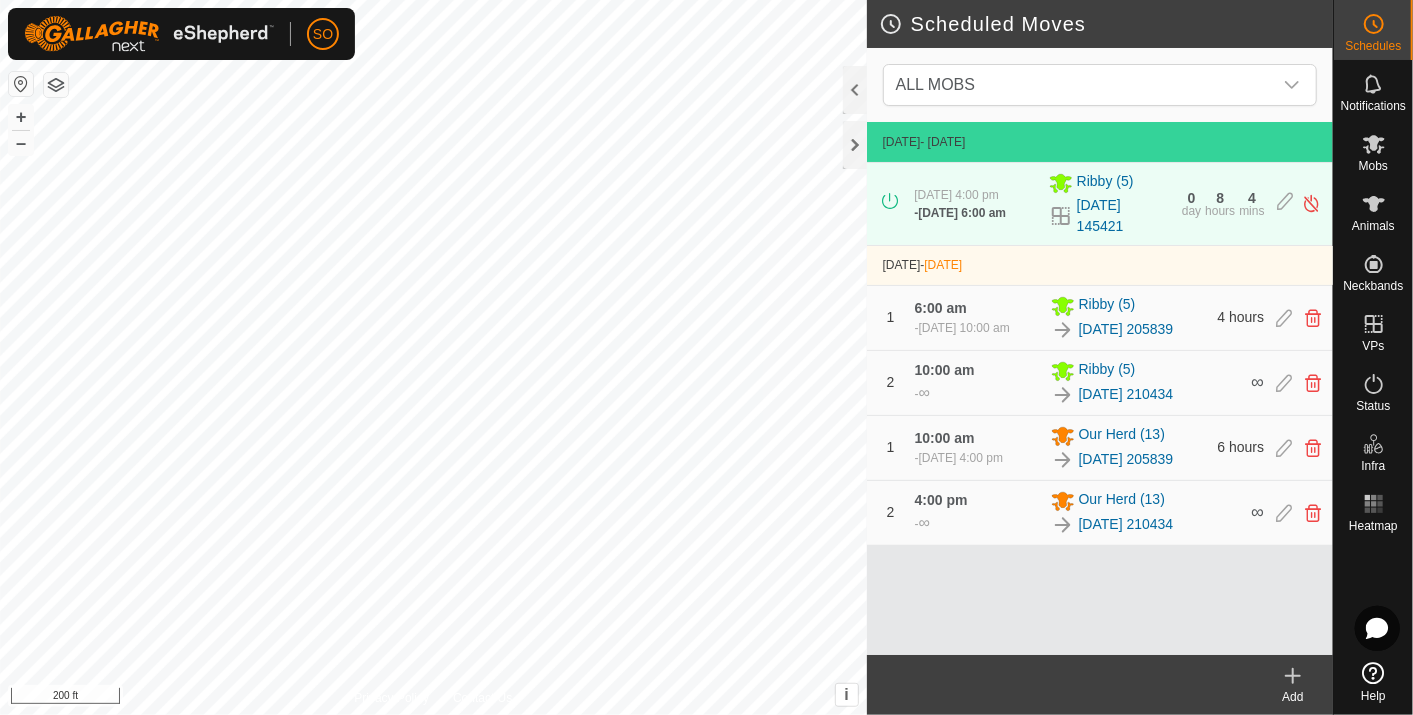 click 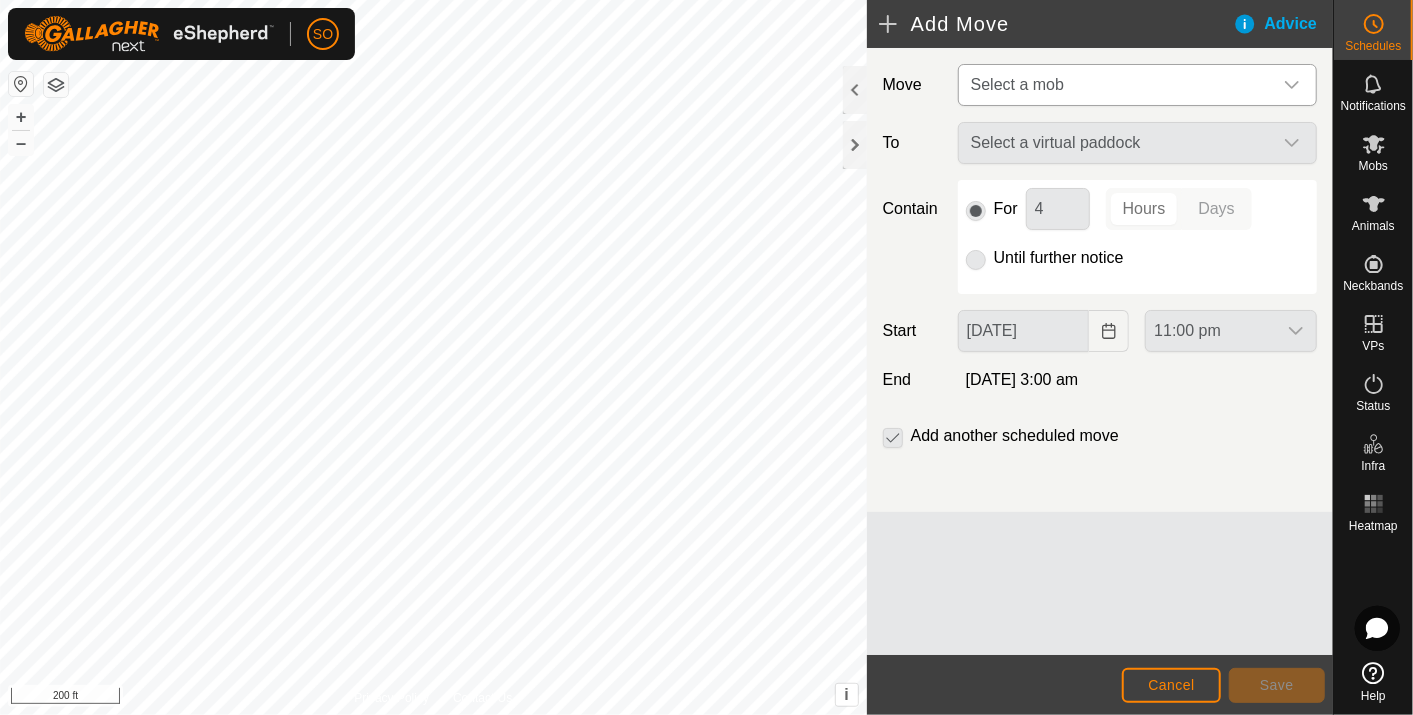 click 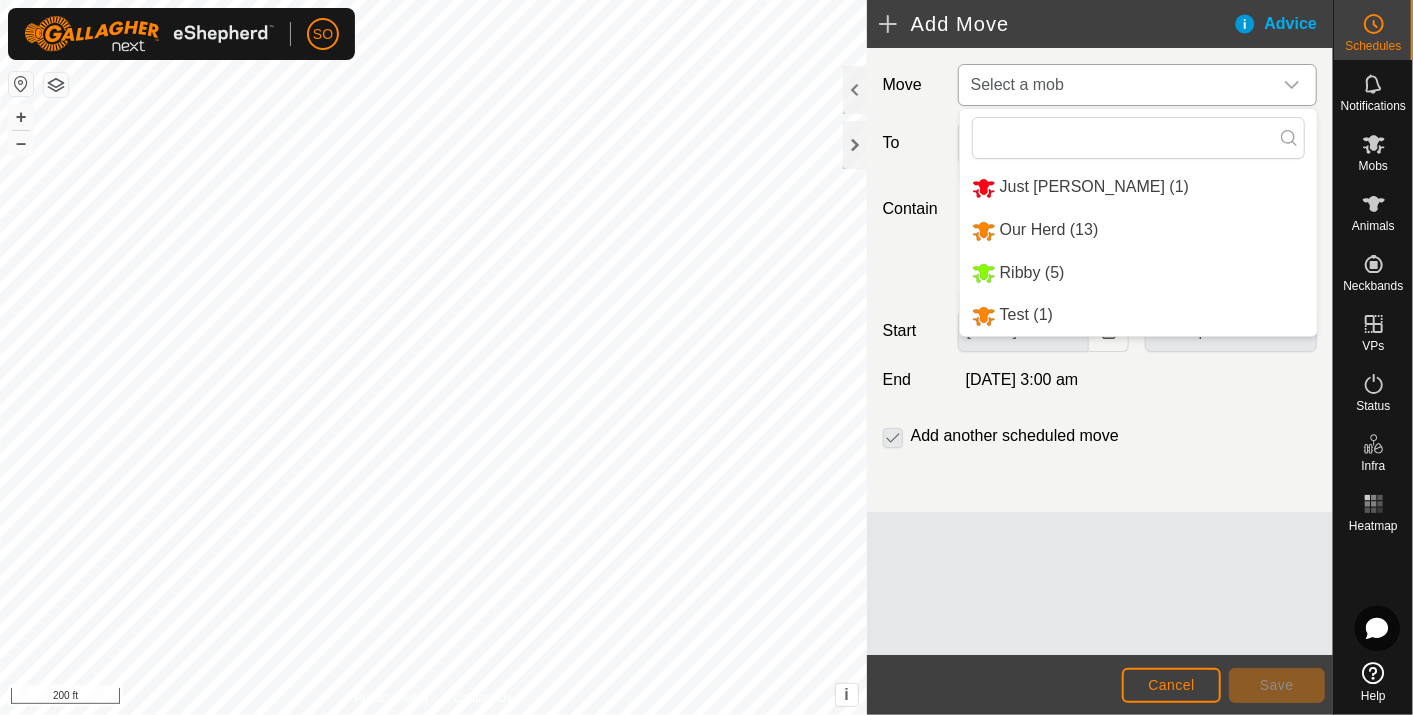 click on "Our Herd (13)" at bounding box center [1138, 230] 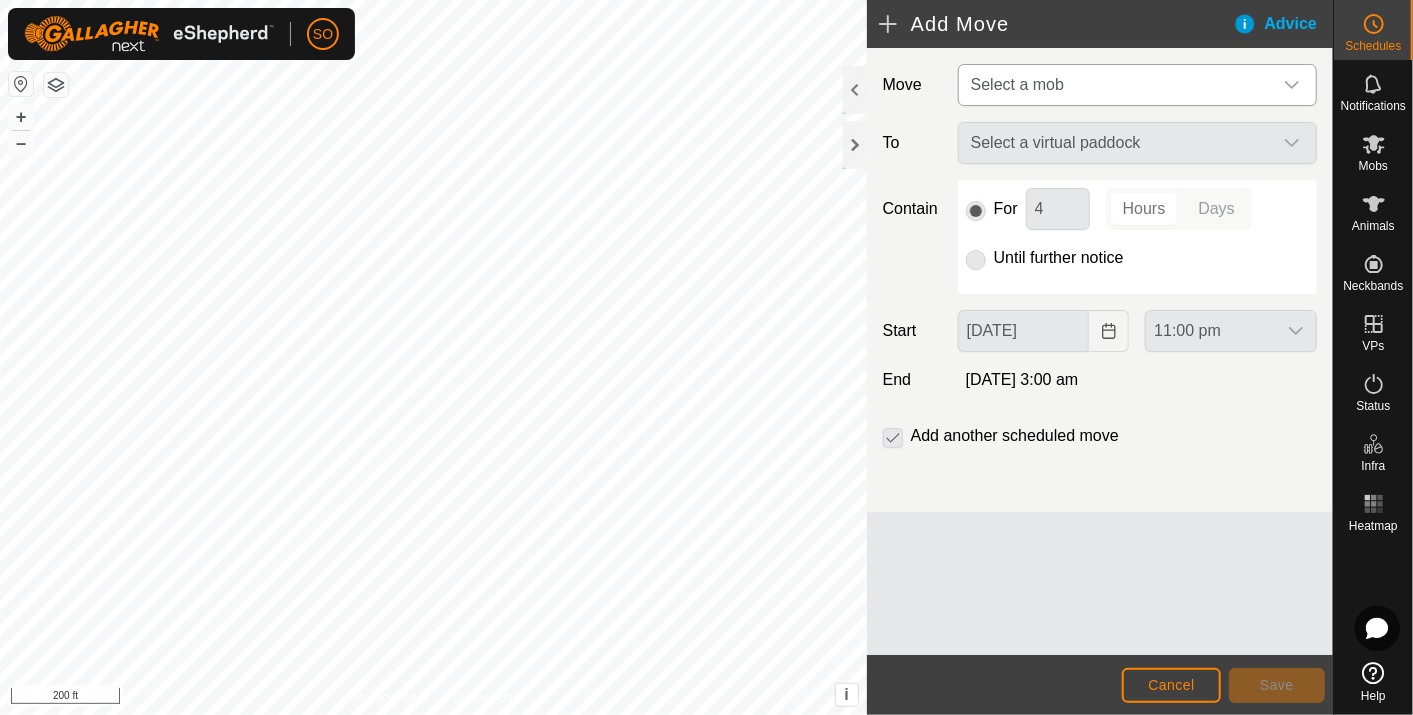 type on "22 Jul, 2025" 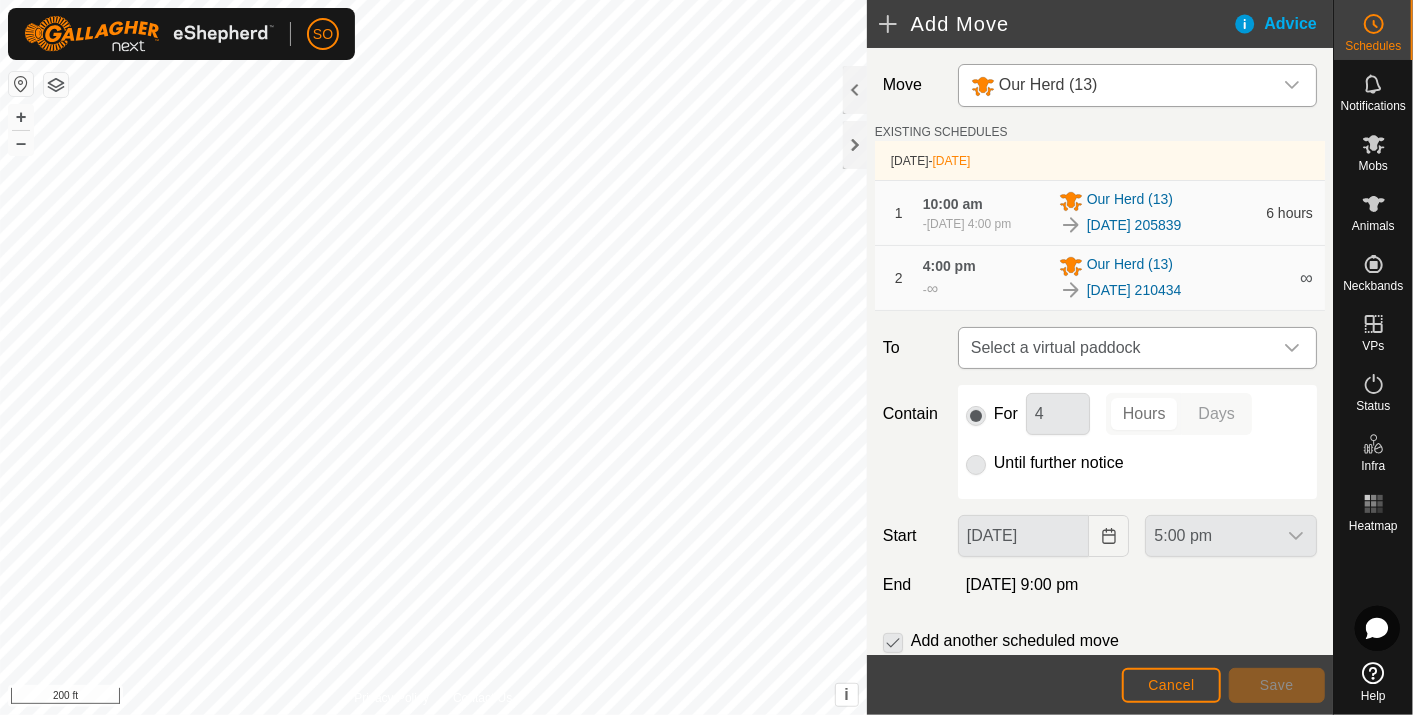 click 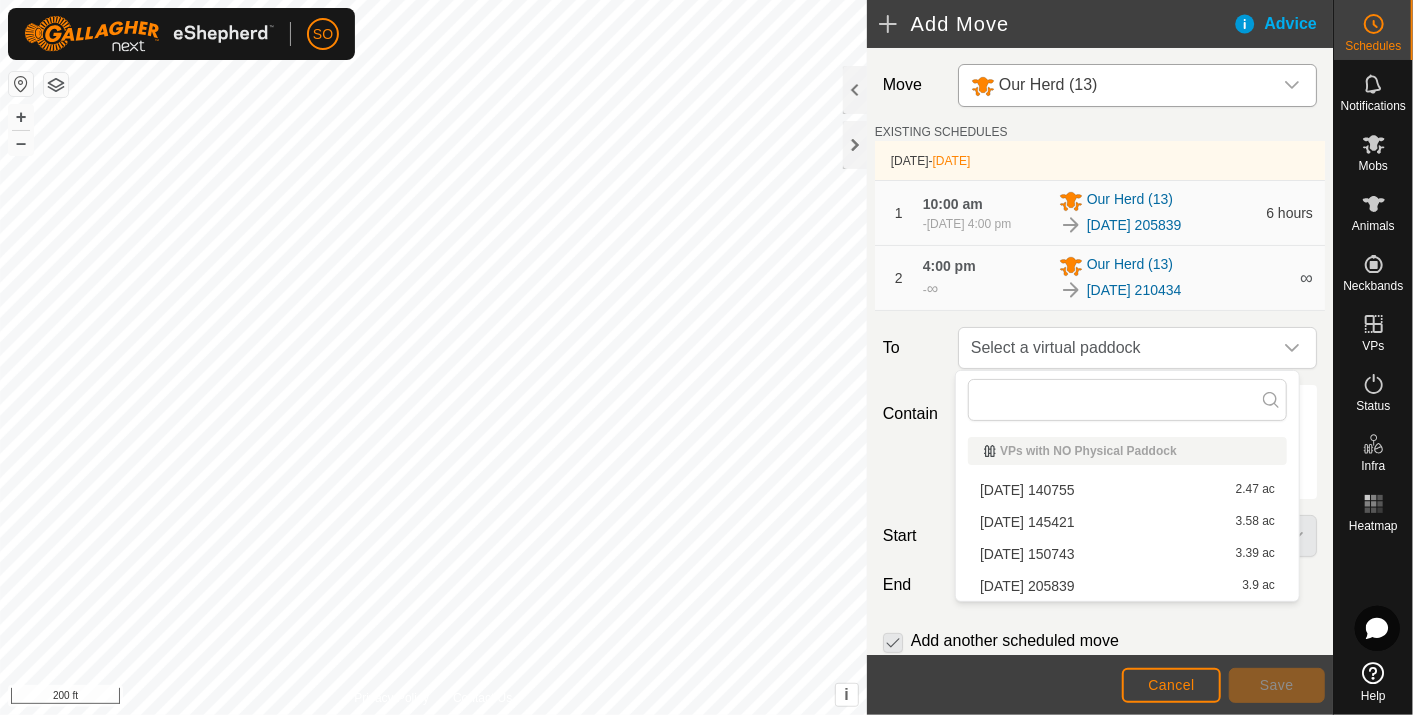 click on "2025-07-20 145421  3.58 ac" at bounding box center (1127, 522) 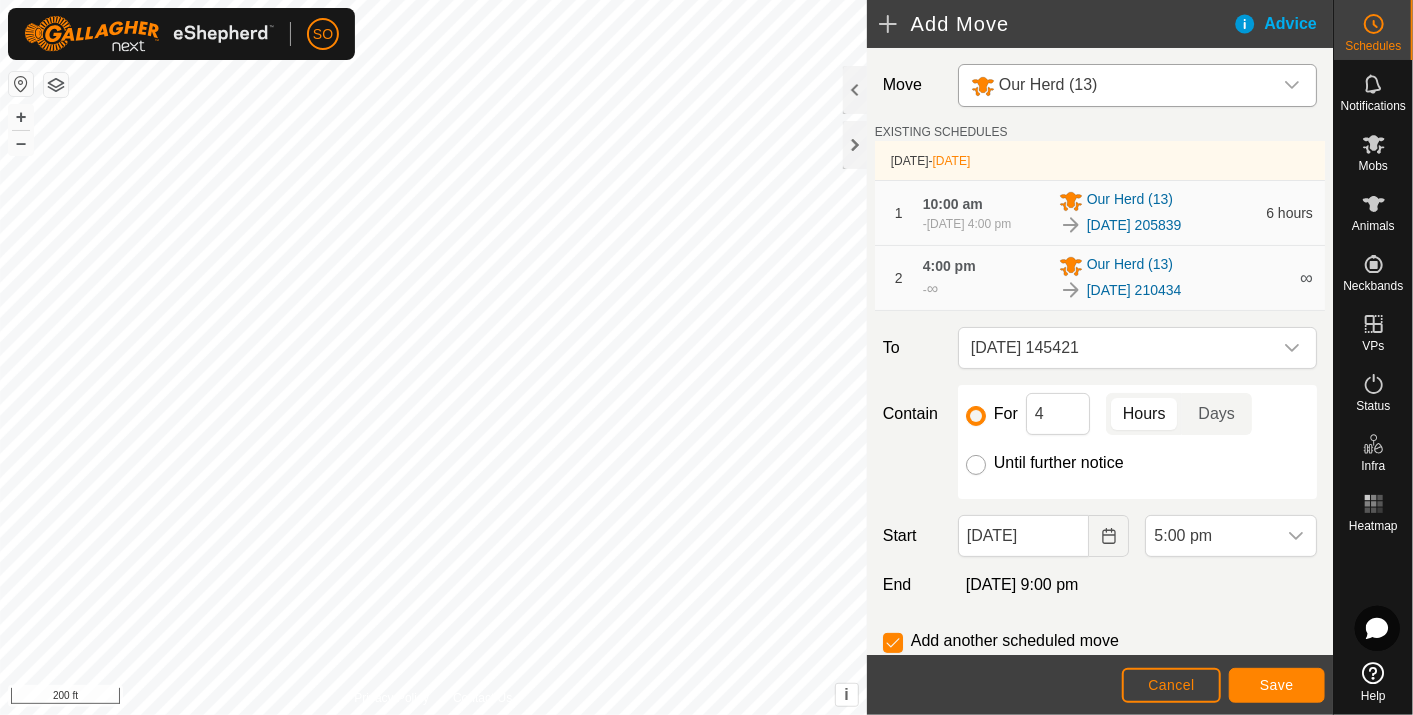 click on "Until further notice" at bounding box center (976, 465) 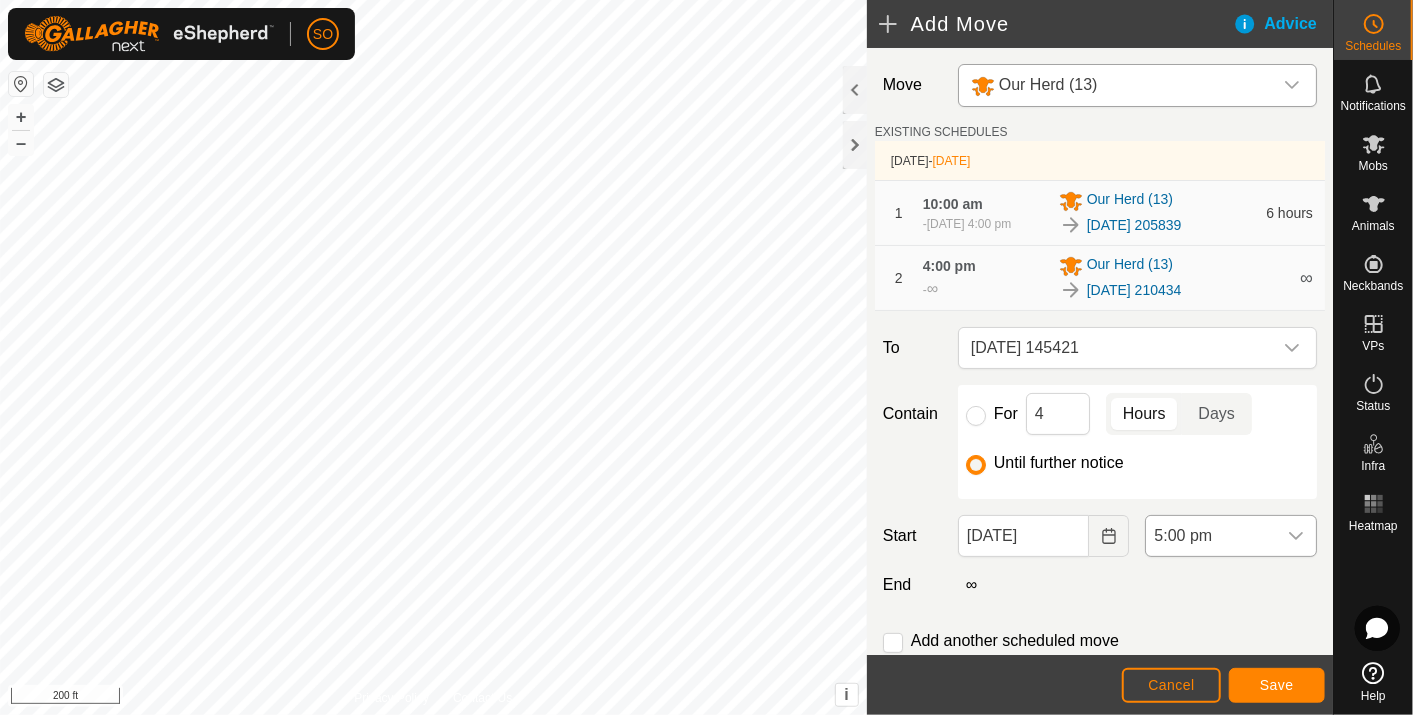 click 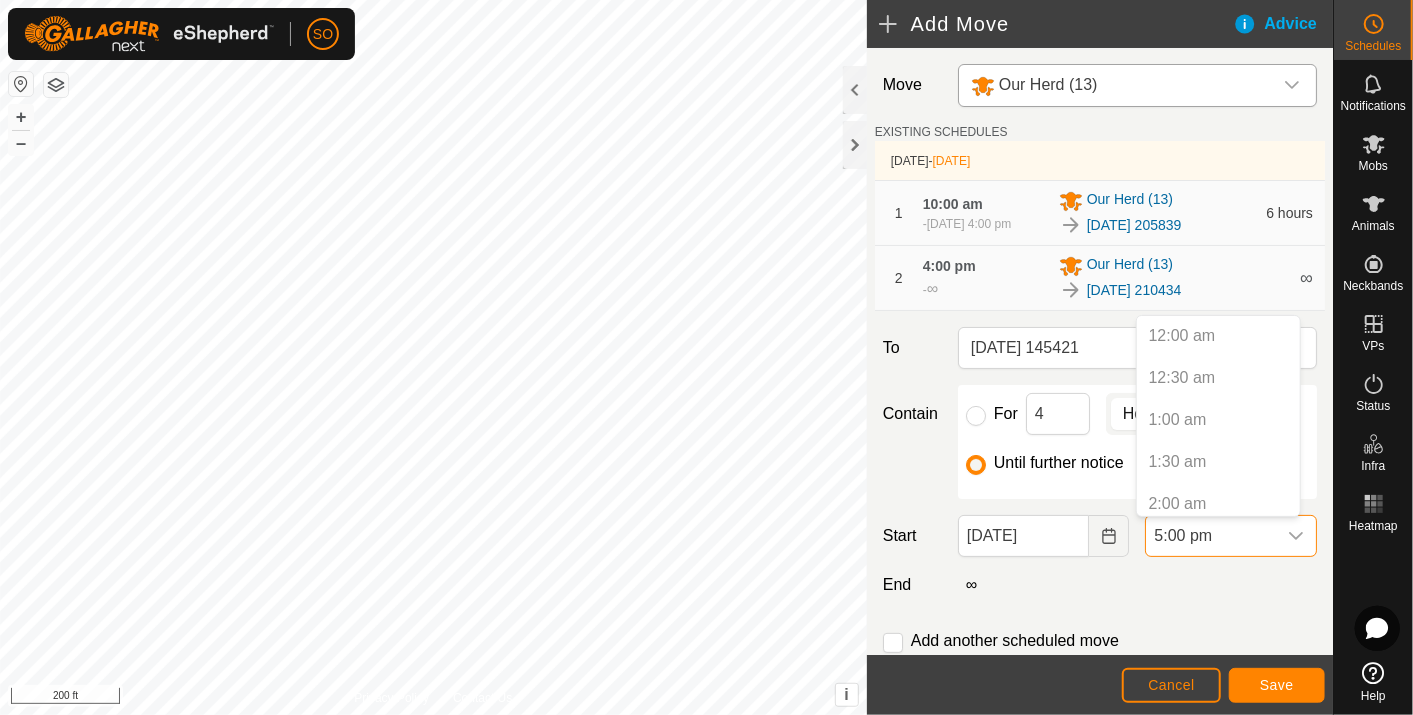 scroll, scrollTop: 1267, scrollLeft: 0, axis: vertical 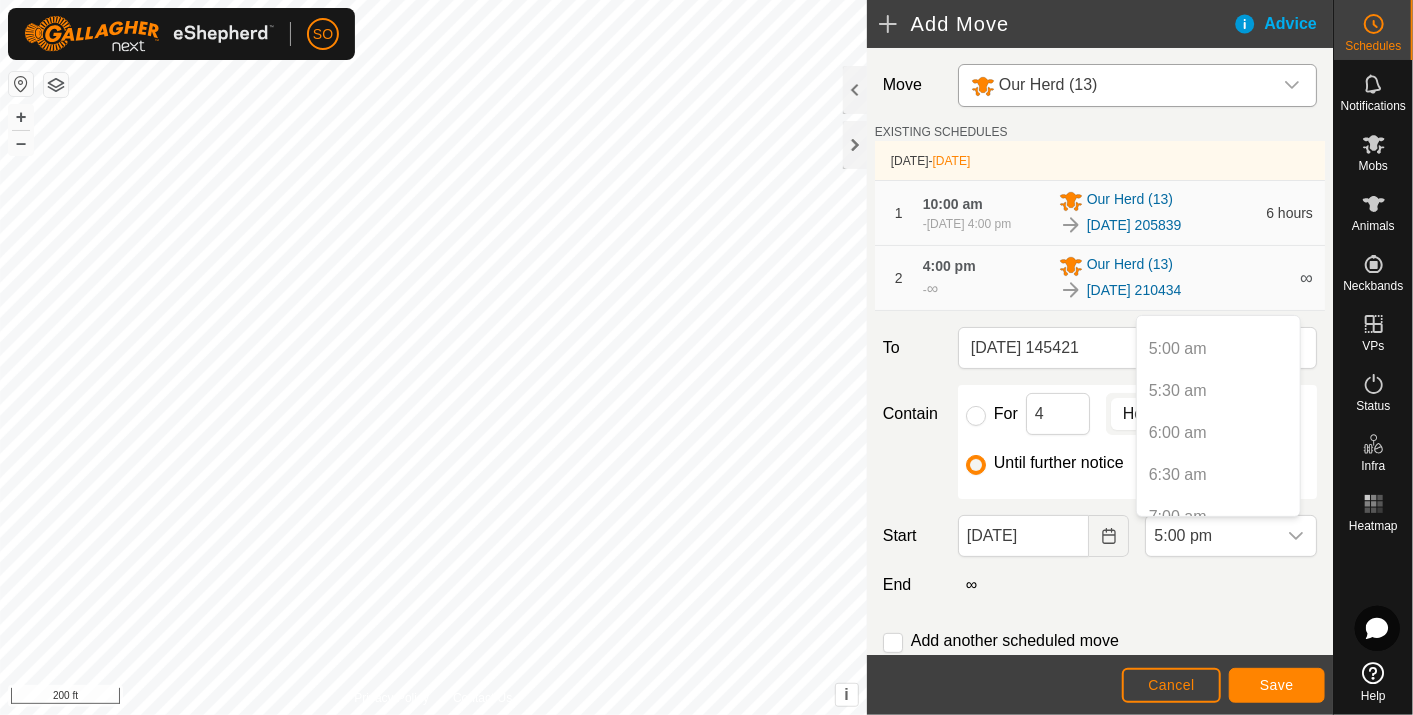 click on "6:00 am" at bounding box center [1218, 433] 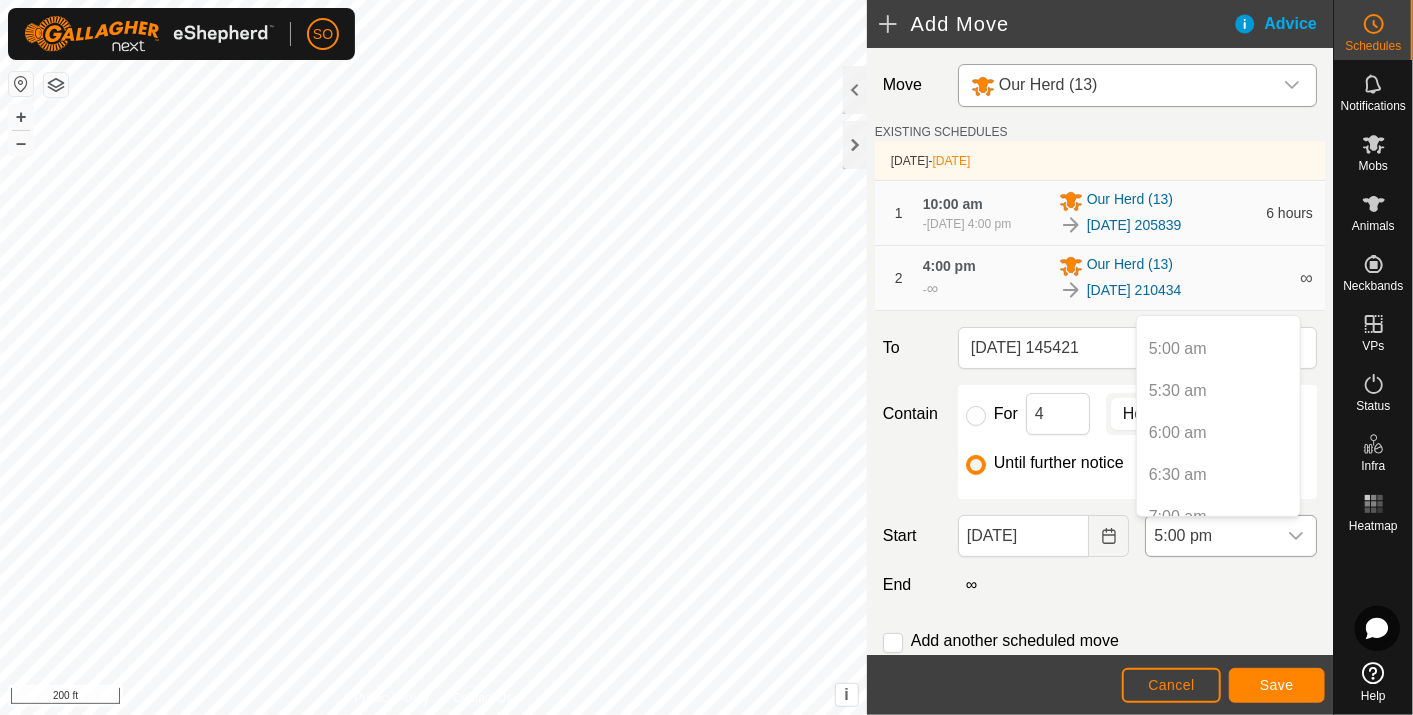 click 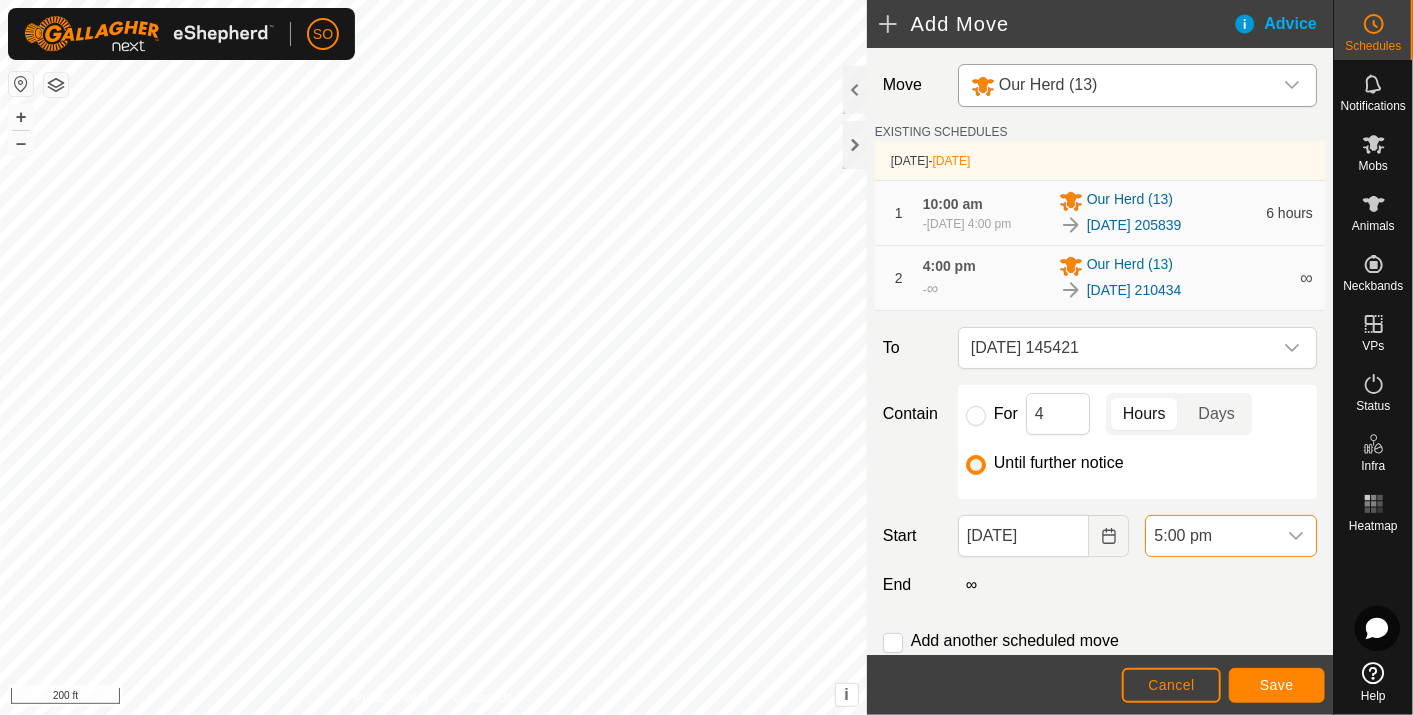 scroll, scrollTop: 1267, scrollLeft: 0, axis: vertical 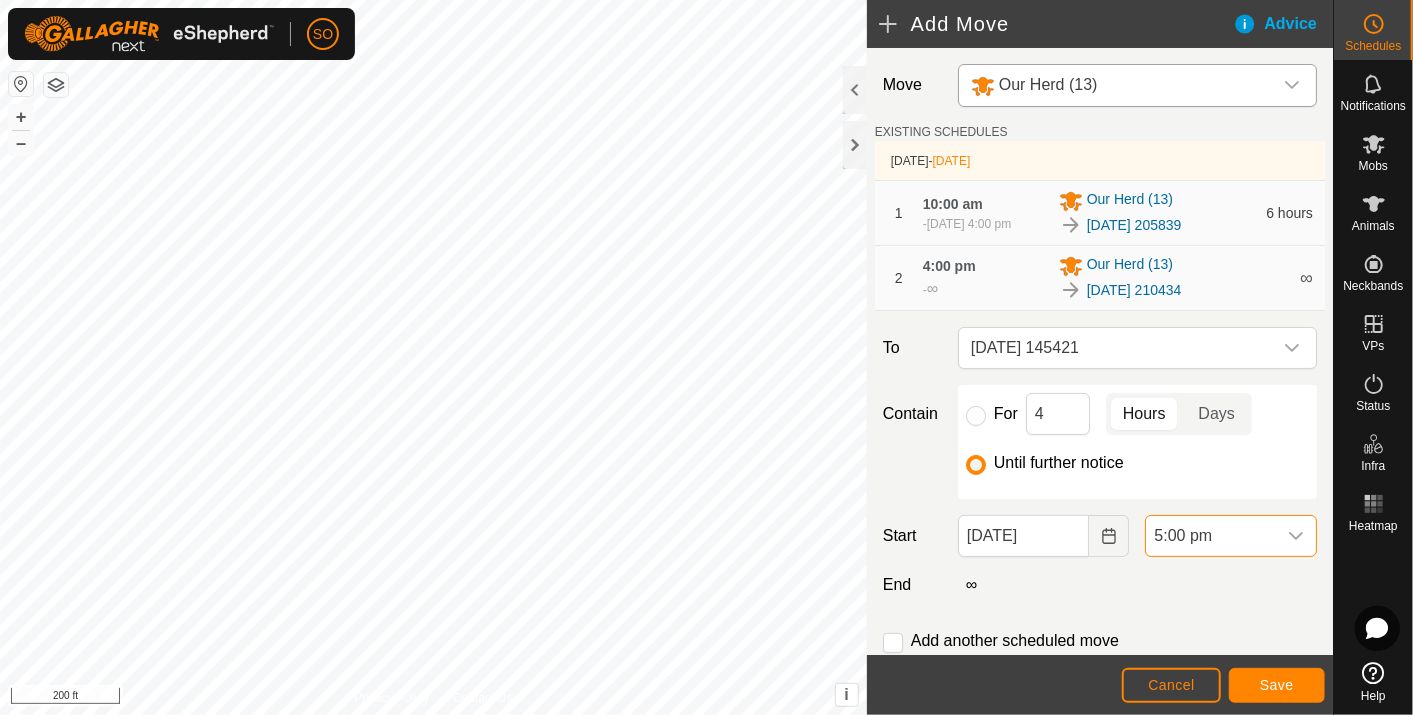click 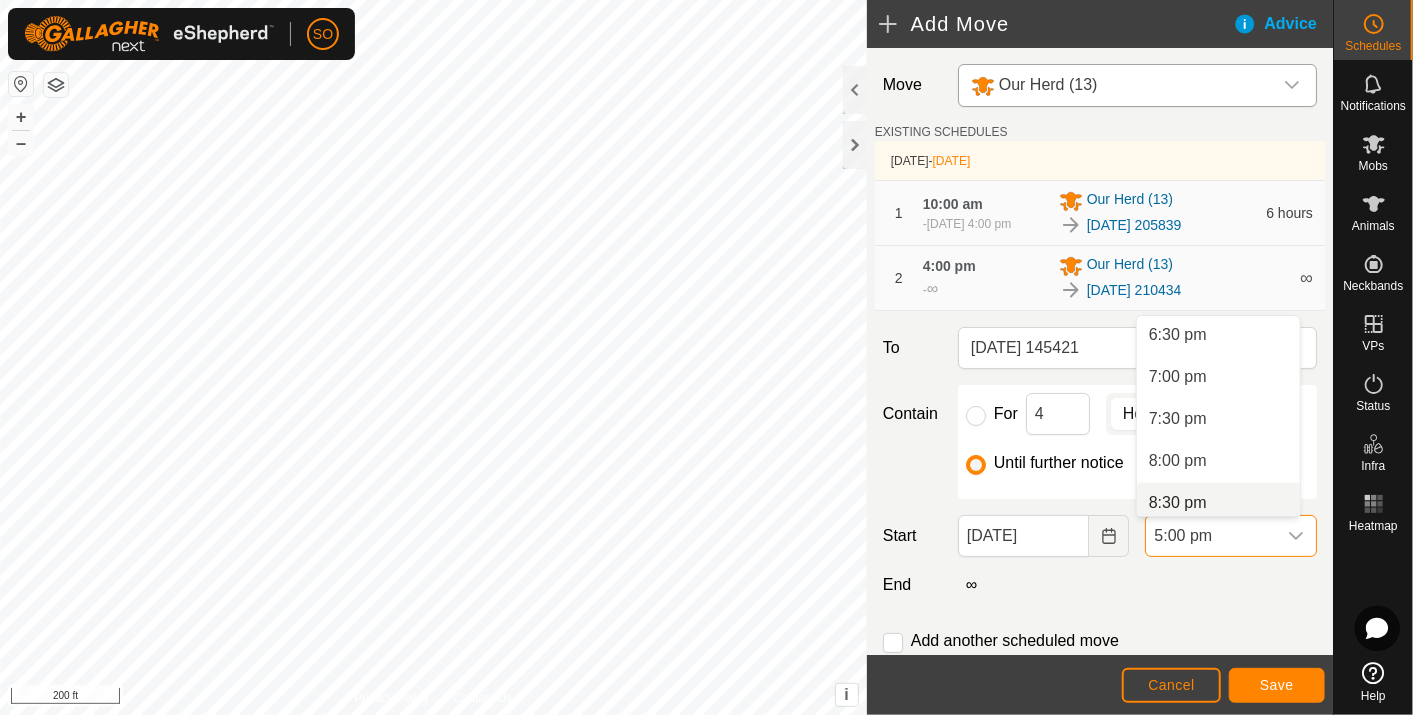 scroll, scrollTop: 1561, scrollLeft: 0, axis: vertical 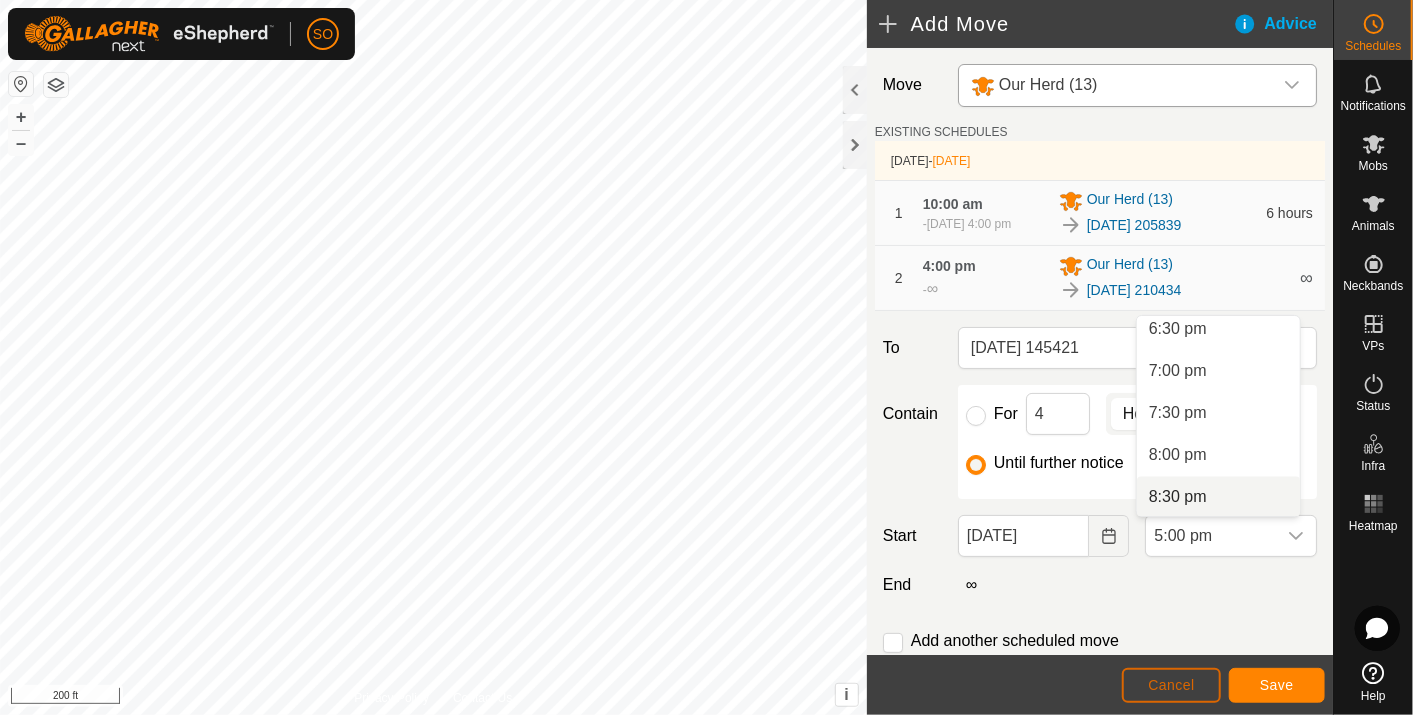 click on "Cancel" 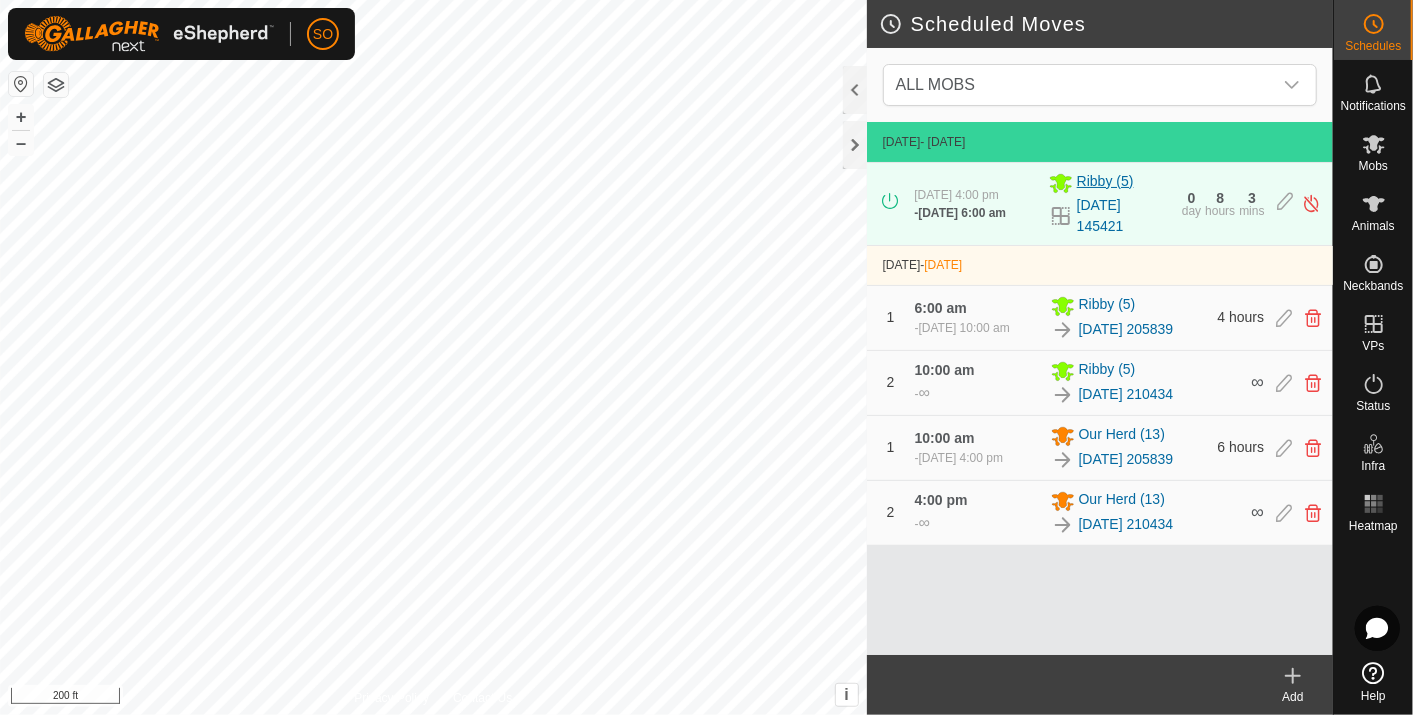 click on "Ribby (5)" at bounding box center (1105, 183) 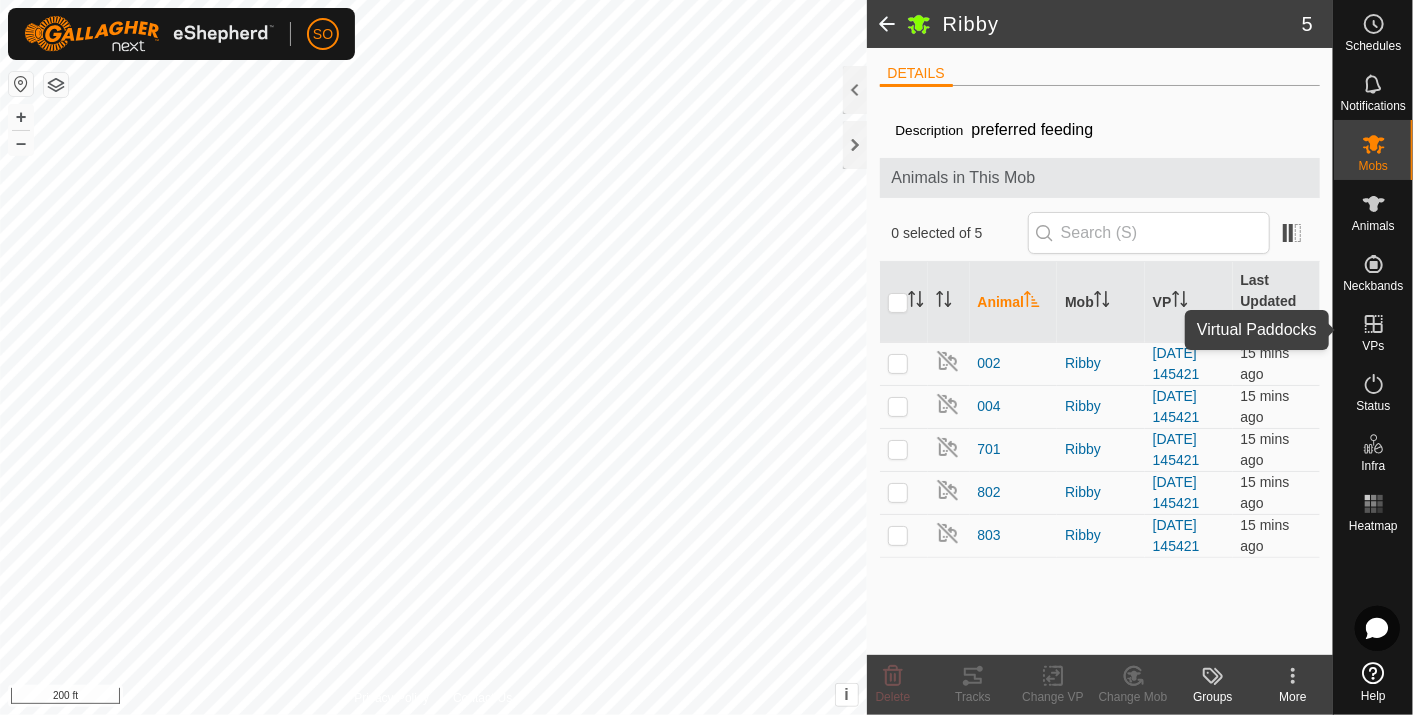 click 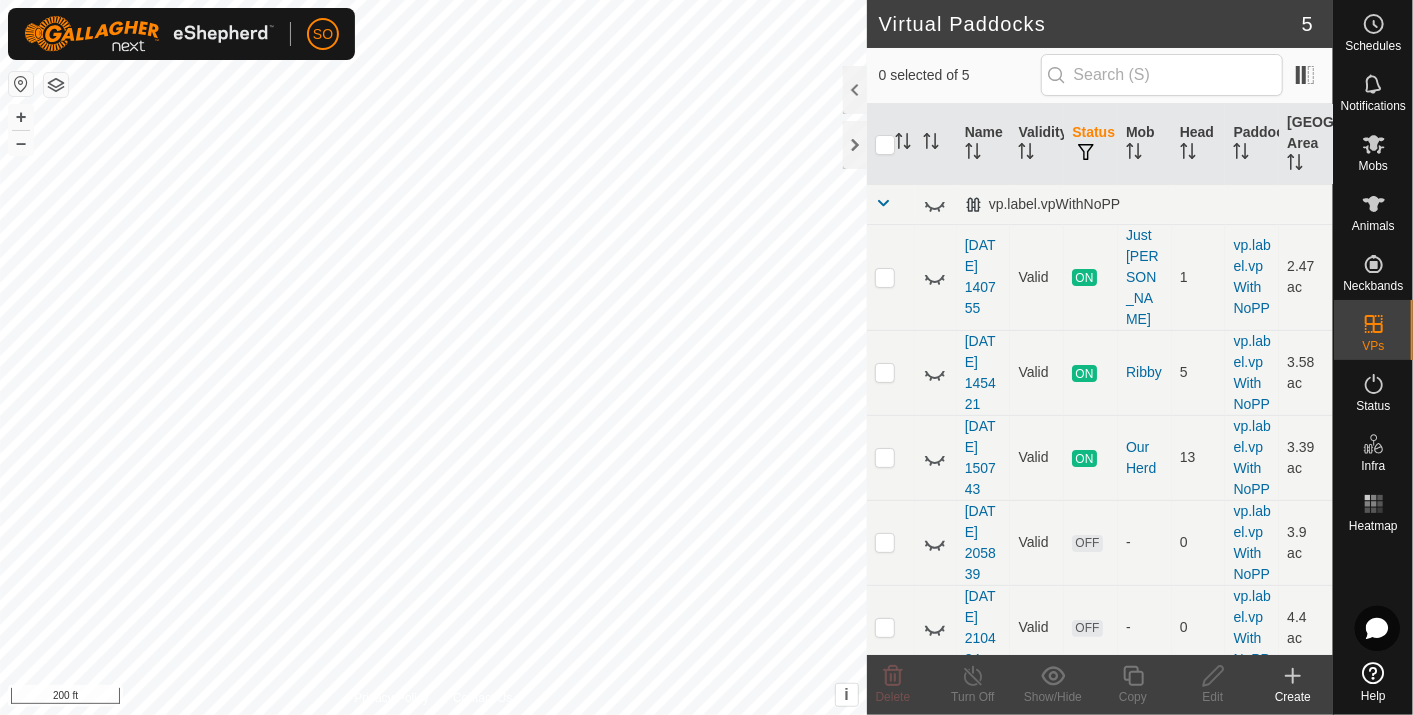 click 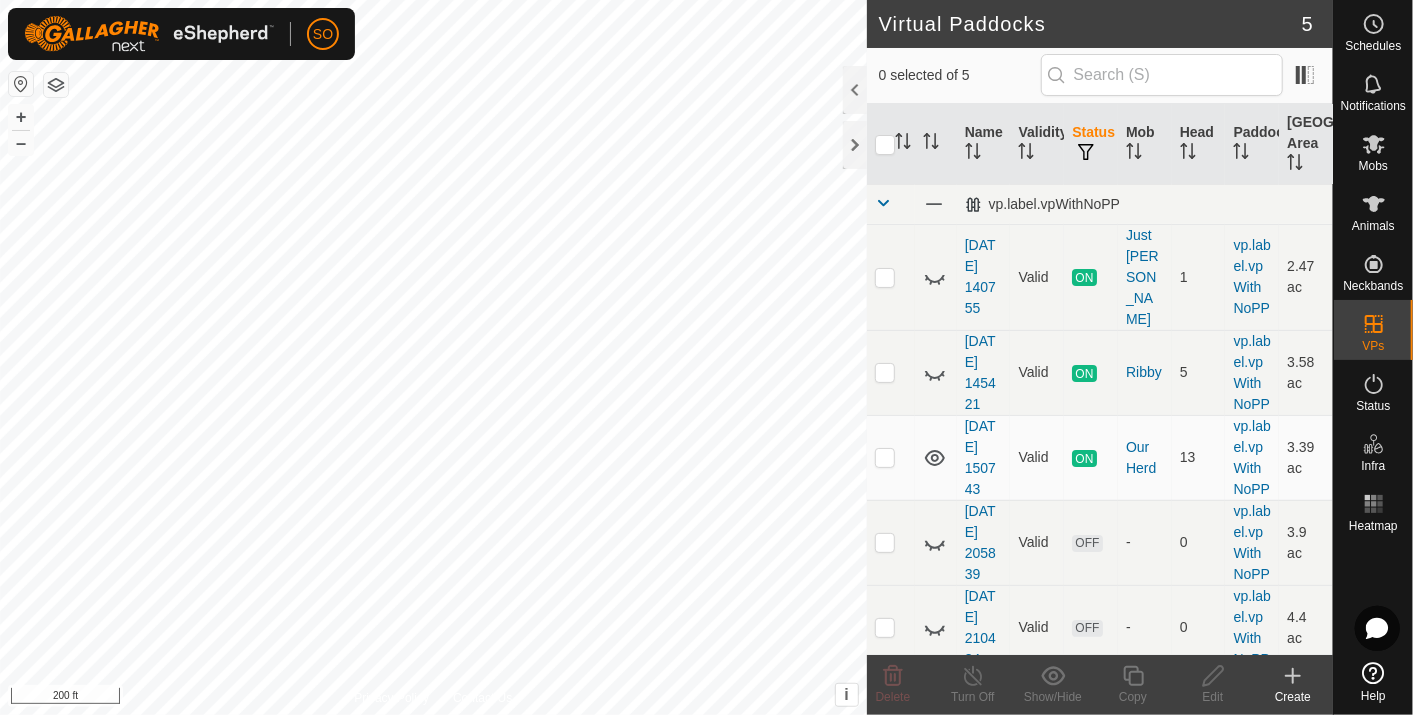 click 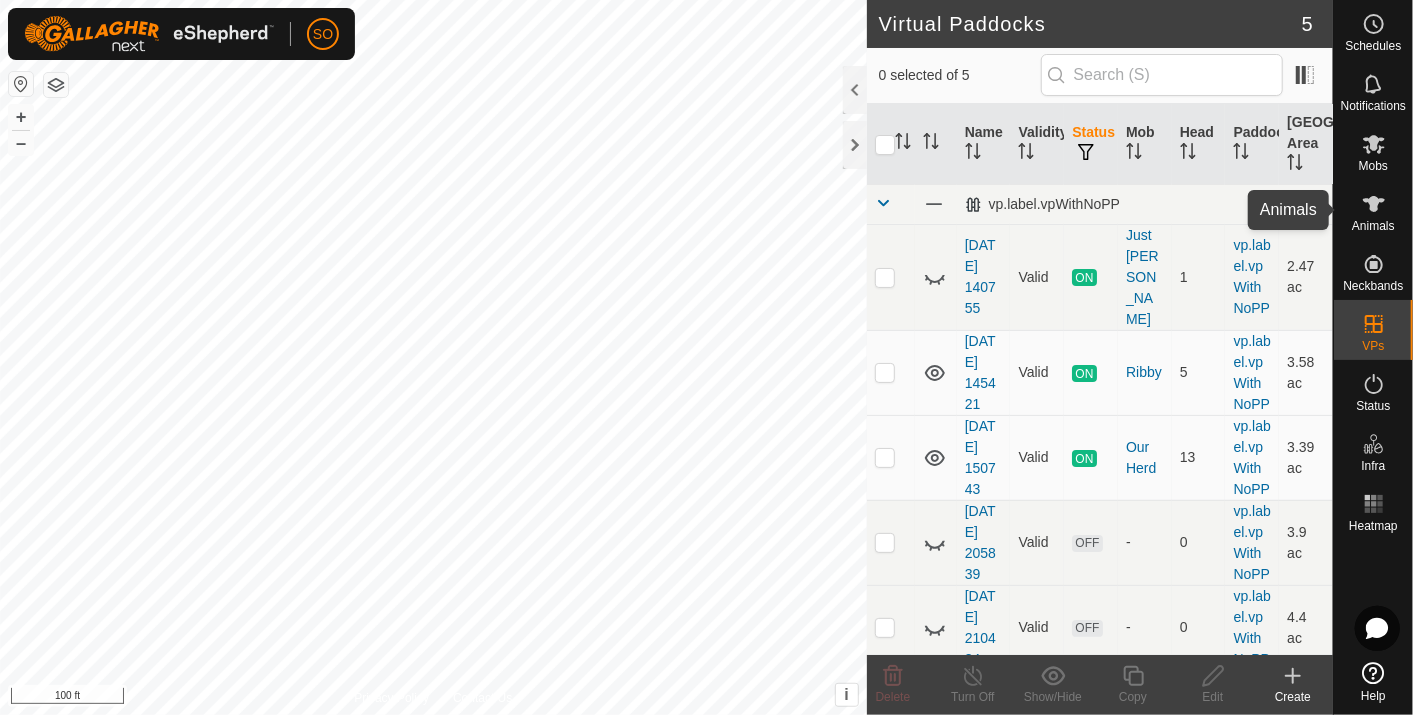 click 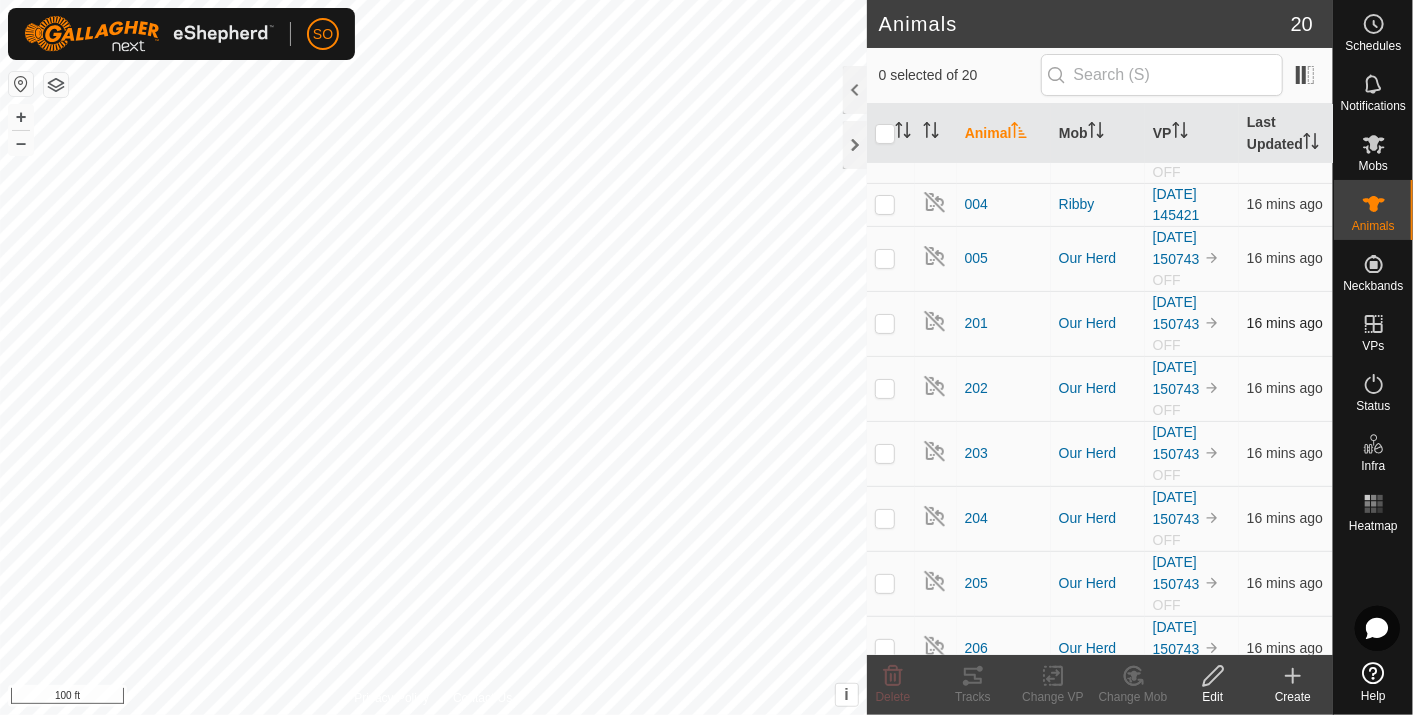 scroll, scrollTop: 222, scrollLeft: 0, axis: vertical 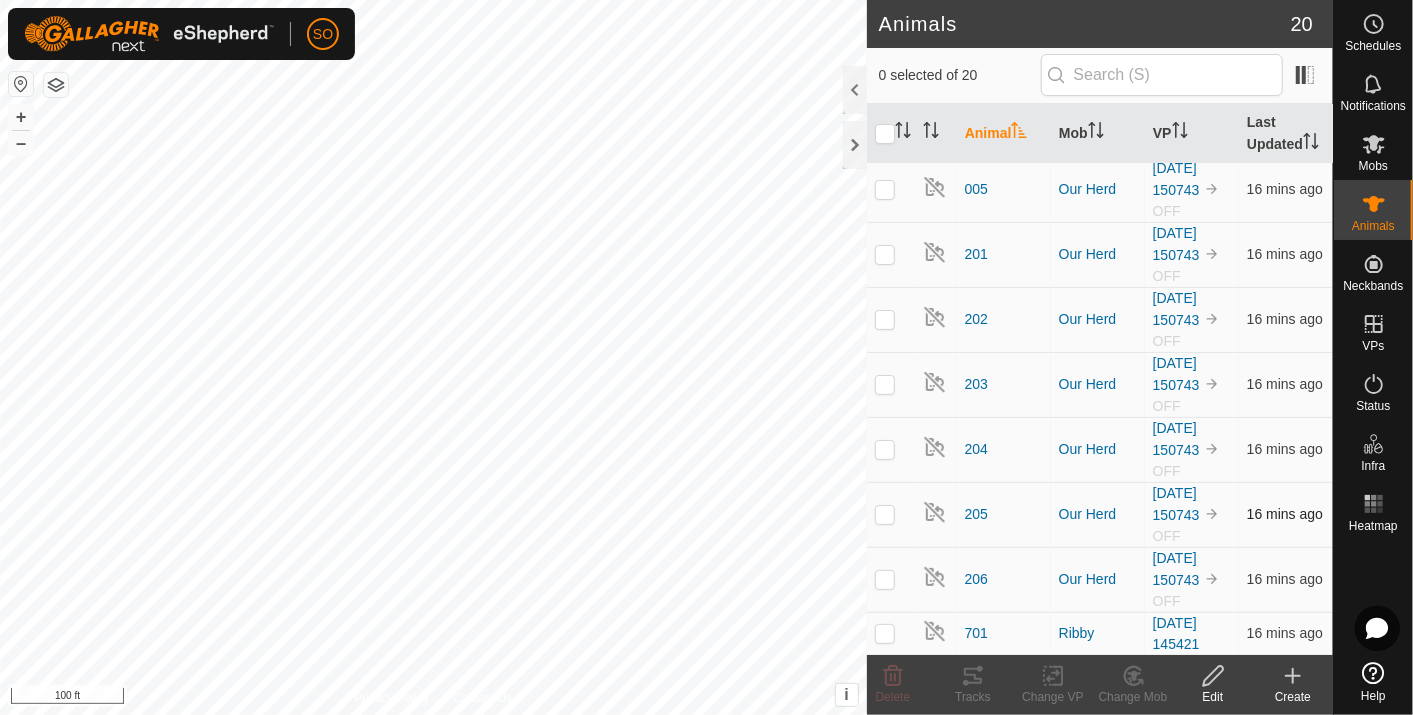 click at bounding box center (885, 514) 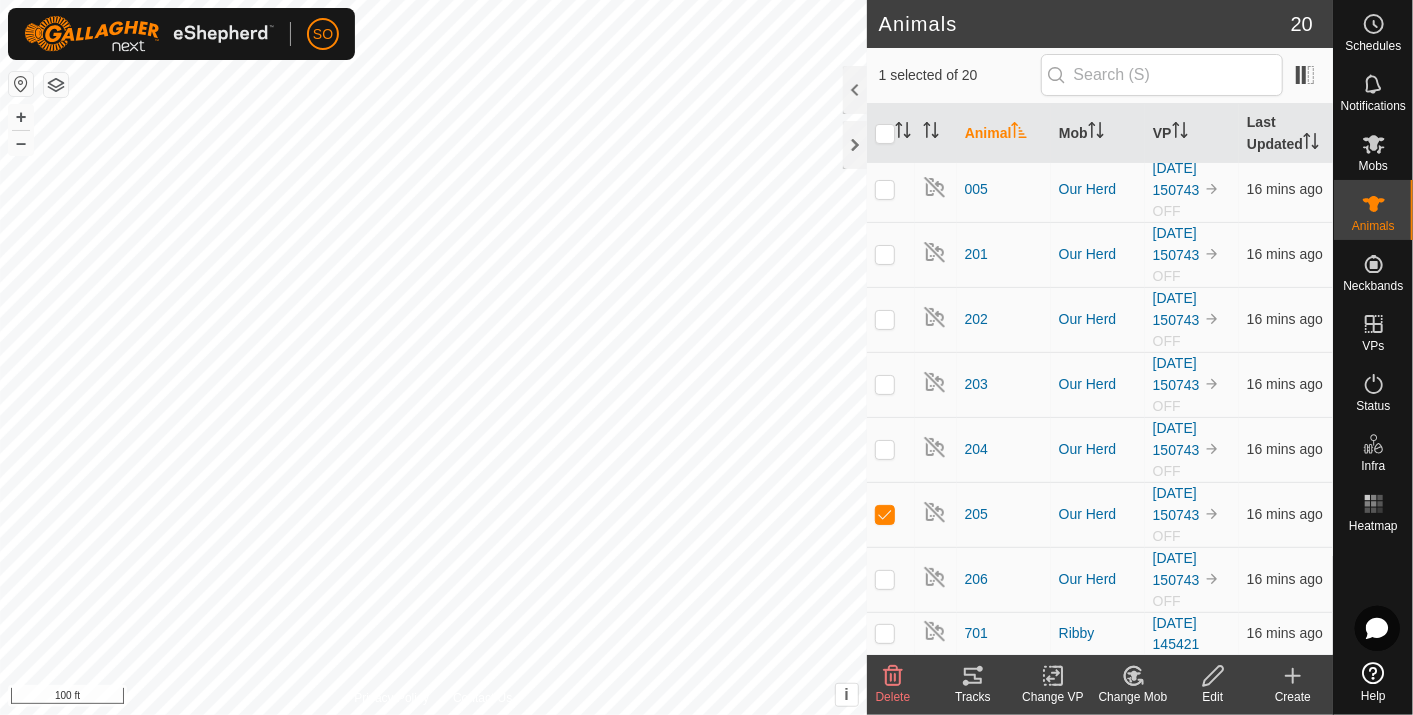 click 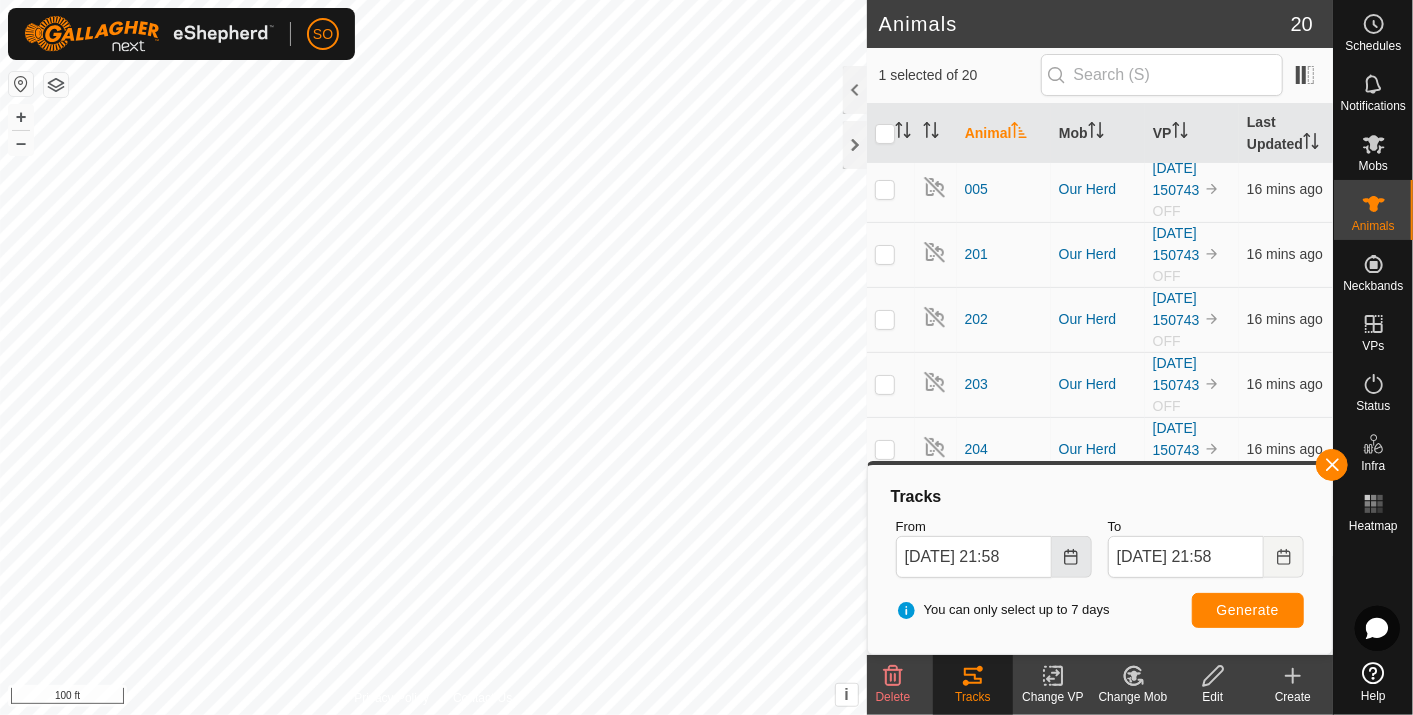 click 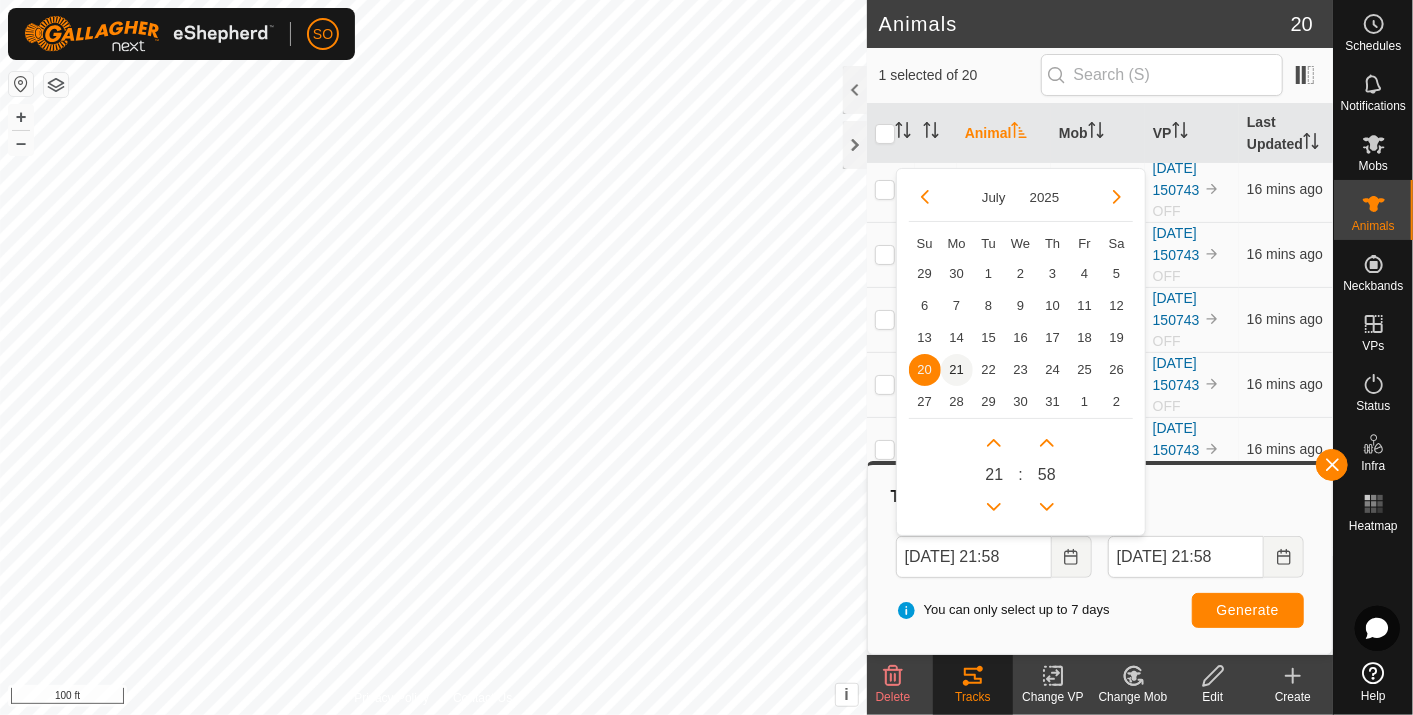 click on "21" at bounding box center (957, 370) 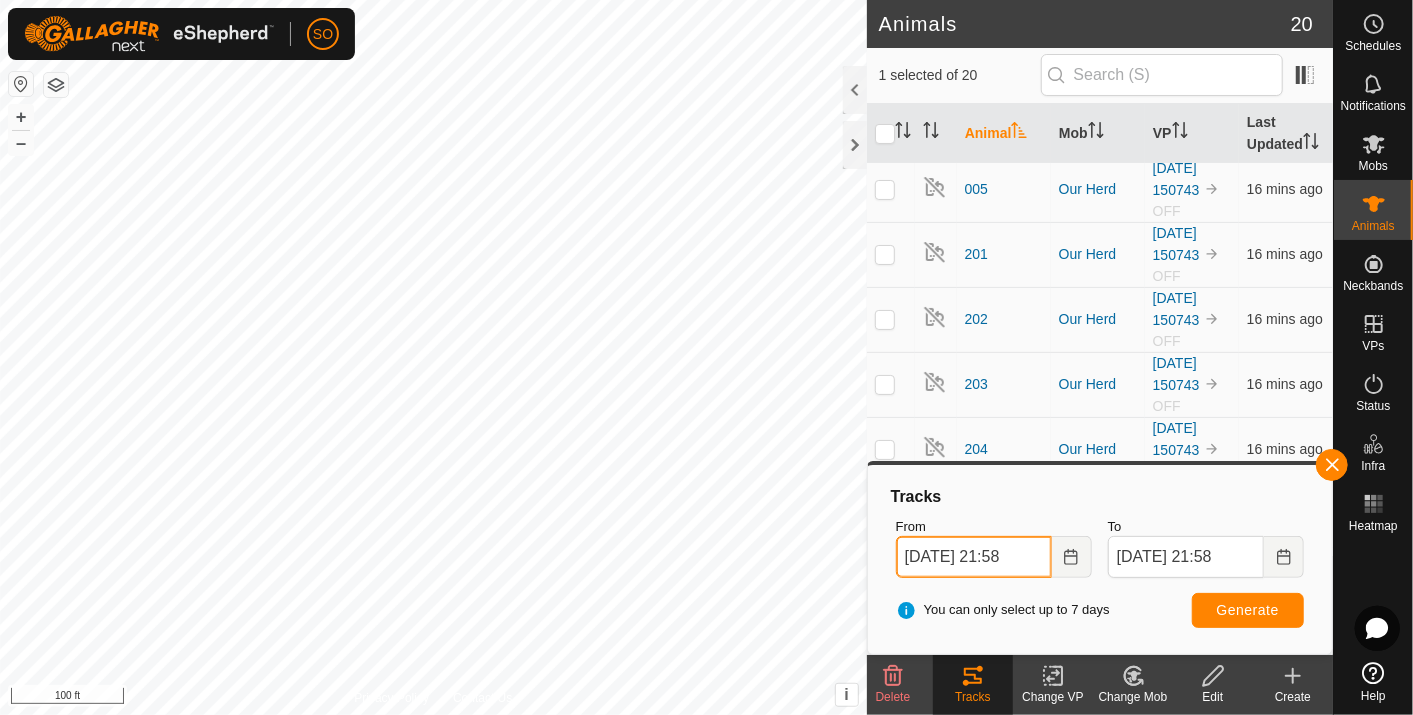 drag, startPoint x: 1041, startPoint y: 553, endPoint x: 1014, endPoint y: 542, distance: 29.15476 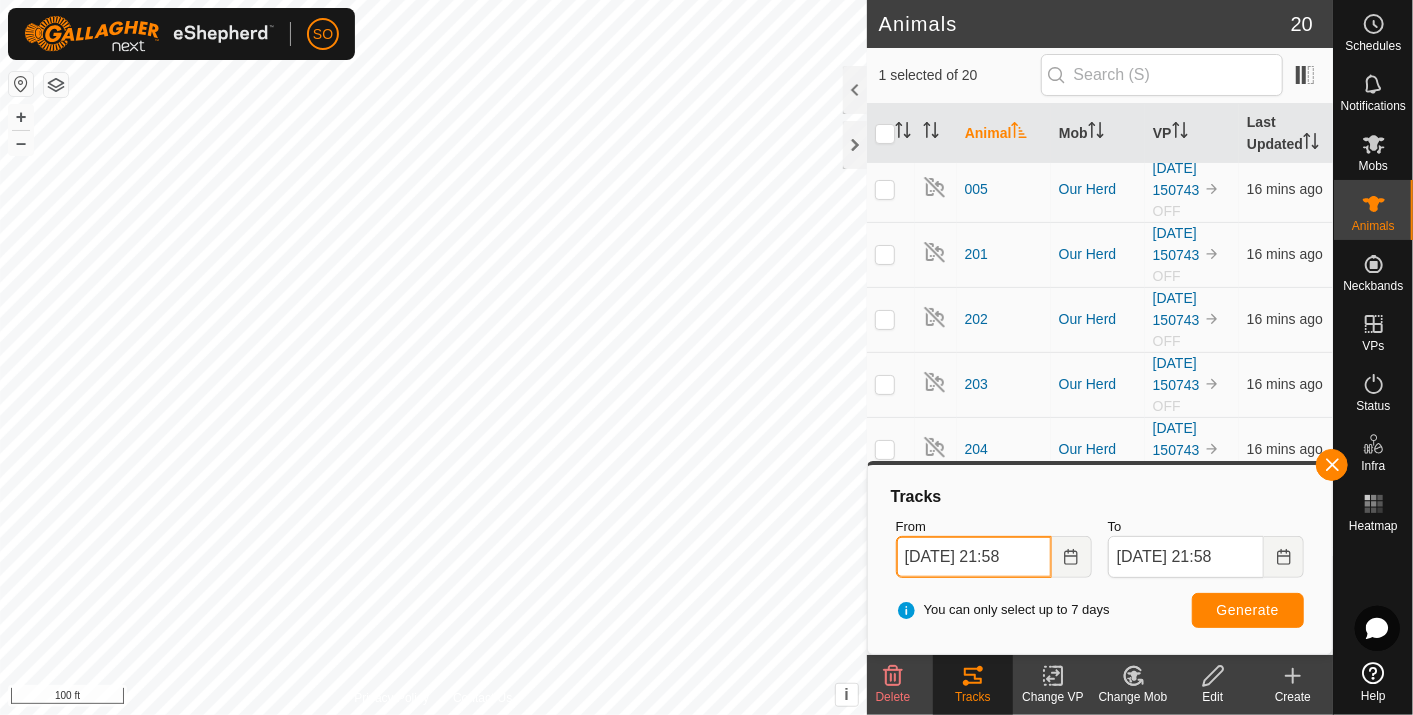 click on "21 Jul, 2025 21:58" at bounding box center (974, 557) 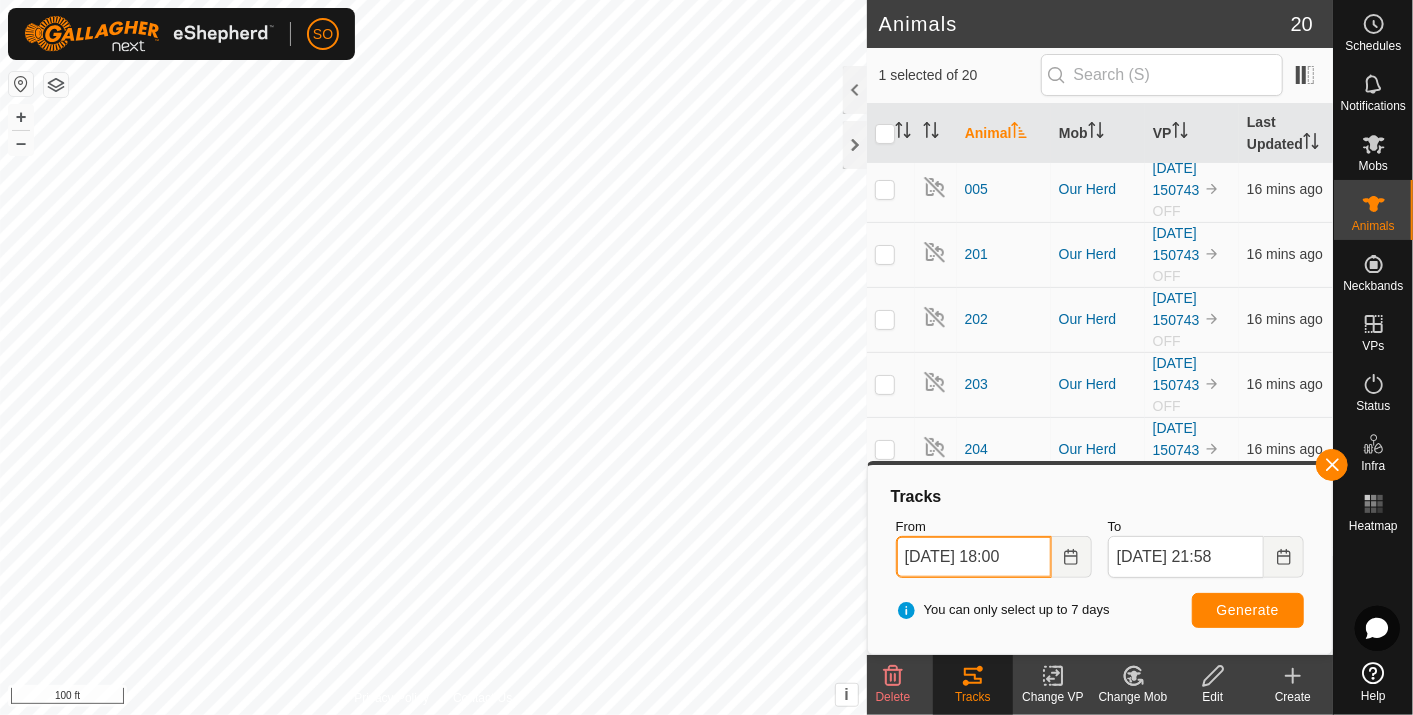 type on "21 Jul, 2025 18:00" 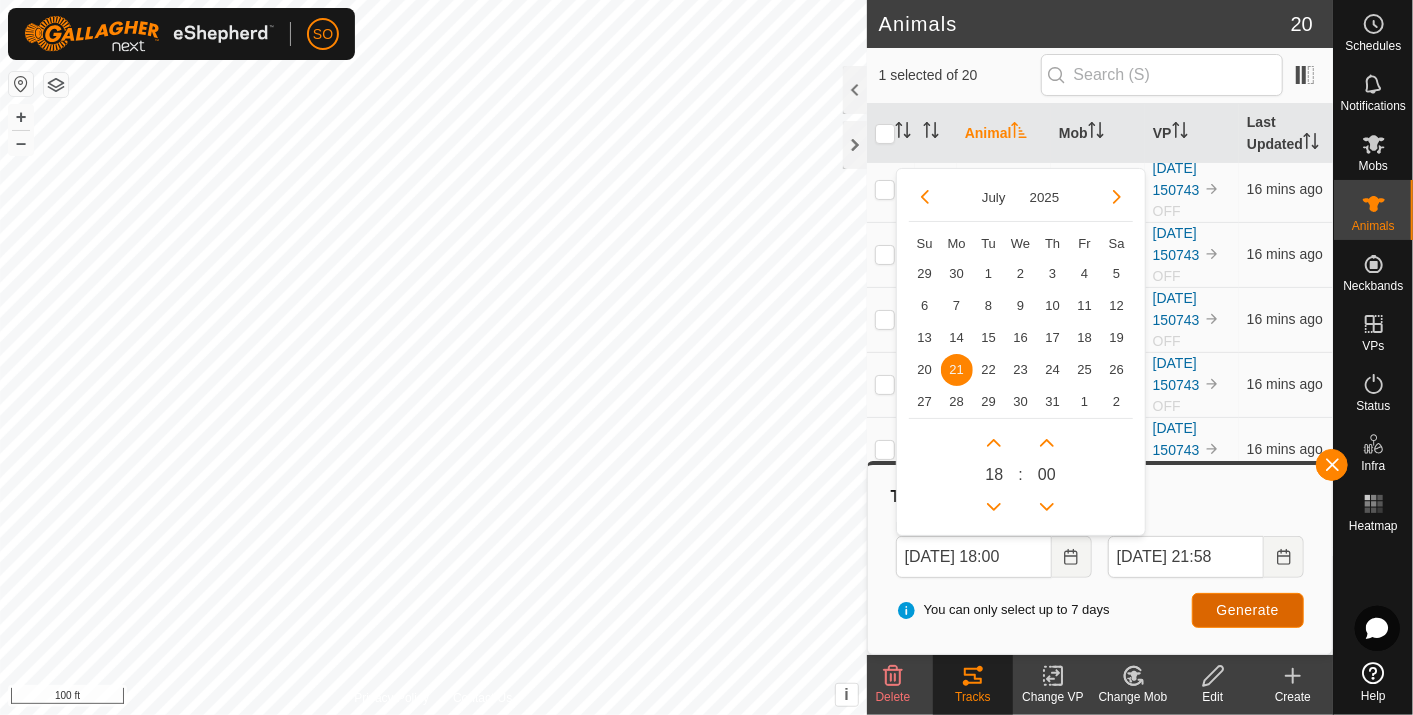 click on "Generate" at bounding box center (1248, 610) 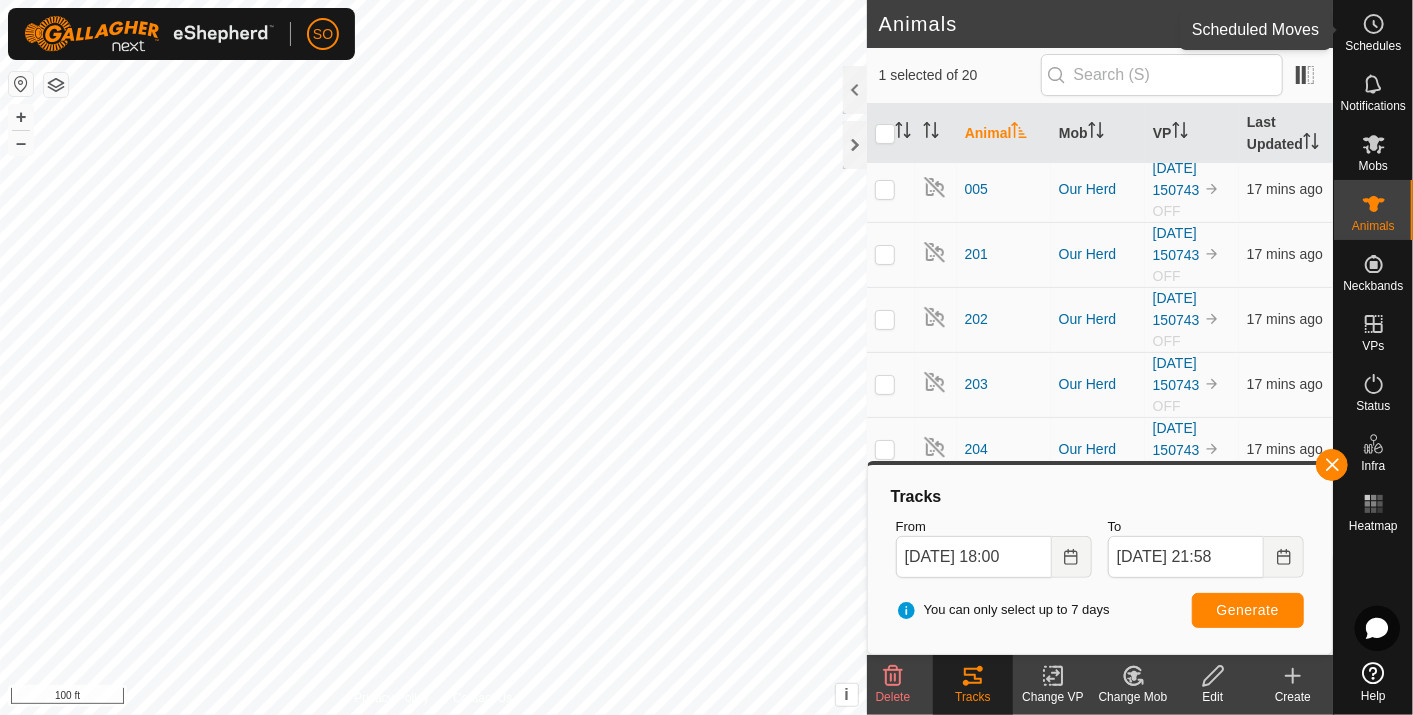click 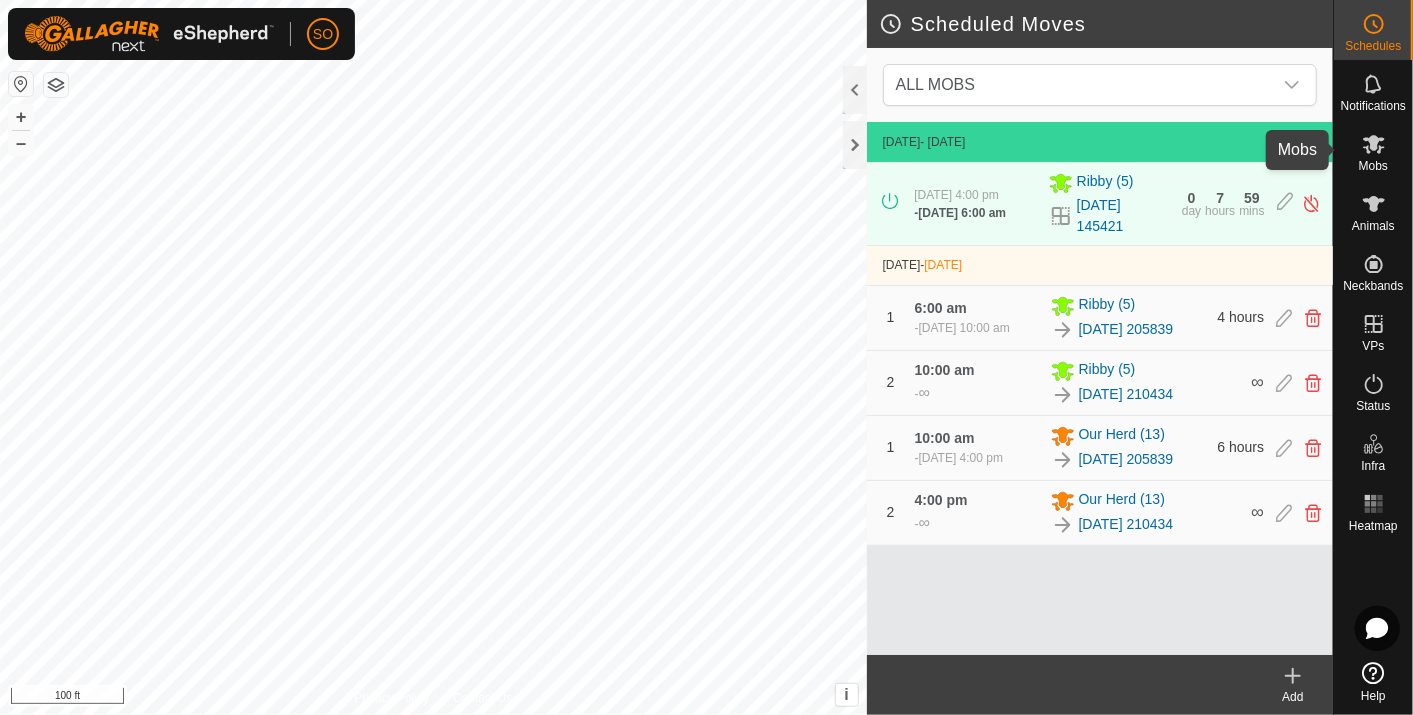 click 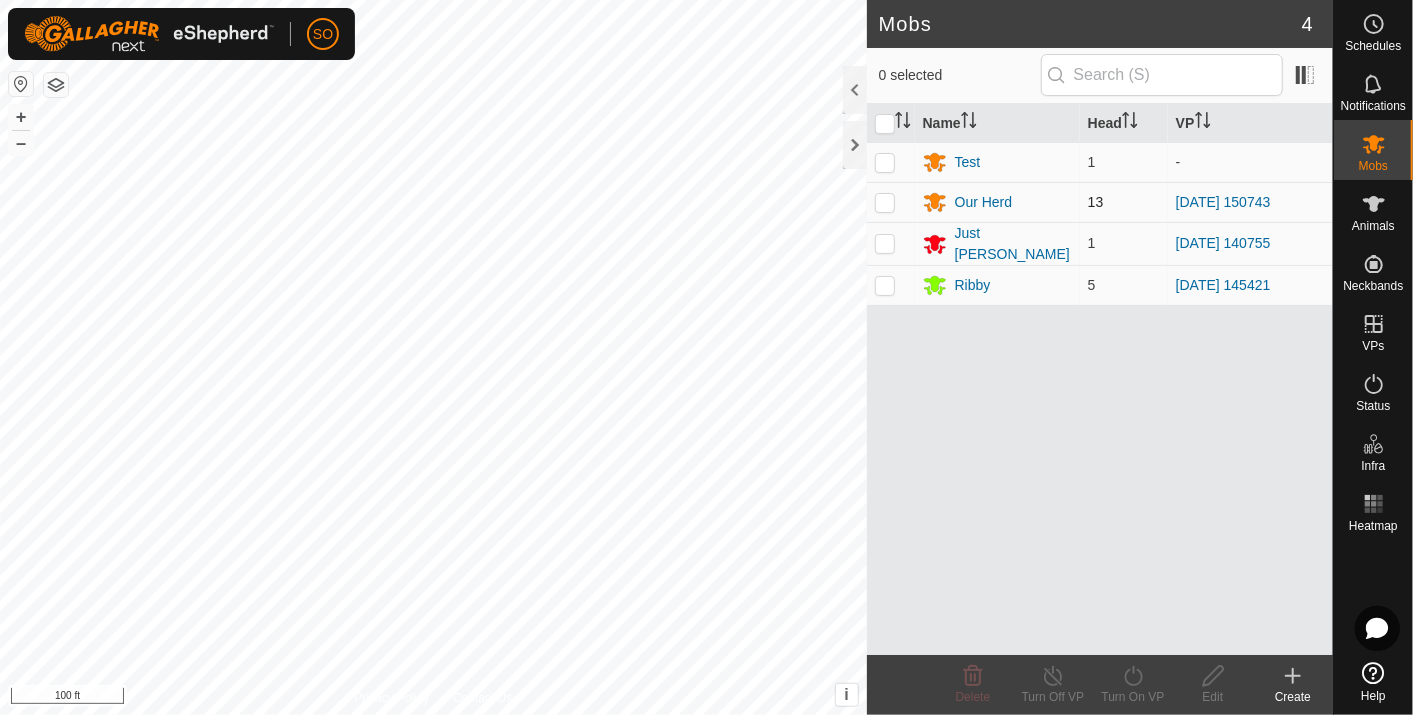 click at bounding box center [885, 202] 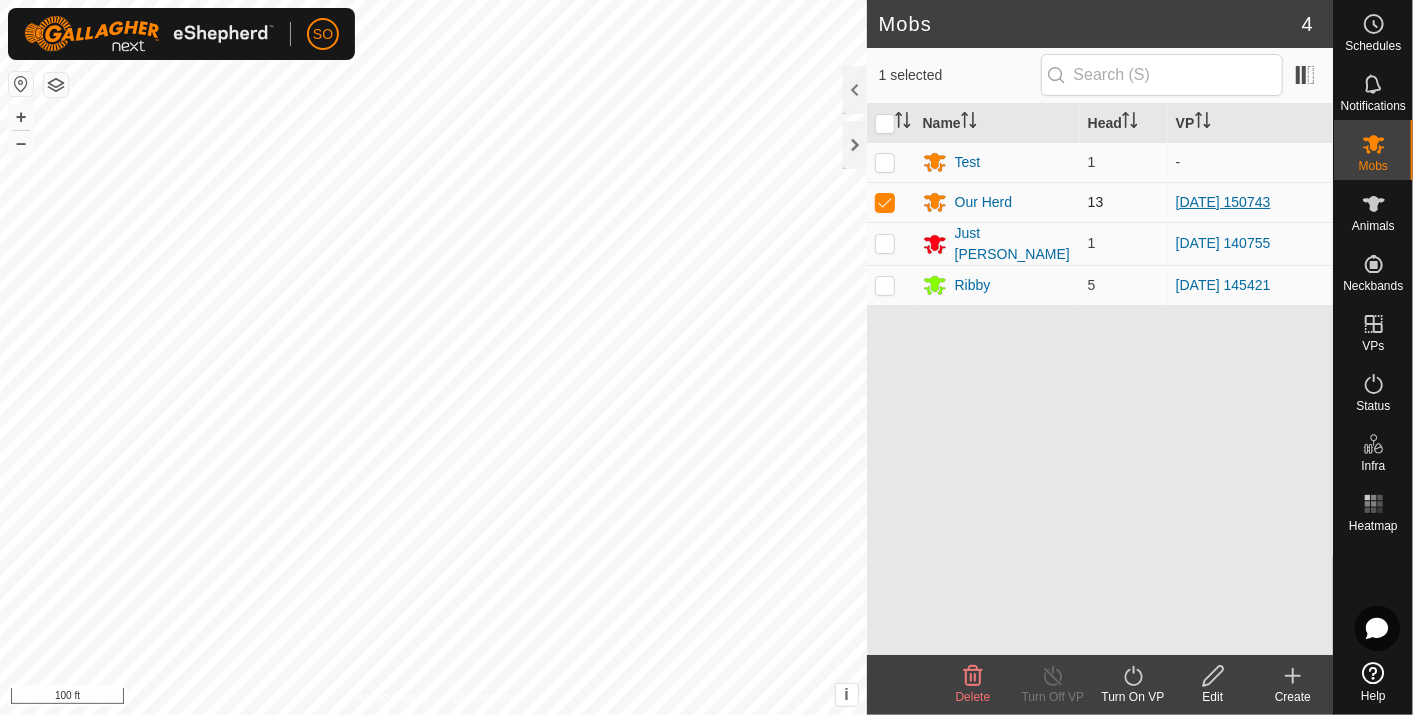 click on "2025-07-20 150743" at bounding box center (1223, 202) 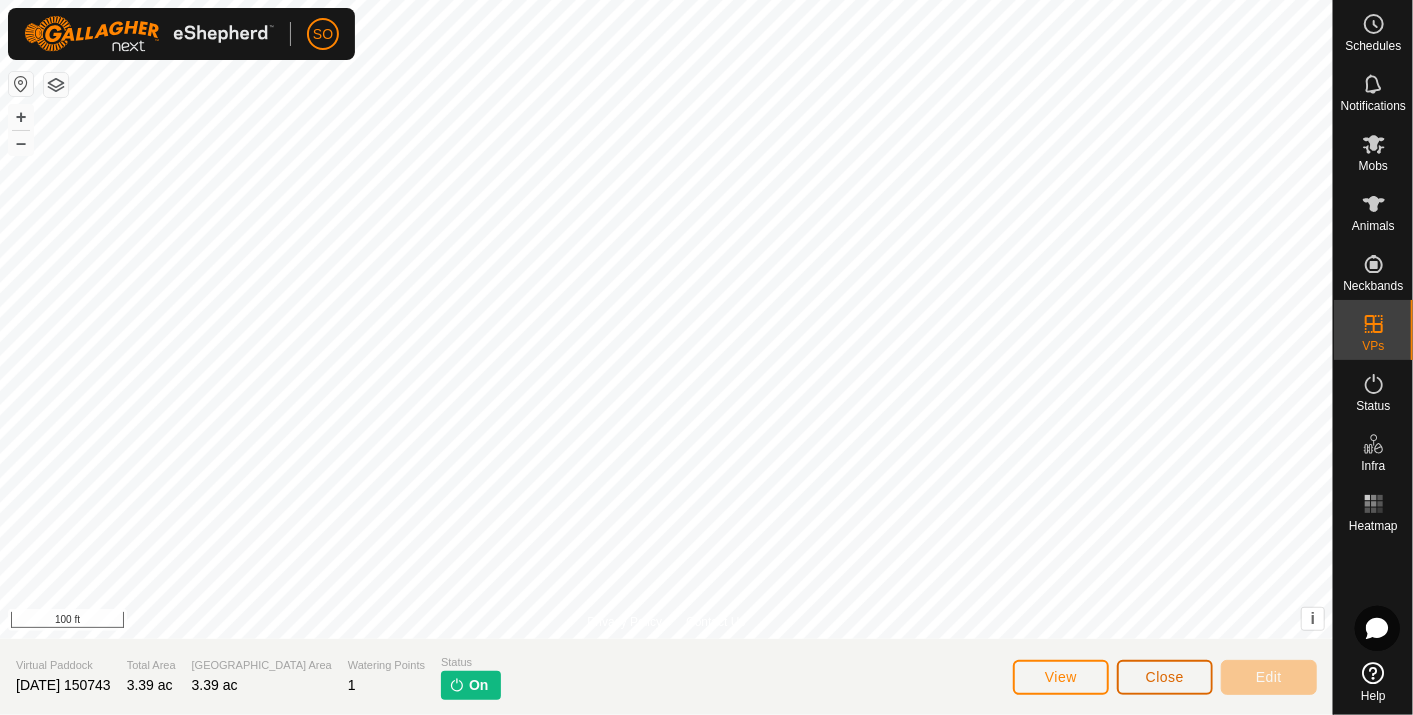 click on "Close" 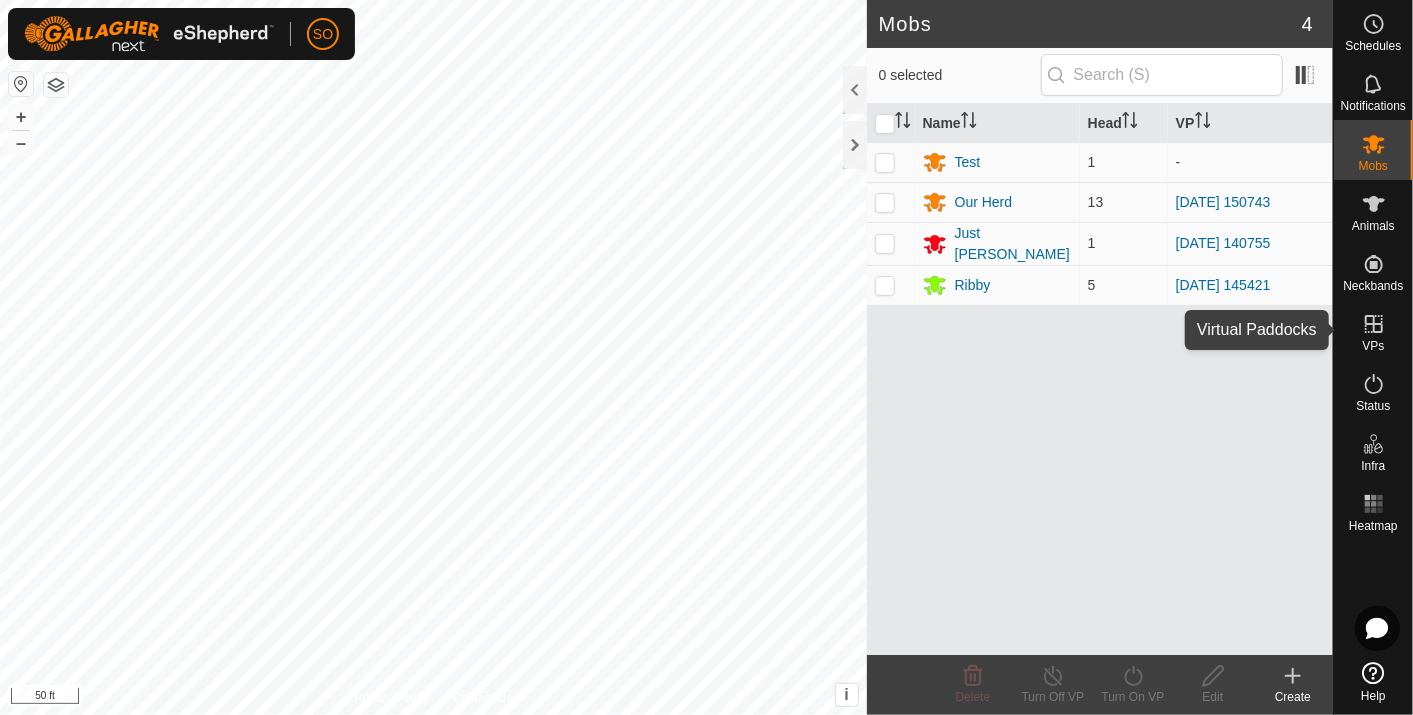 click 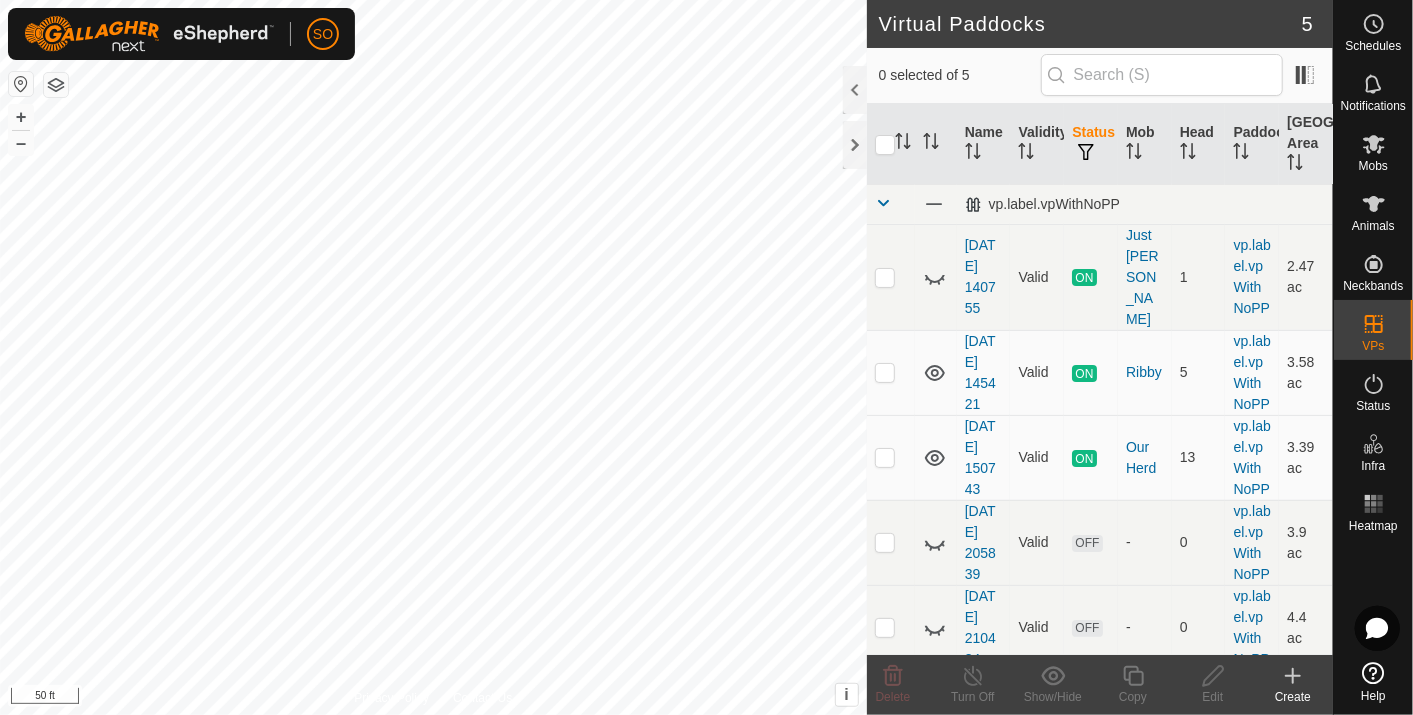click 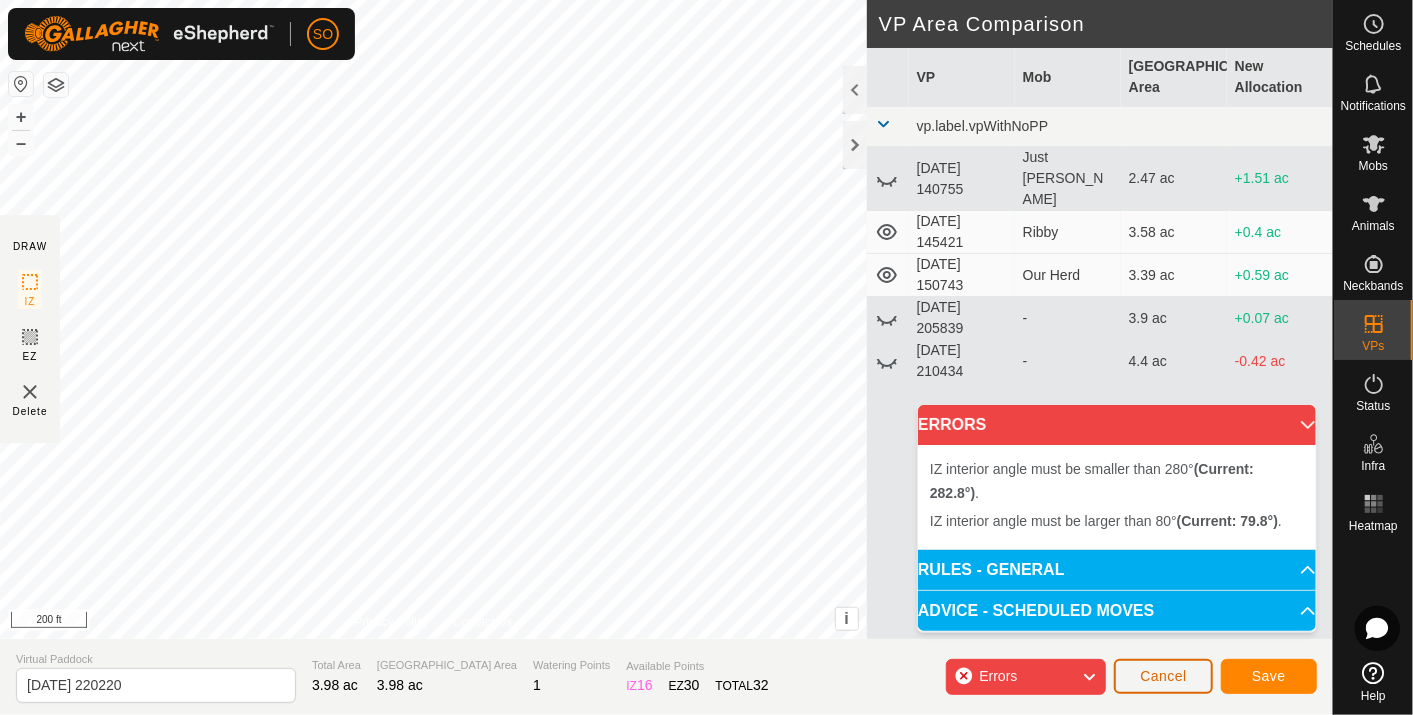 click on "Cancel" 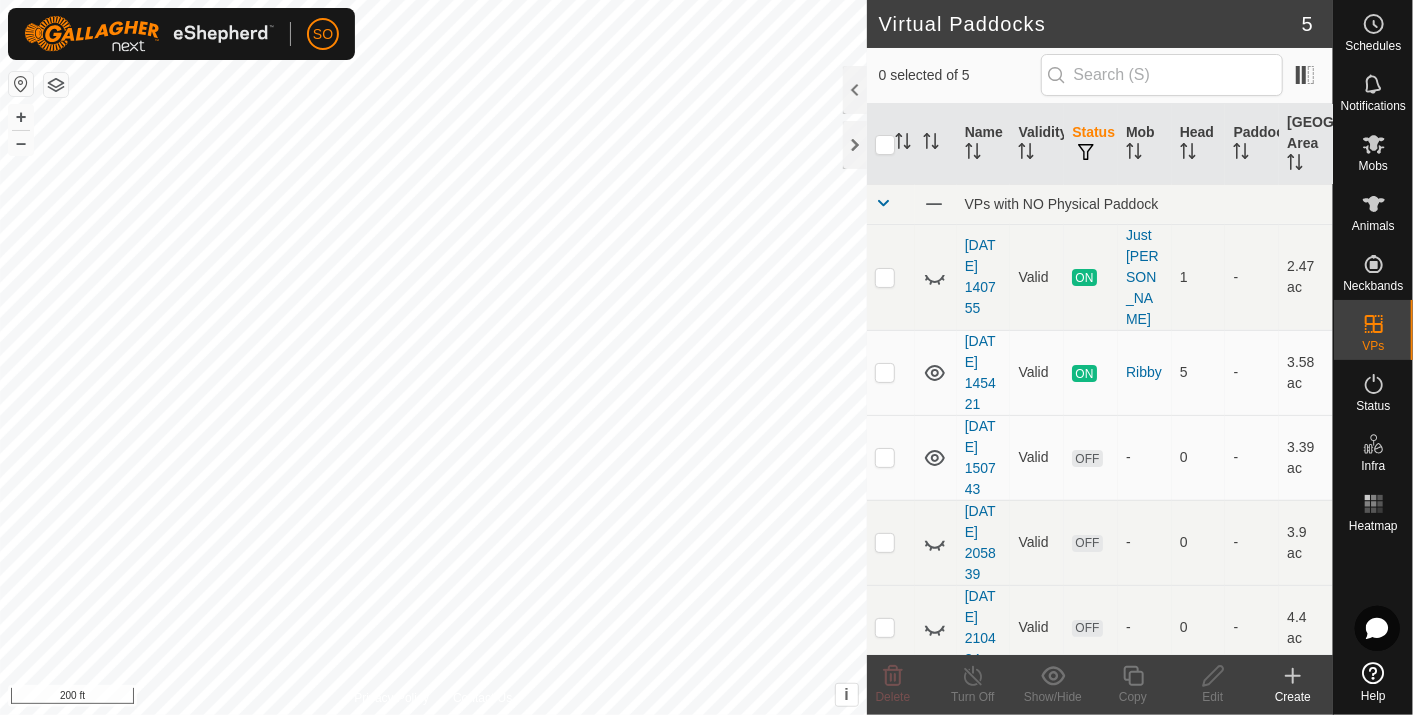 click 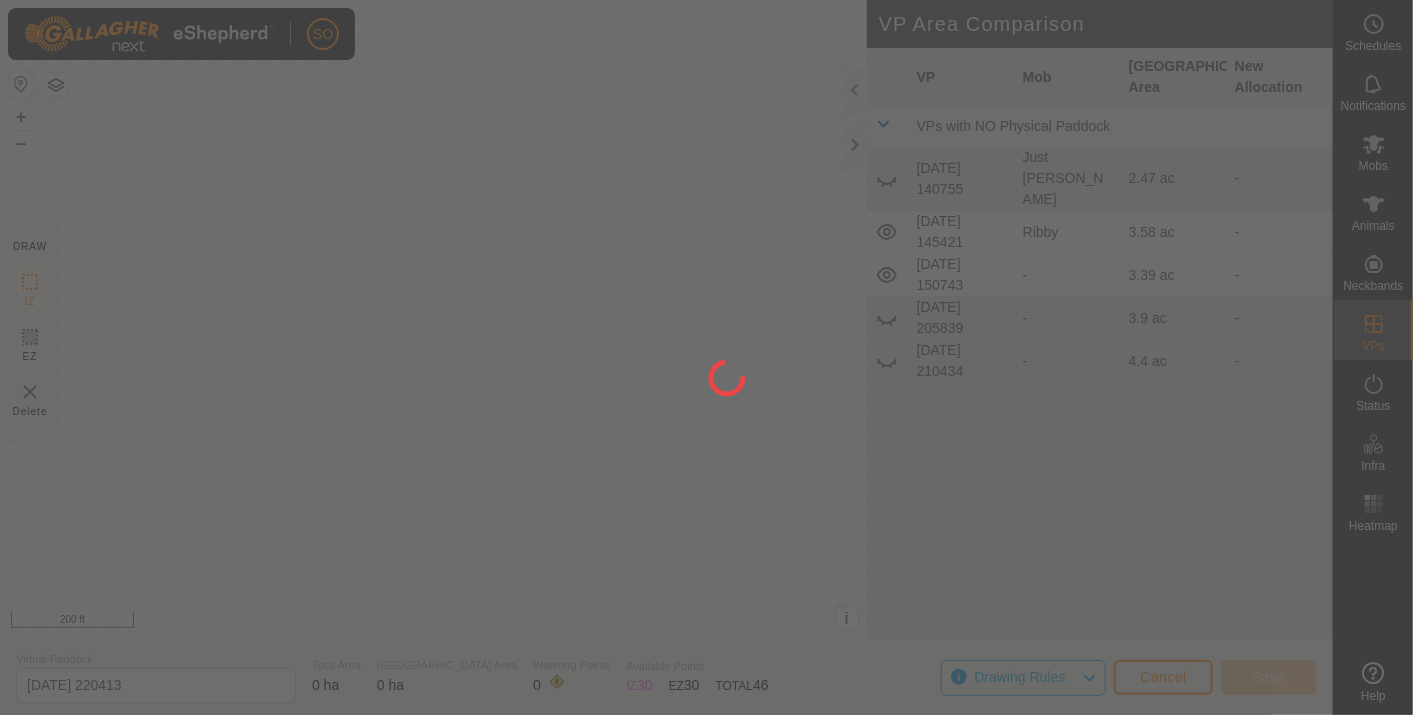 scroll, scrollTop: 0, scrollLeft: 0, axis: both 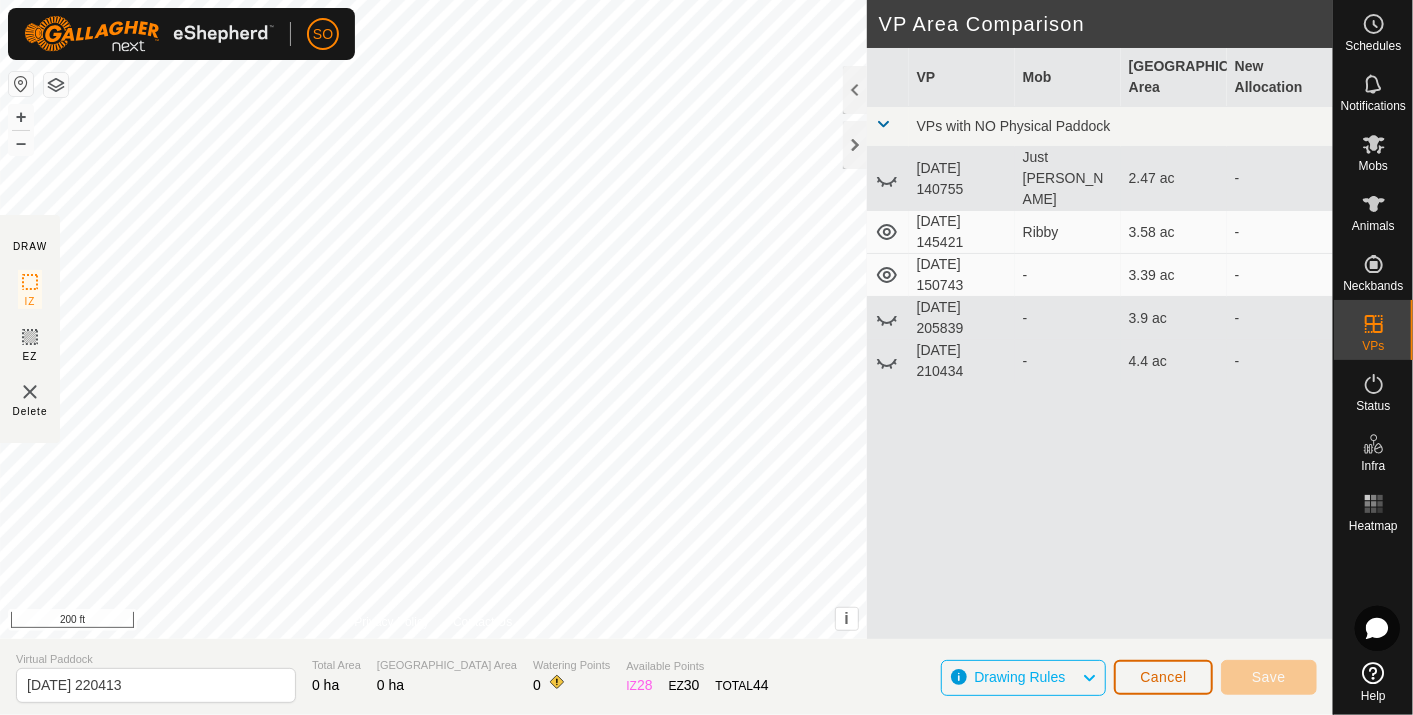 click on "Cancel" 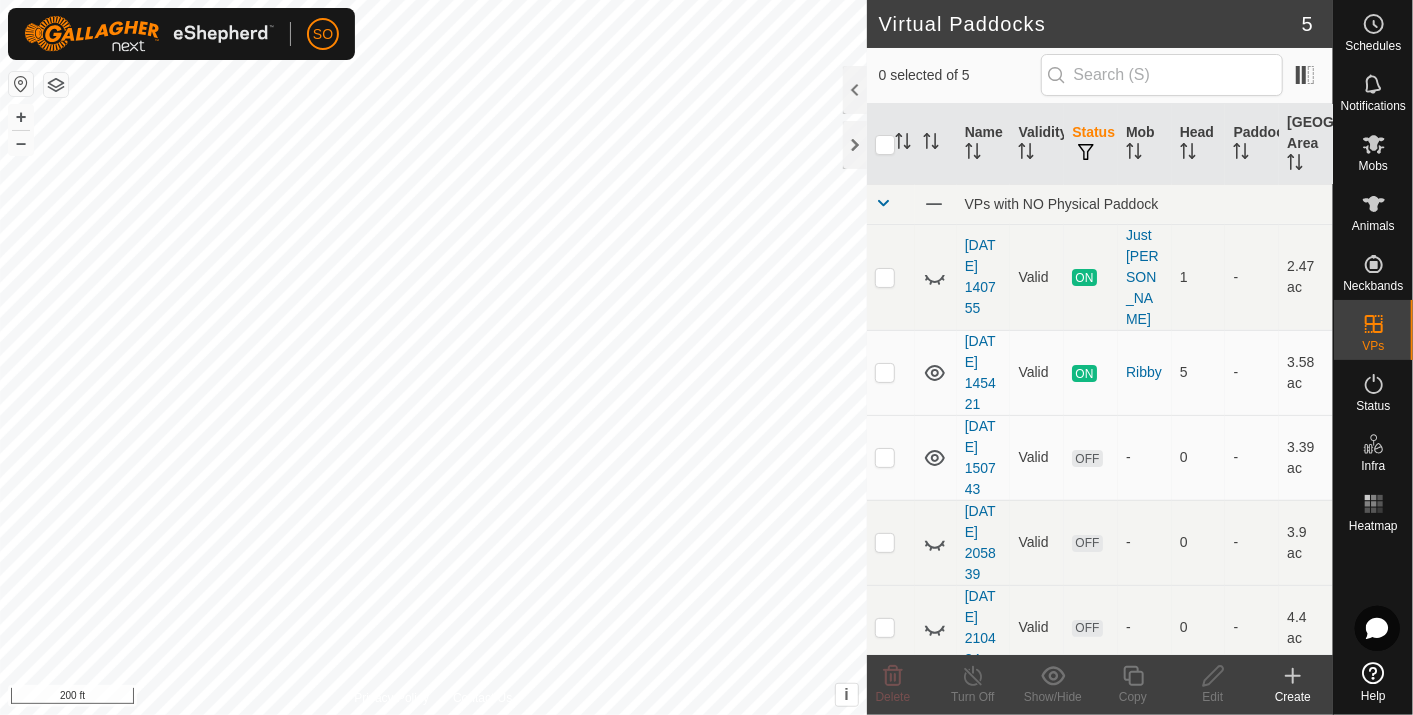 click 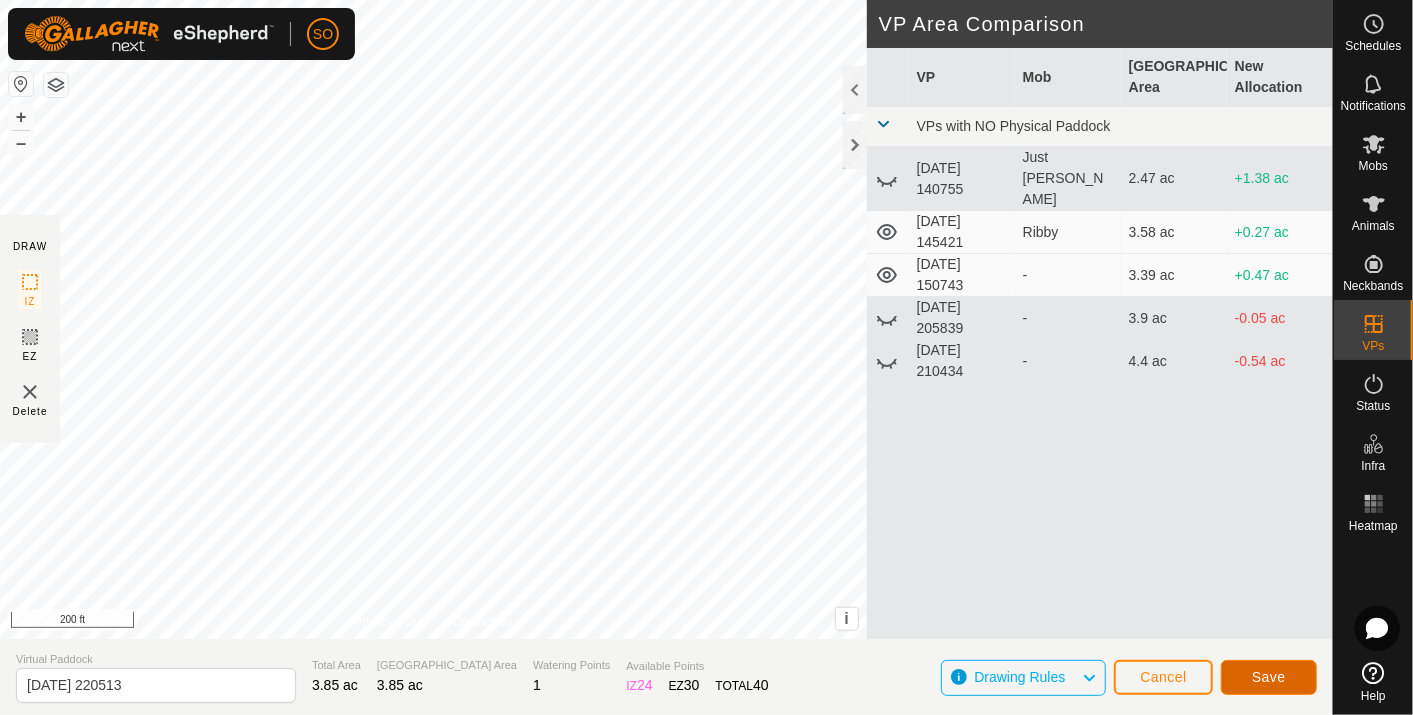 click on "Save" 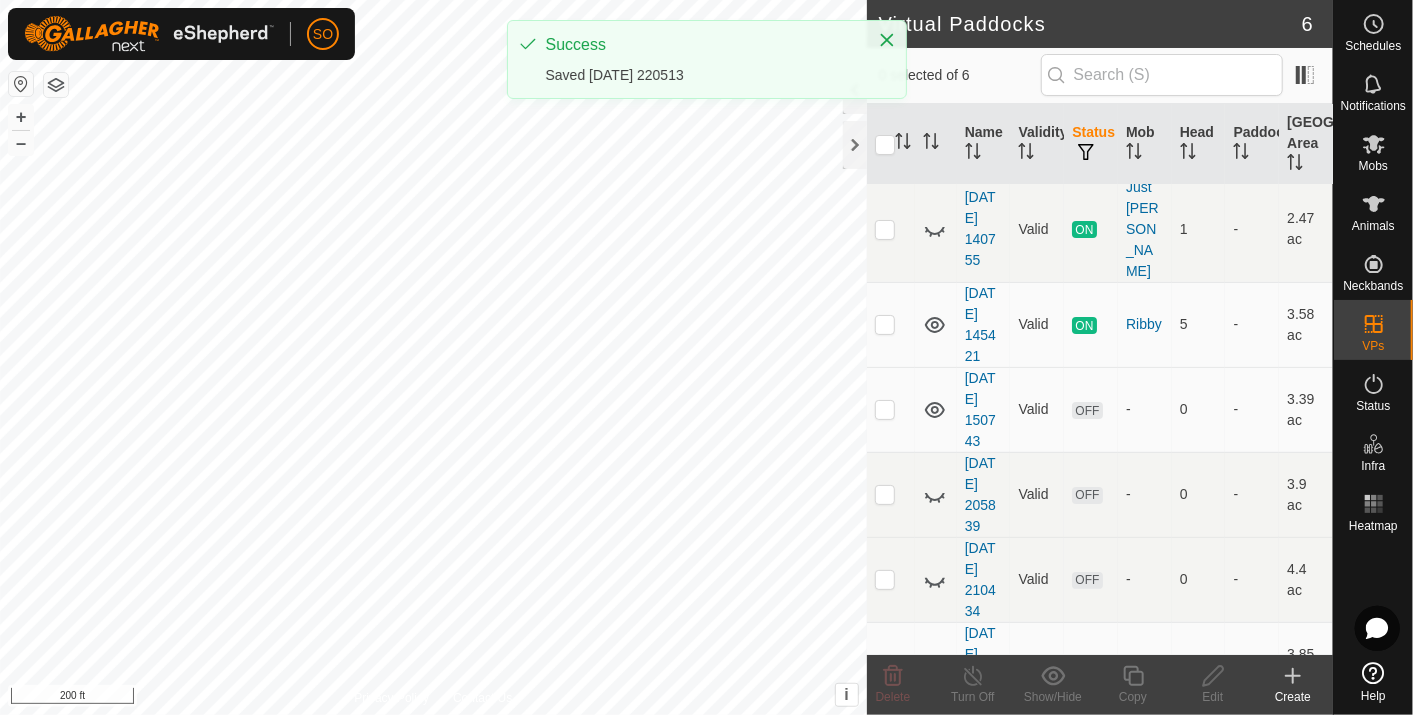 scroll, scrollTop: 77, scrollLeft: 0, axis: vertical 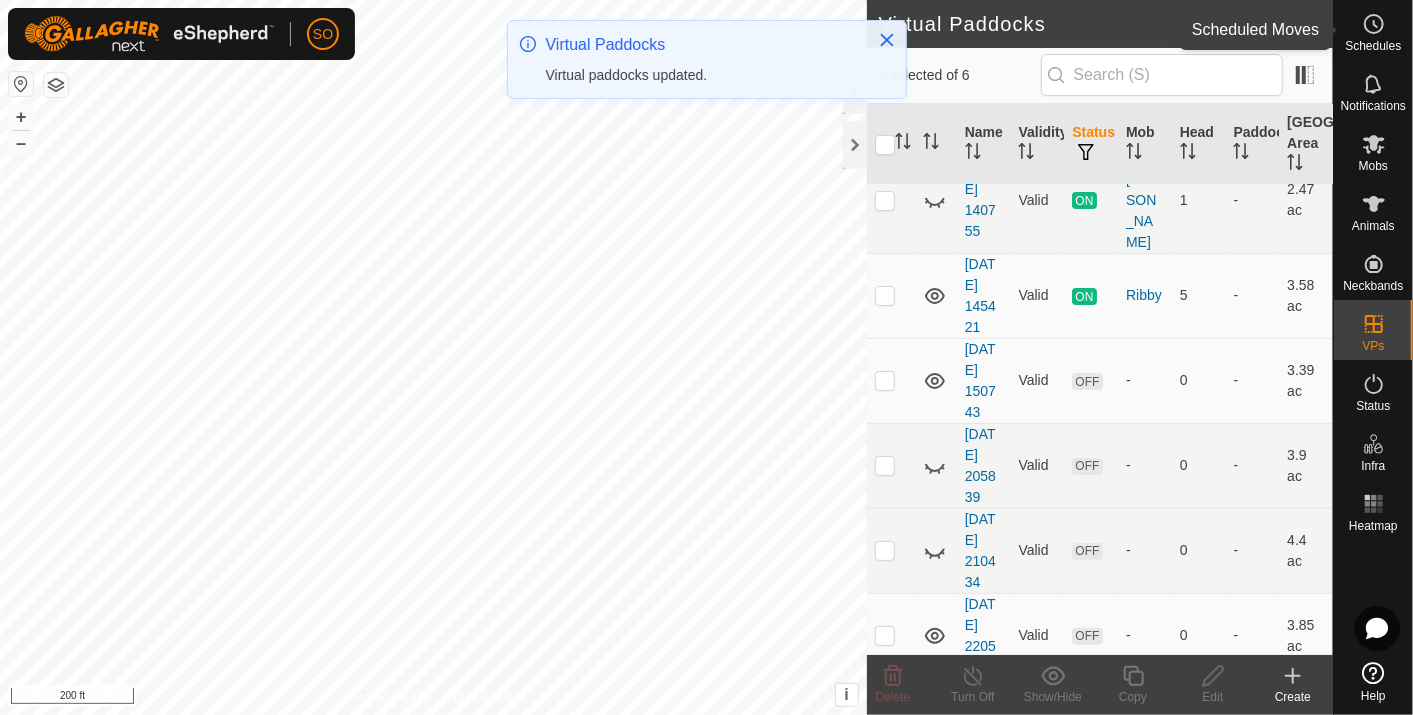 click 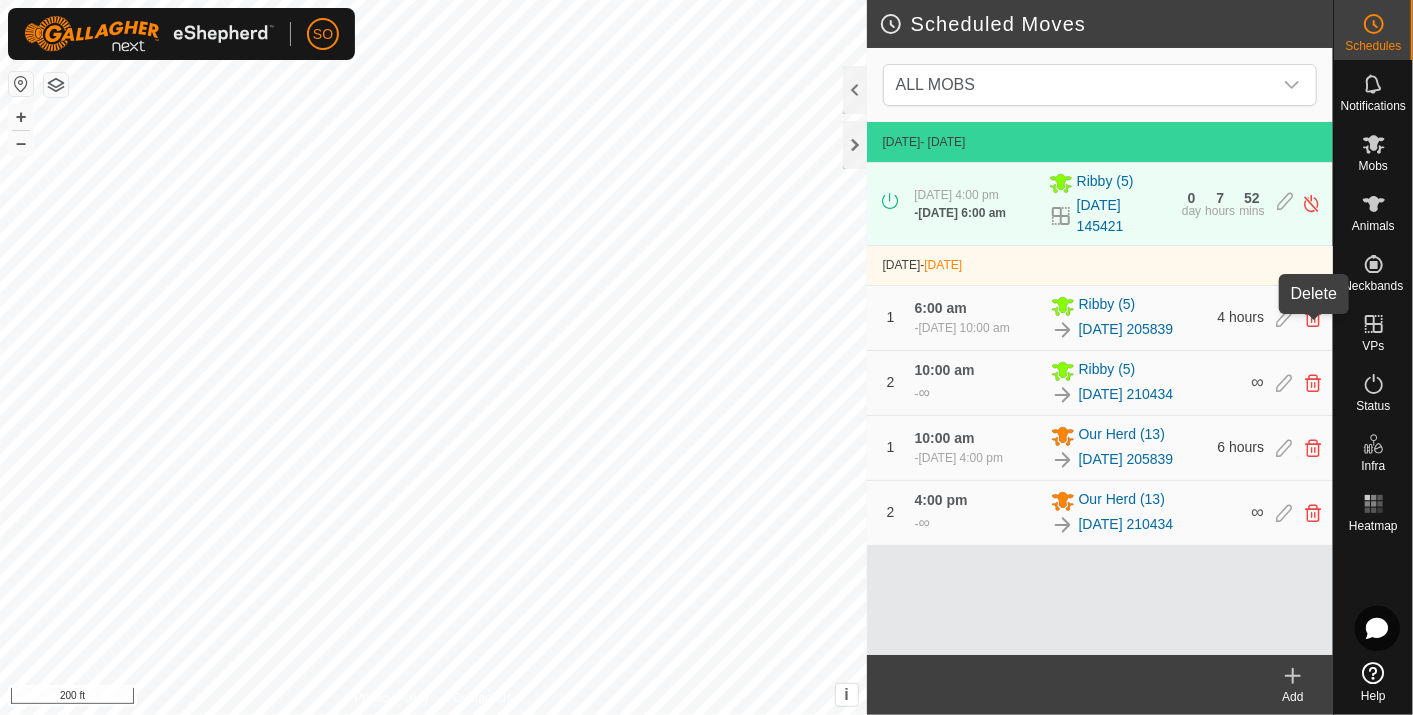 click at bounding box center (1313, 318) 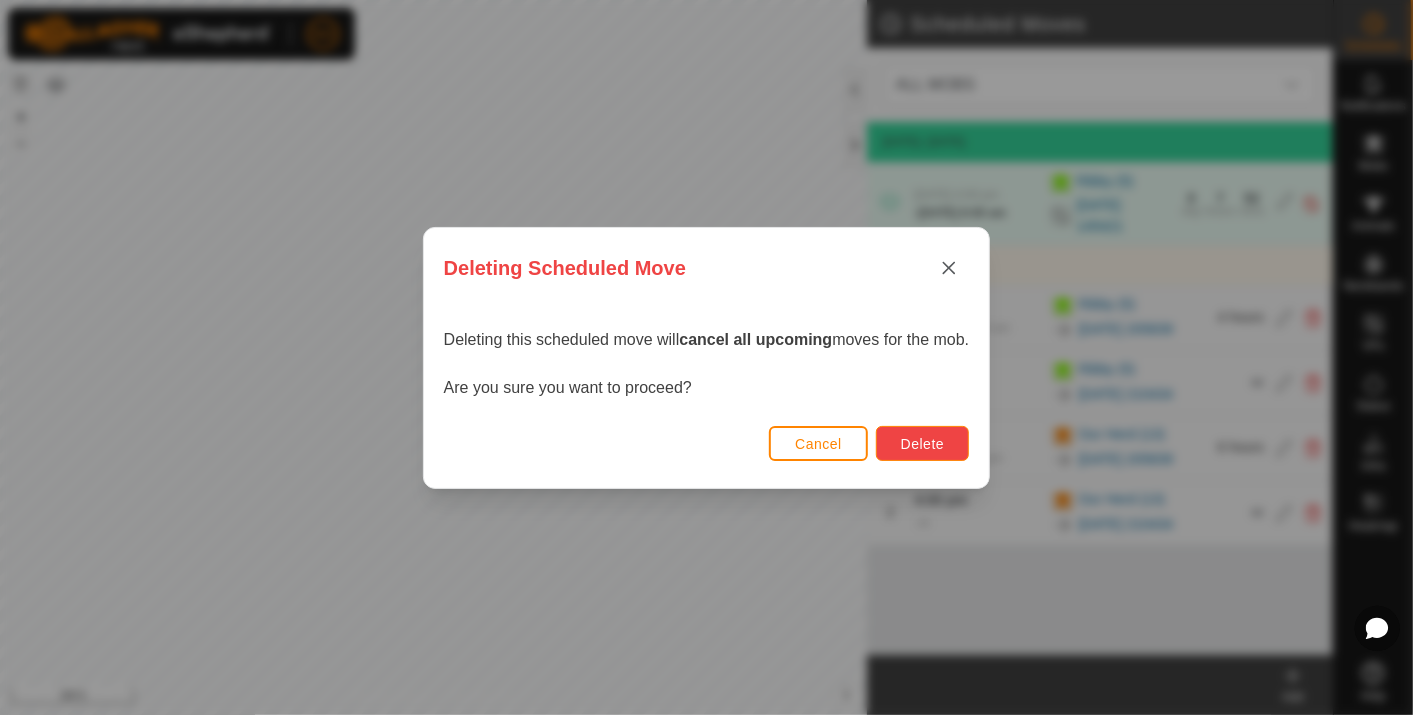 click on "Delete" at bounding box center (922, 444) 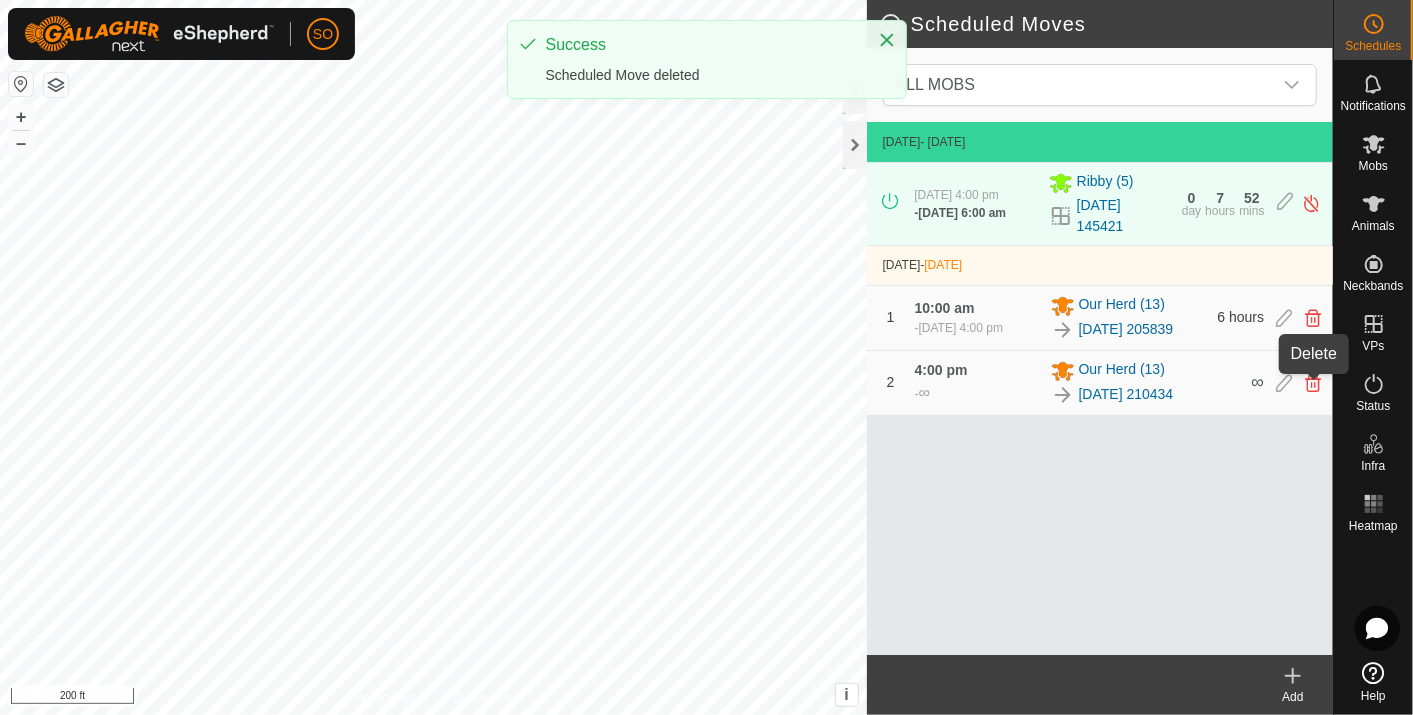 click at bounding box center [1313, 383] 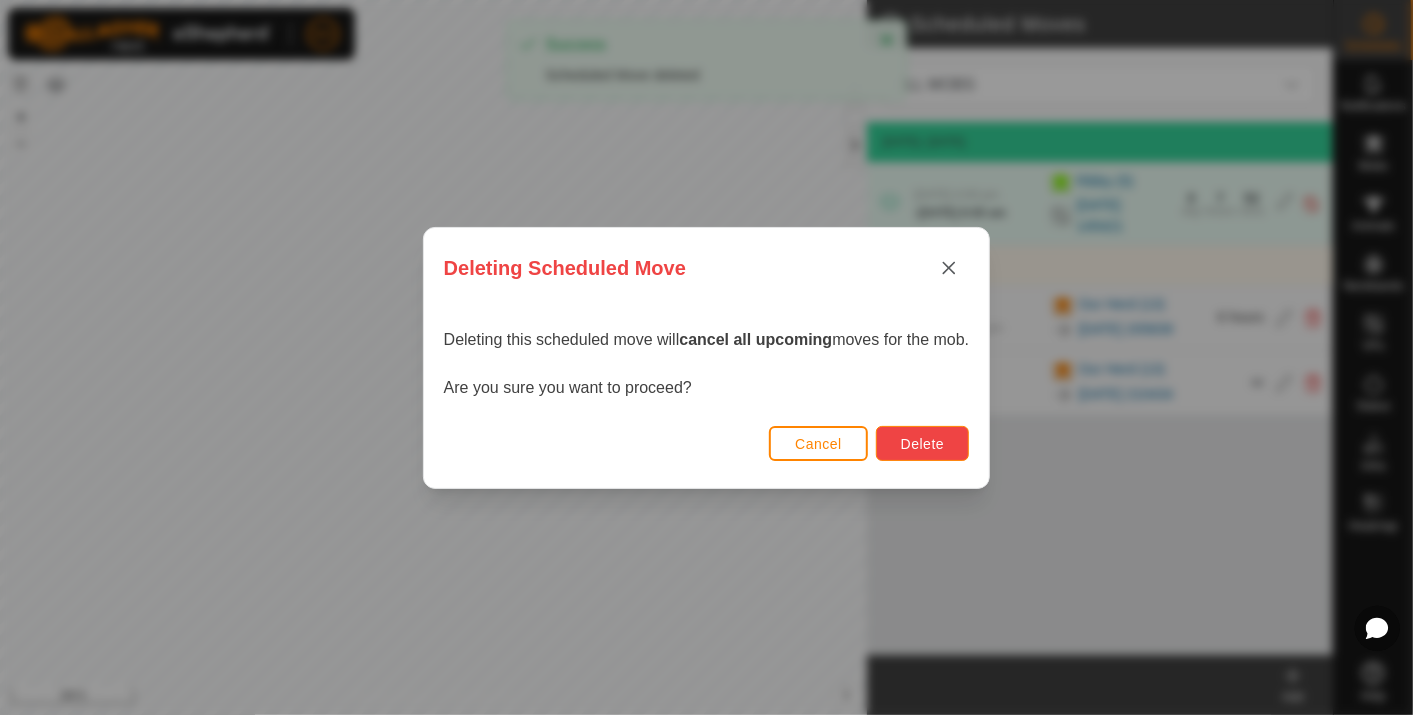 click on "Delete" at bounding box center [922, 443] 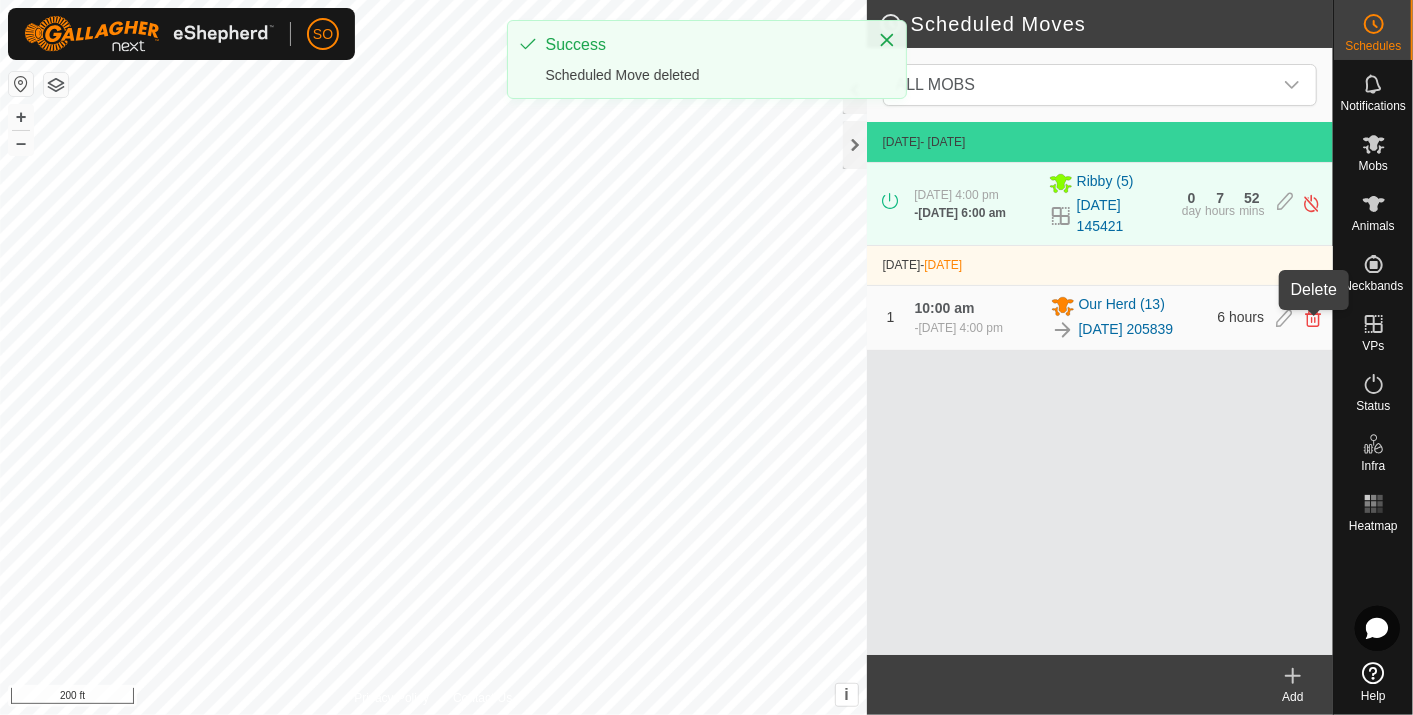 click at bounding box center [1313, 318] 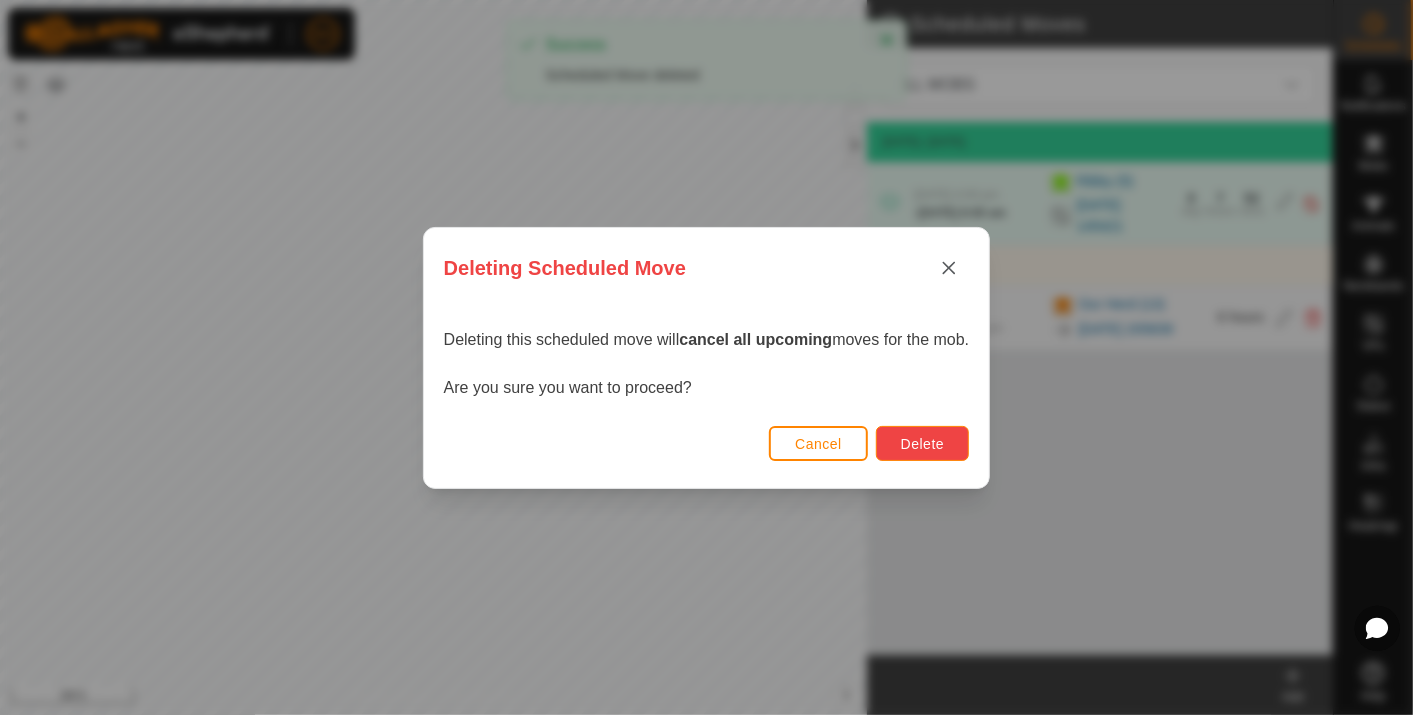 click on "Delete" at bounding box center [922, 443] 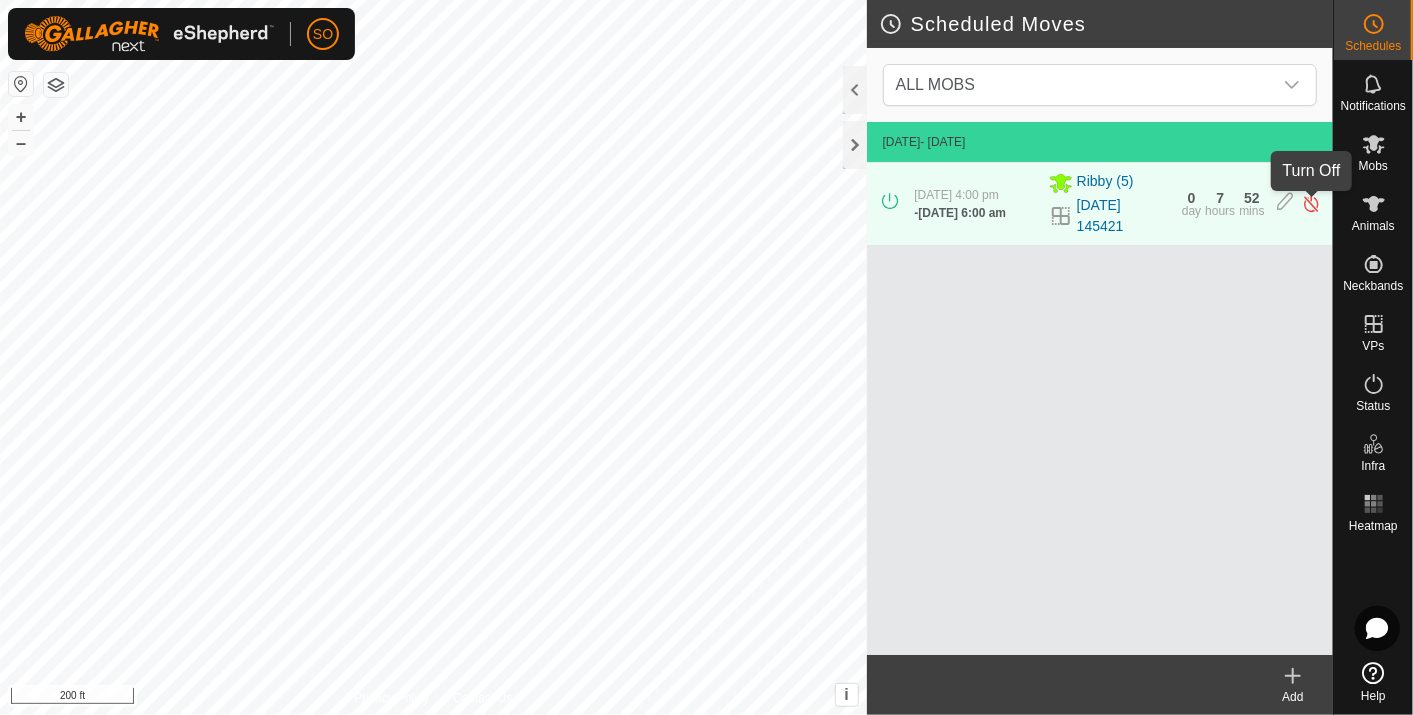click at bounding box center [1311, 203] 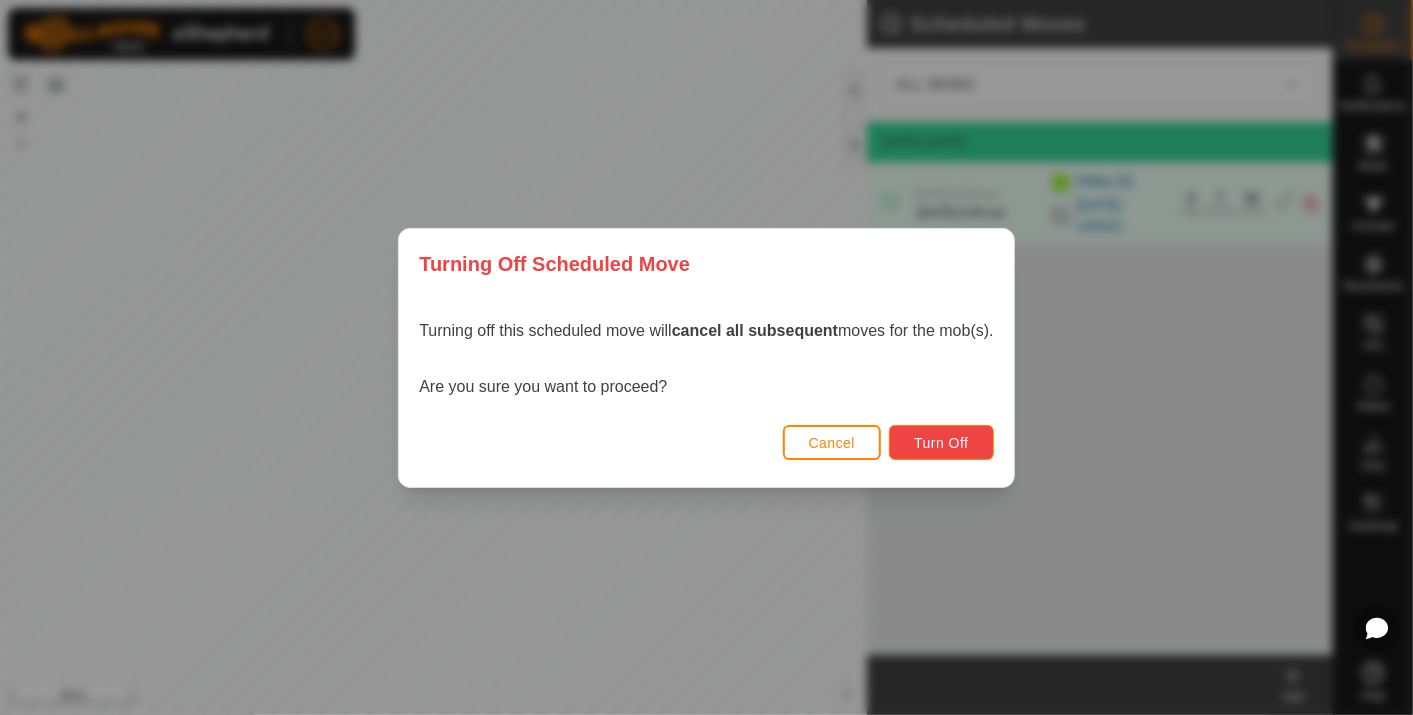 click on "Turn Off" at bounding box center [941, 443] 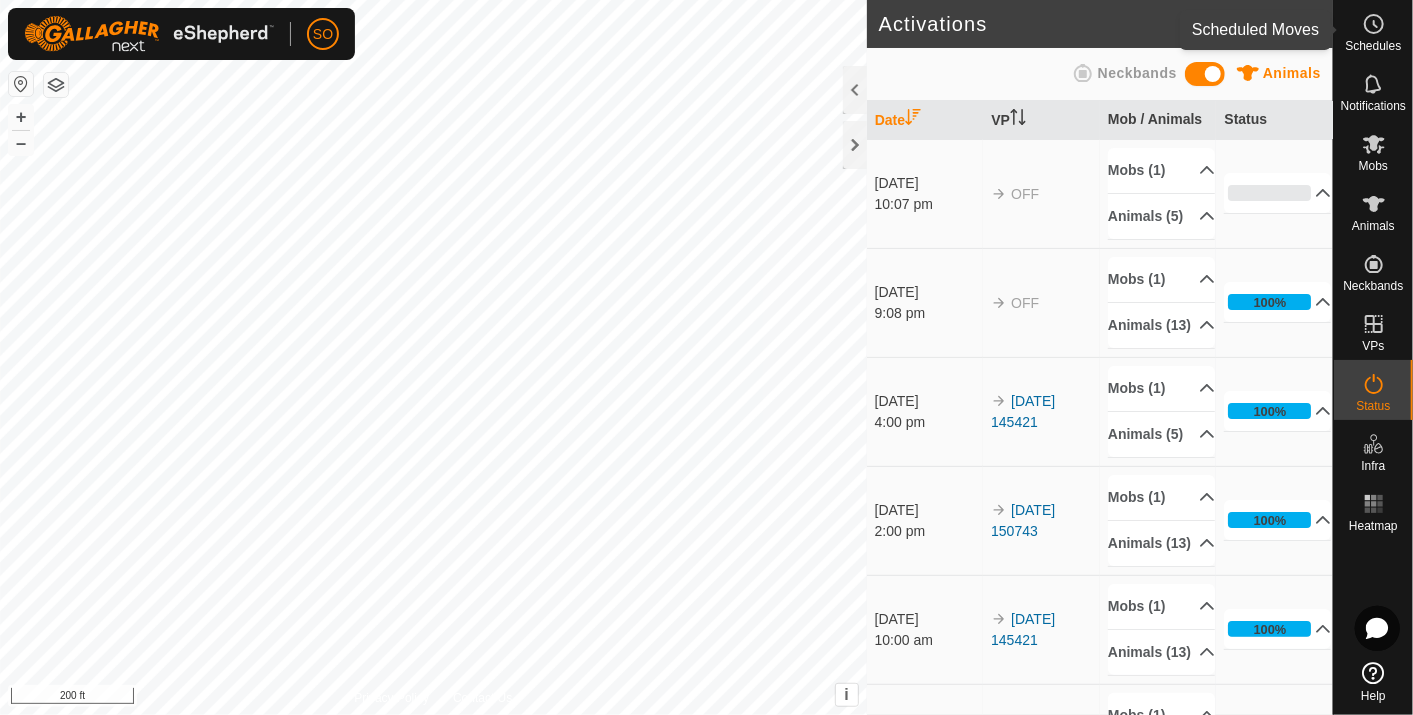 click 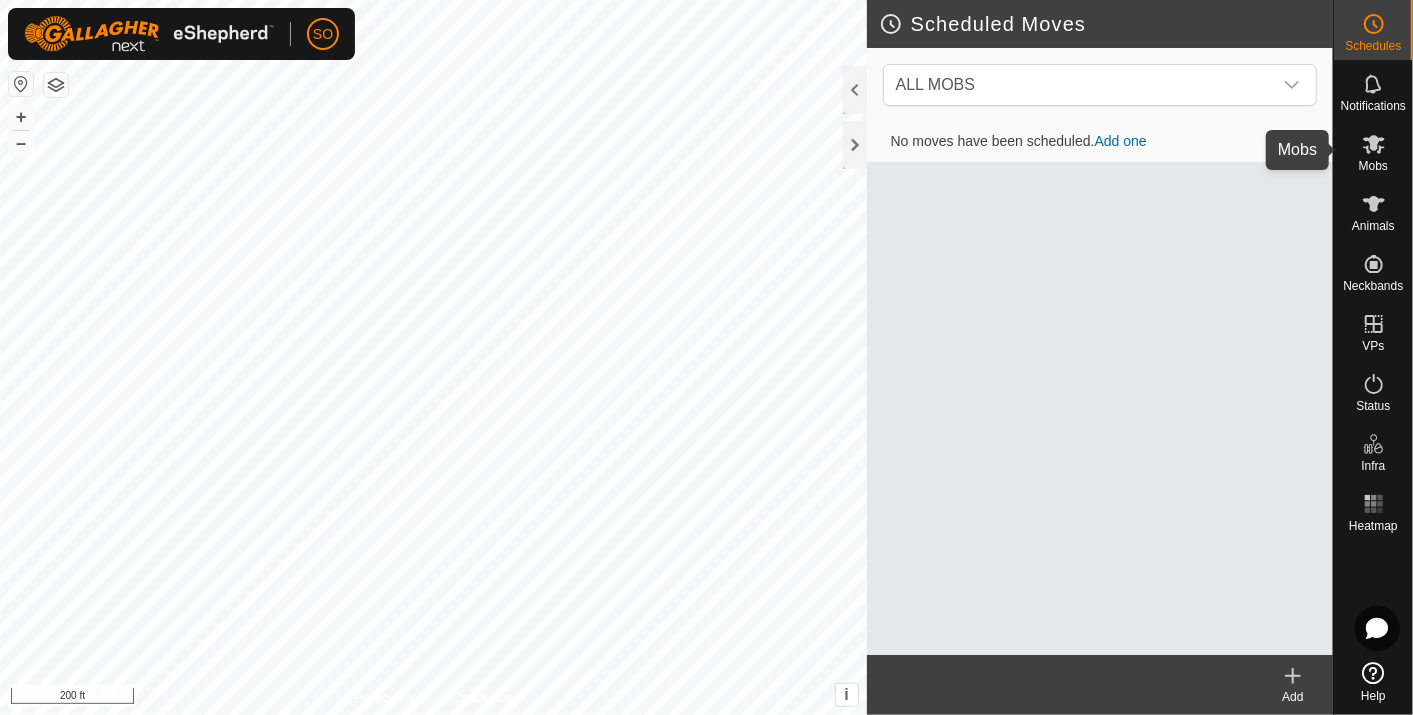click 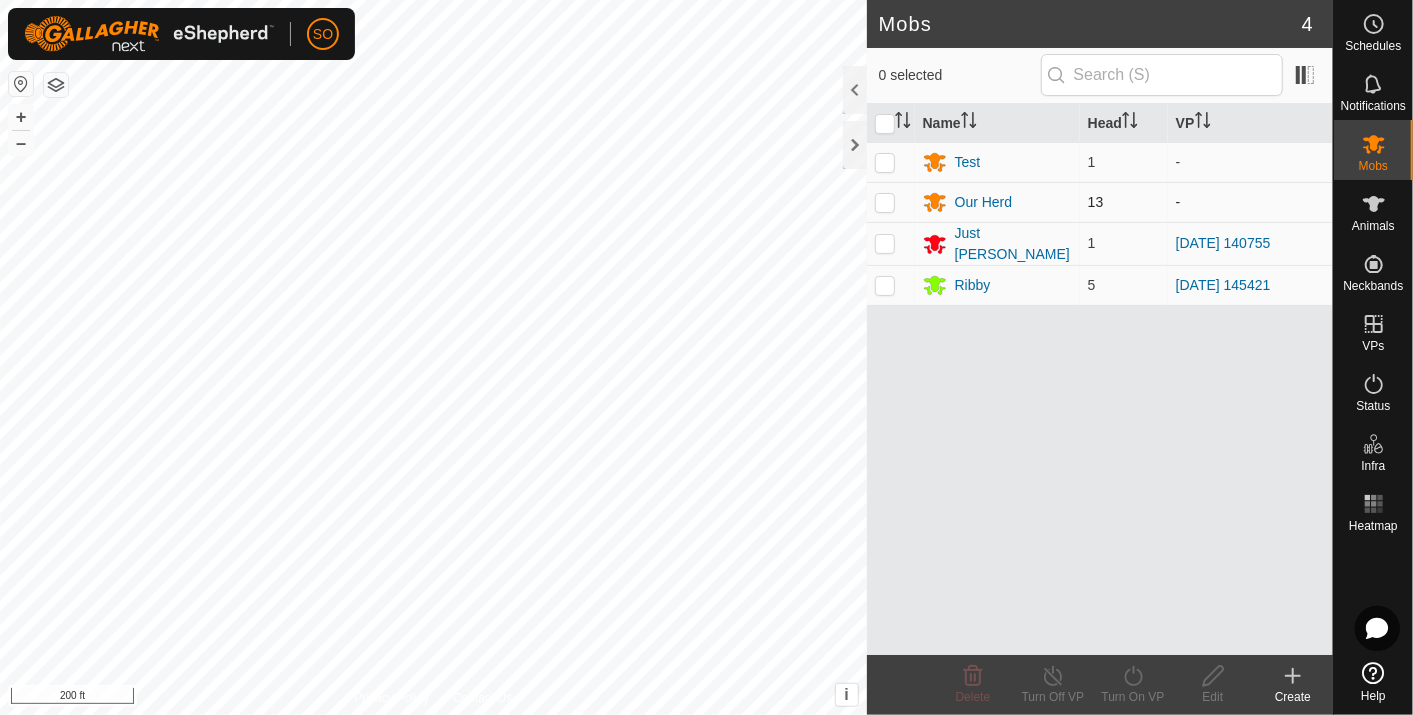 click at bounding box center (885, 202) 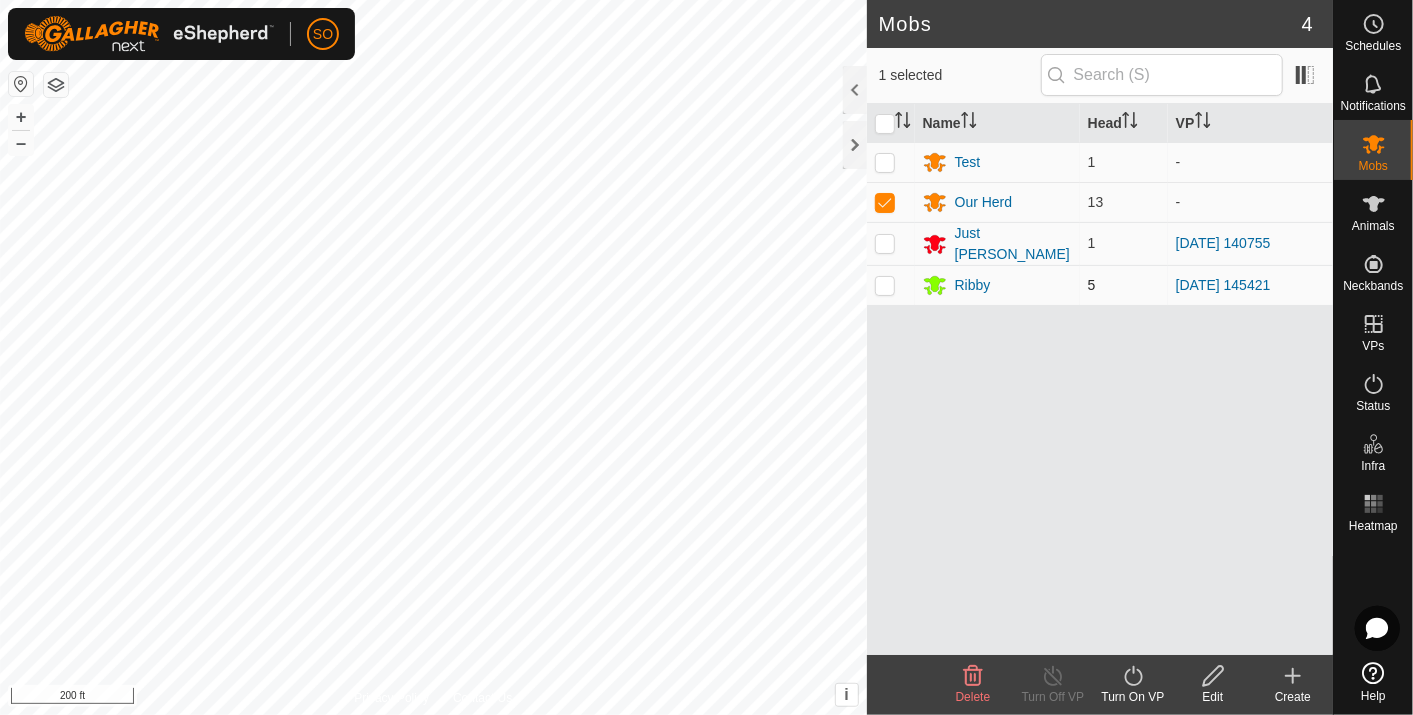 click at bounding box center [885, 285] 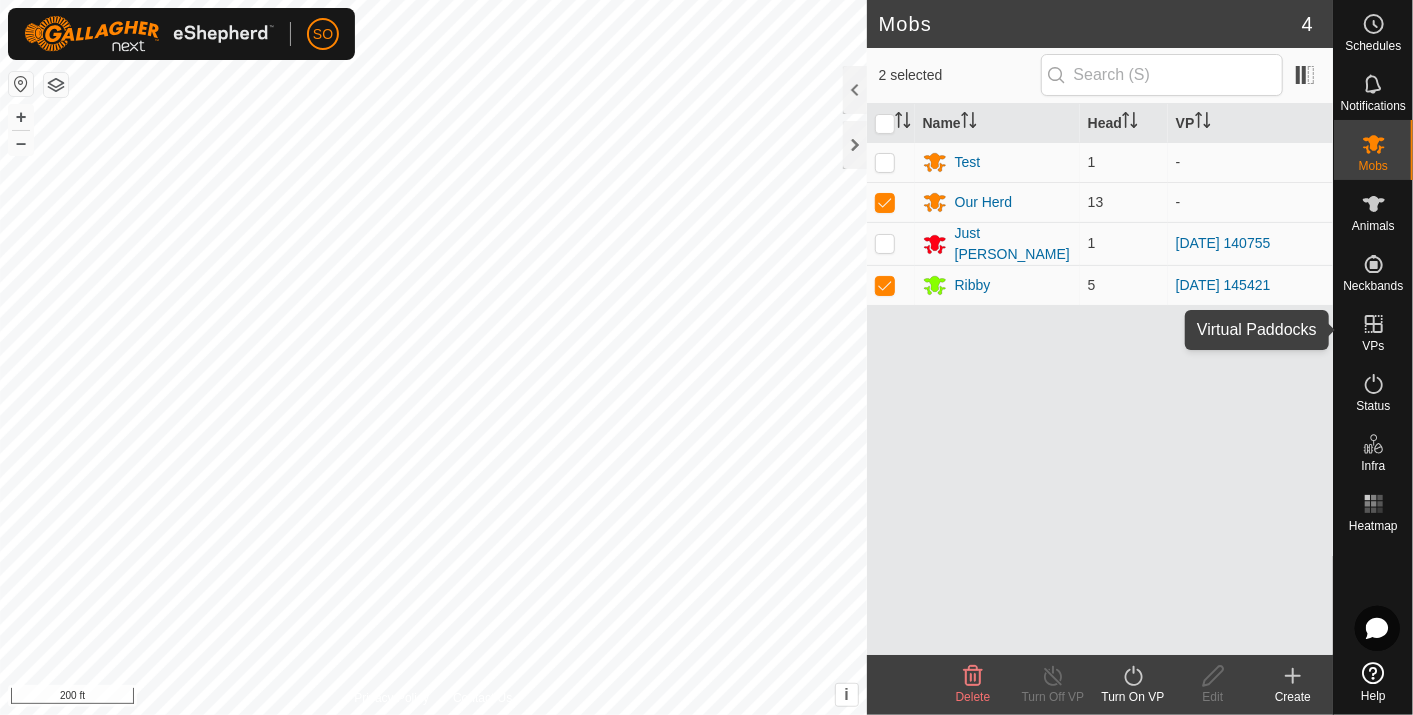 click 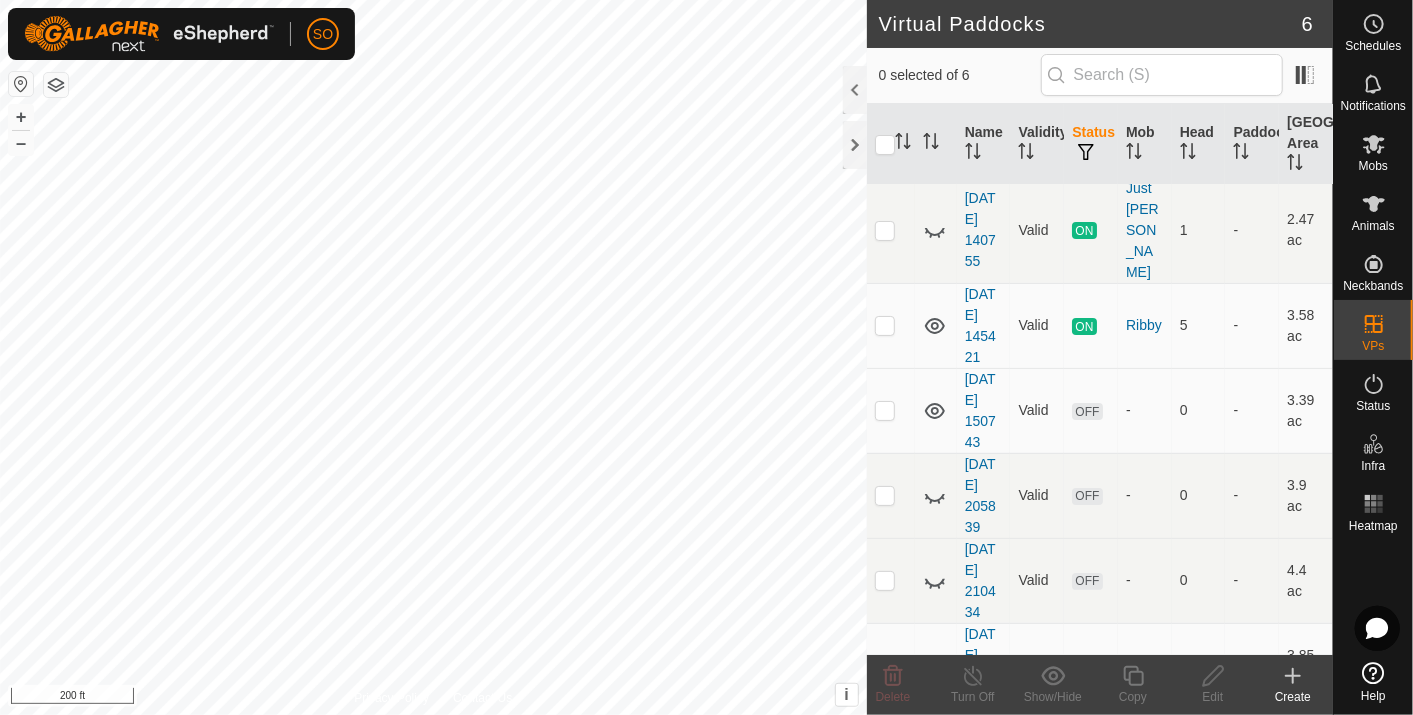 scroll, scrollTop: 77, scrollLeft: 0, axis: vertical 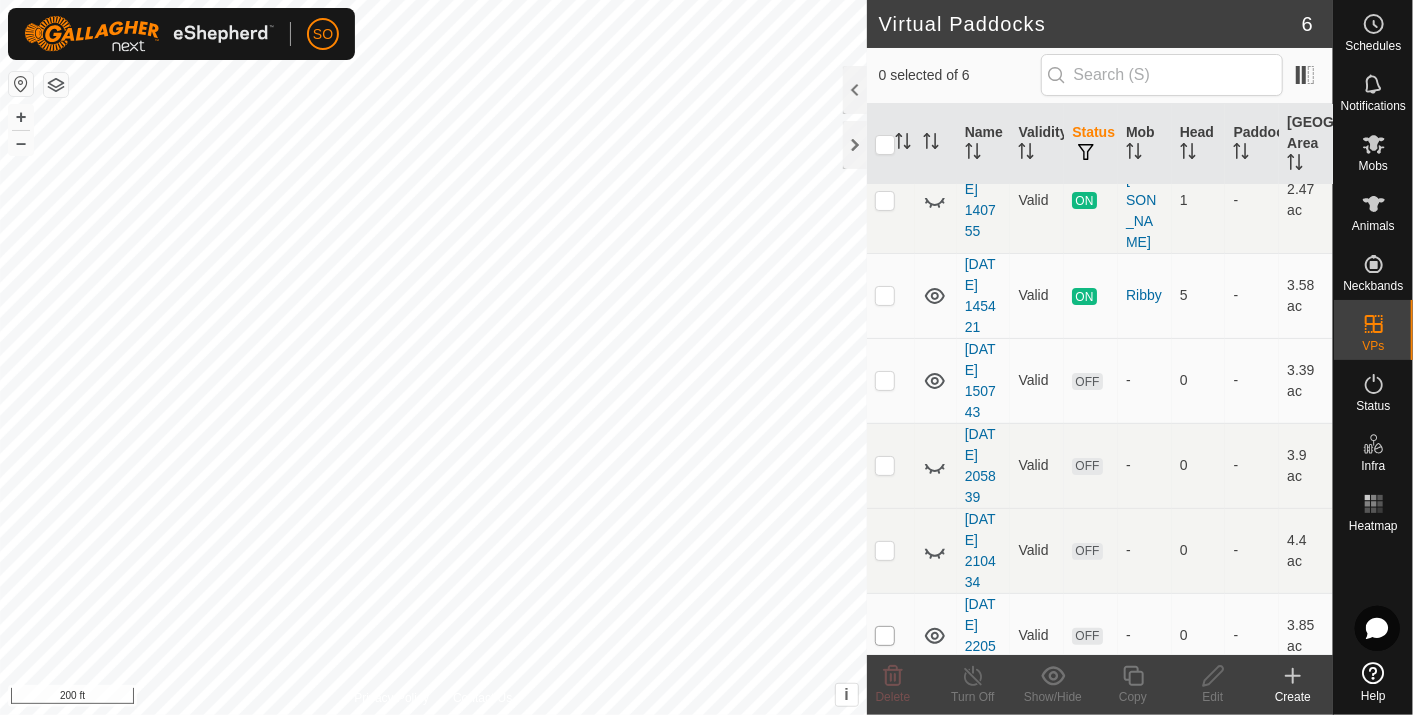 click at bounding box center (885, 636) 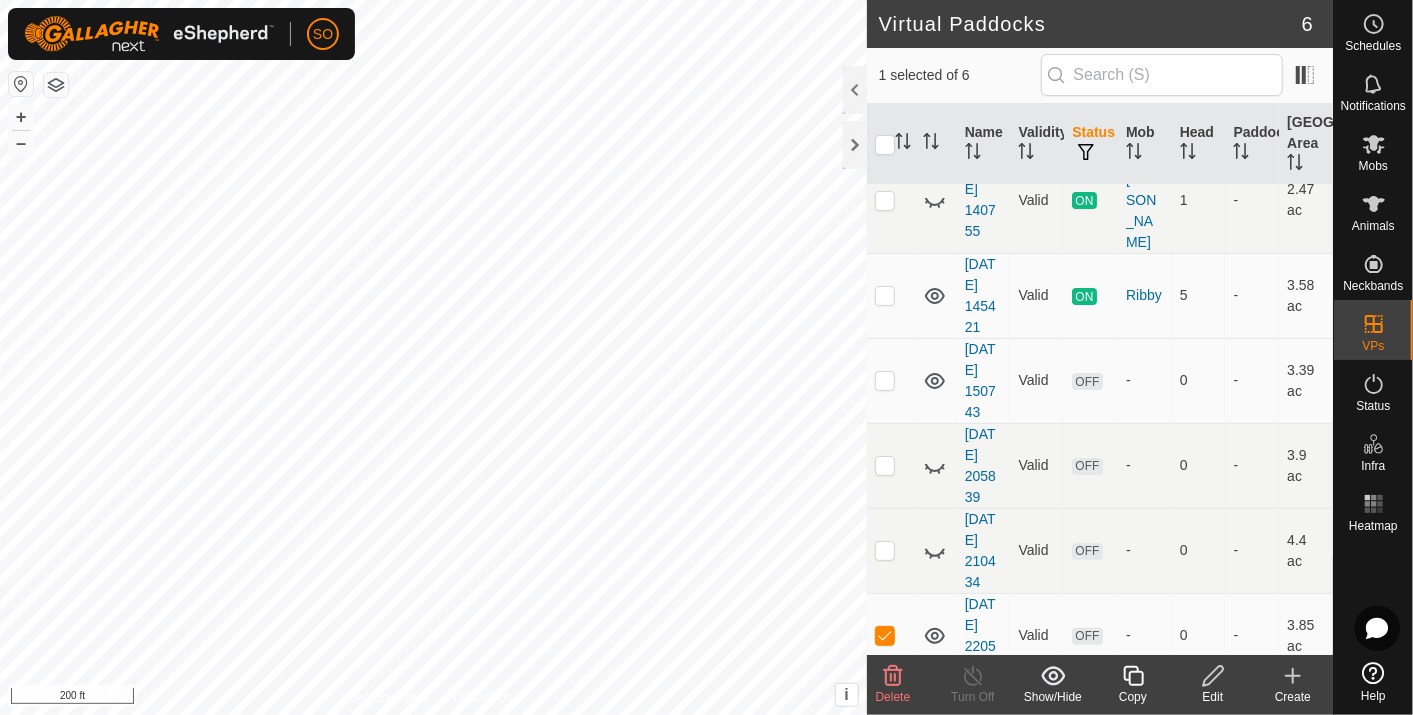 click 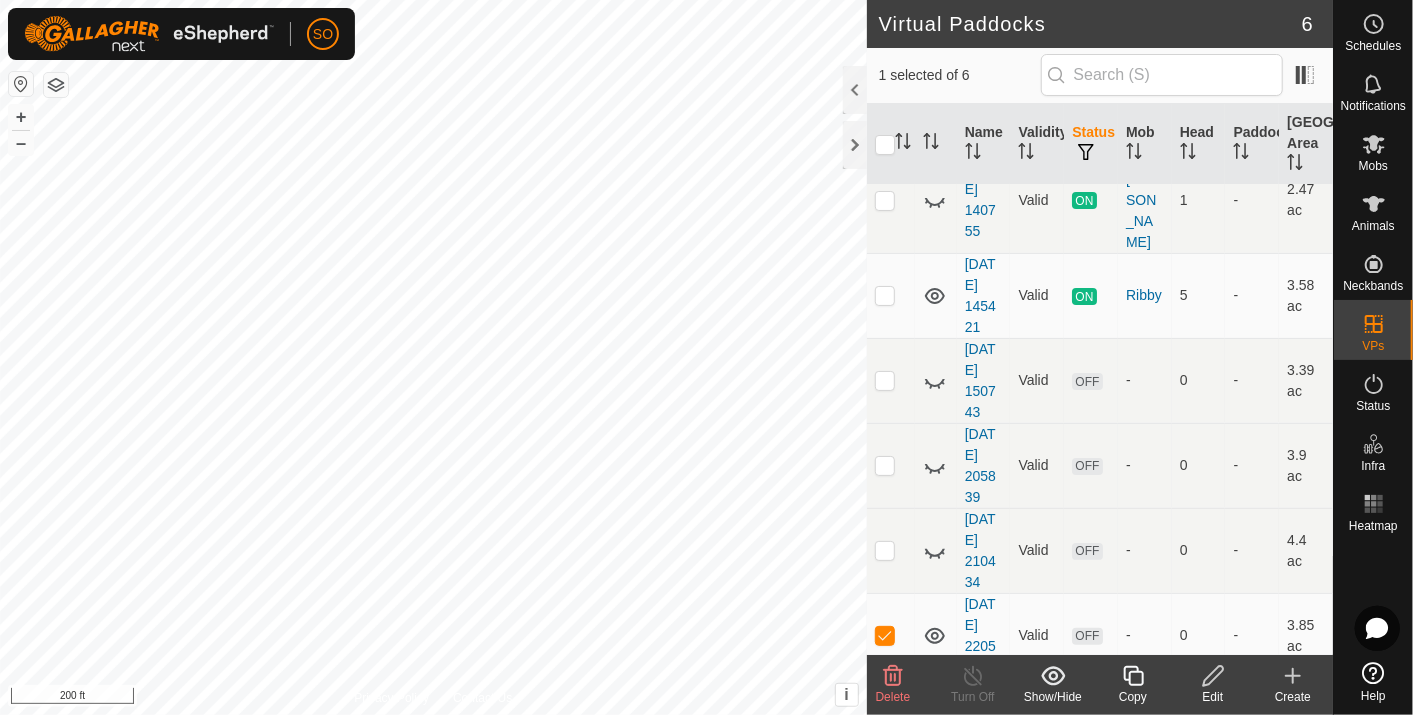 click 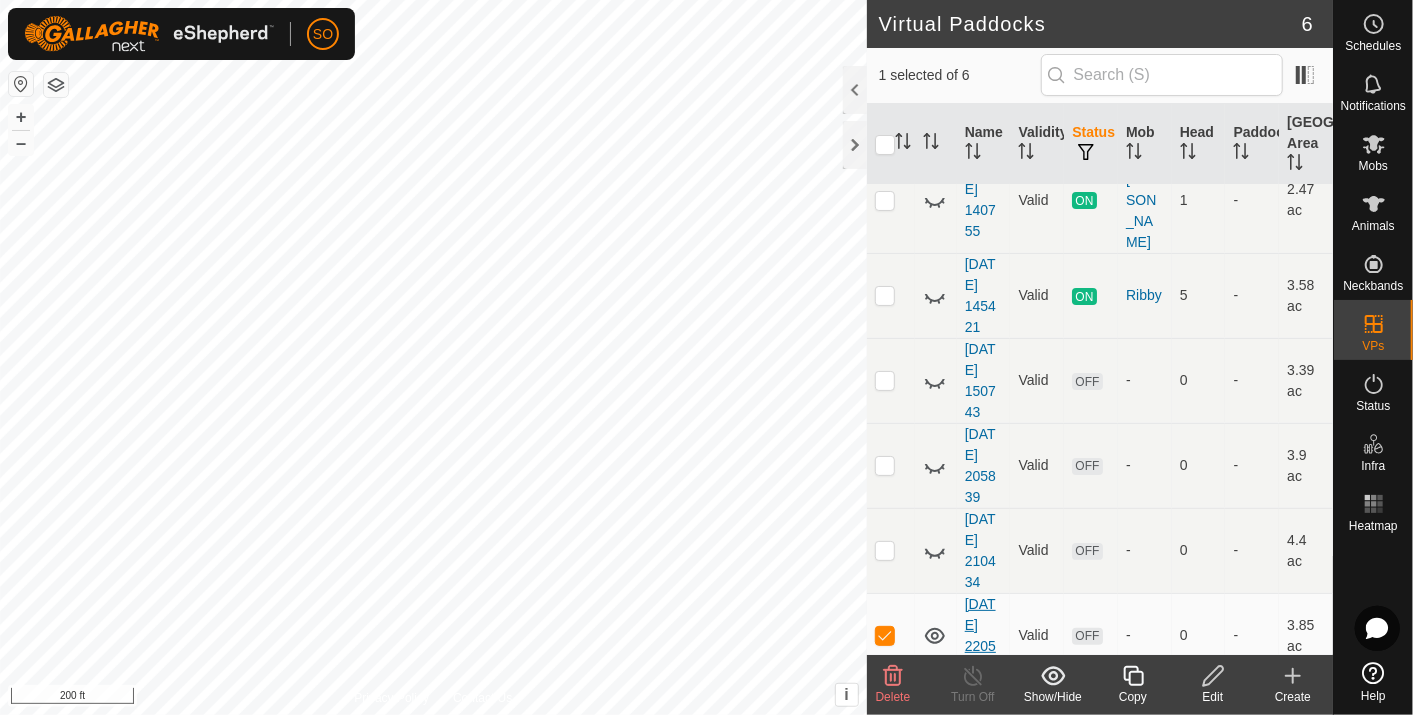 click on "[DATE] 220513" at bounding box center [980, 635] 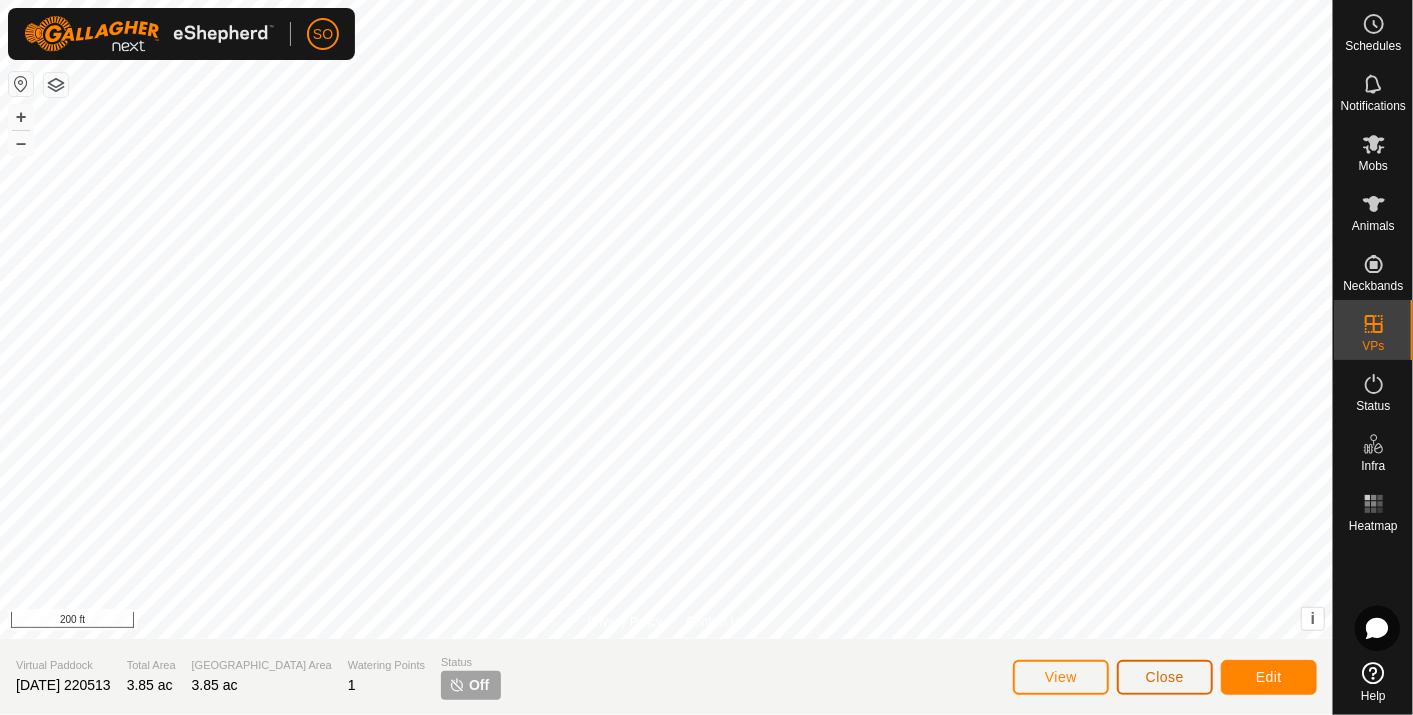 click on "Close" 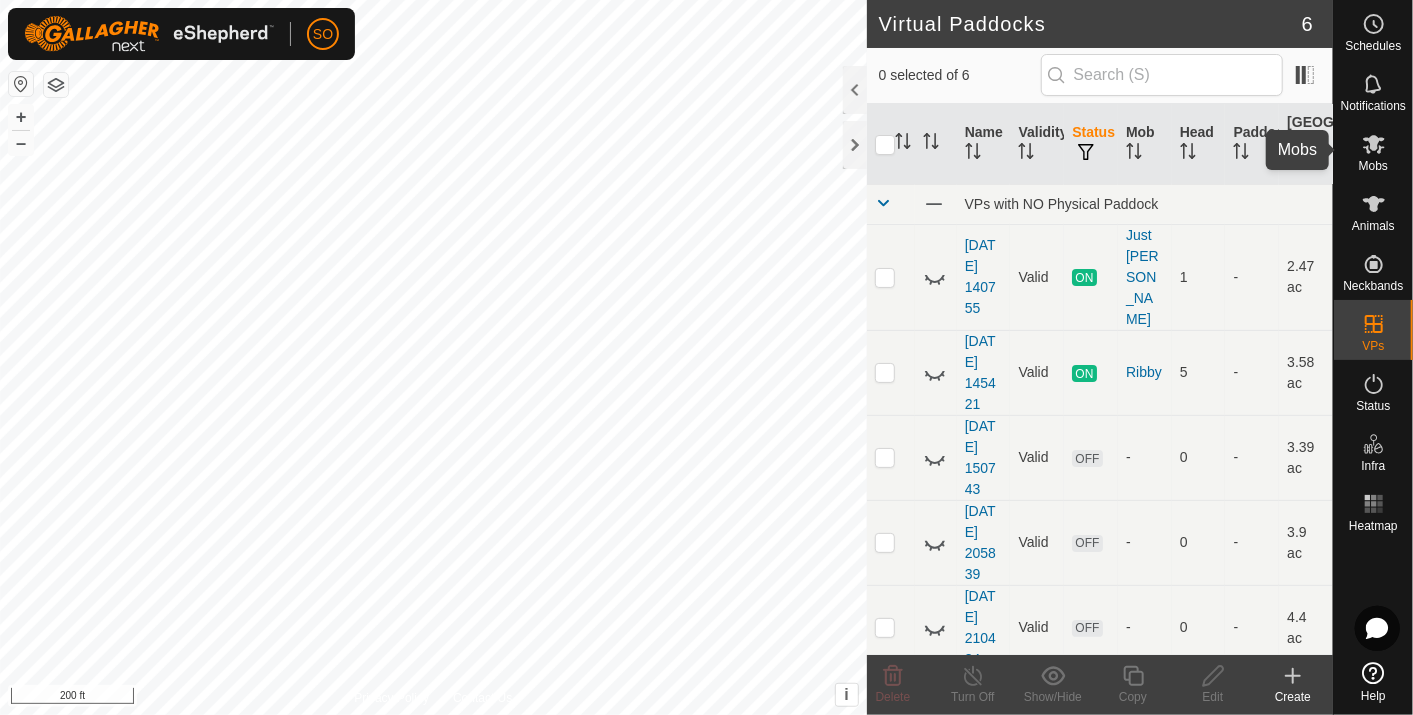 click 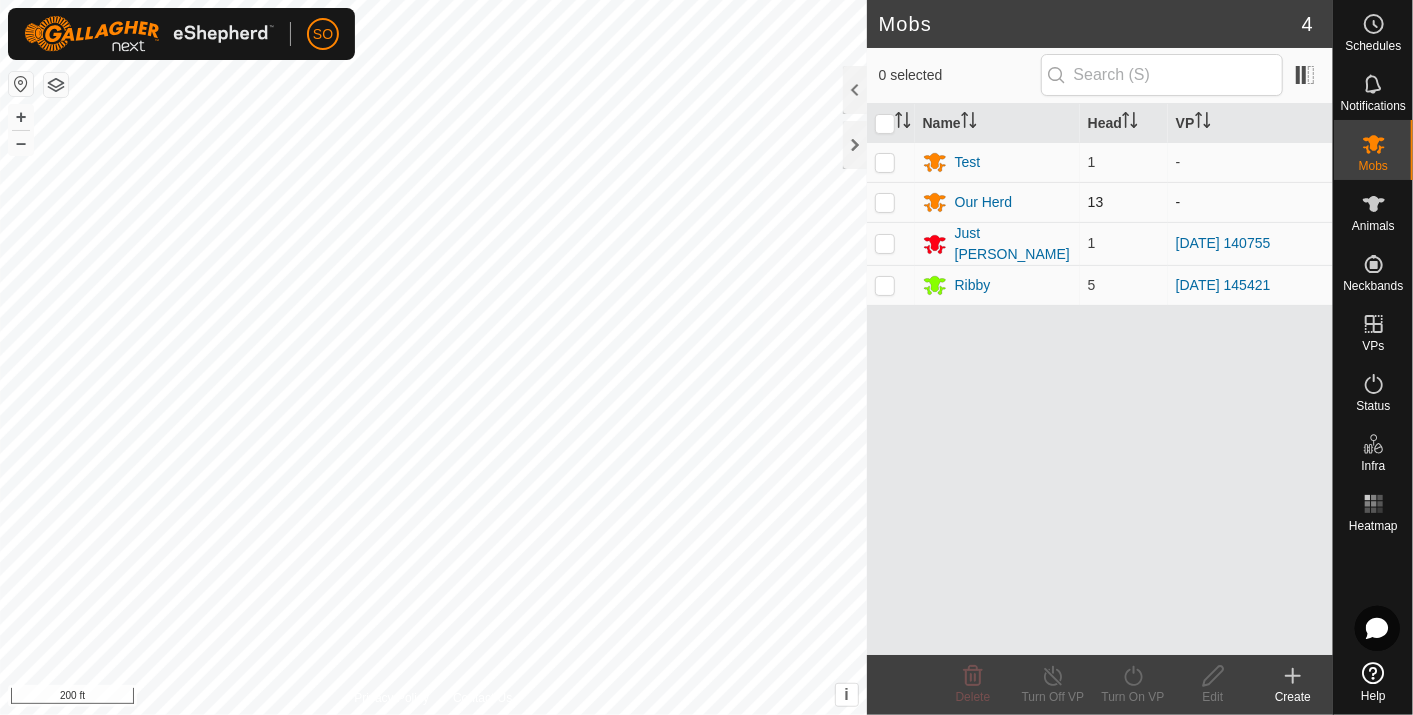 click at bounding box center (885, 202) 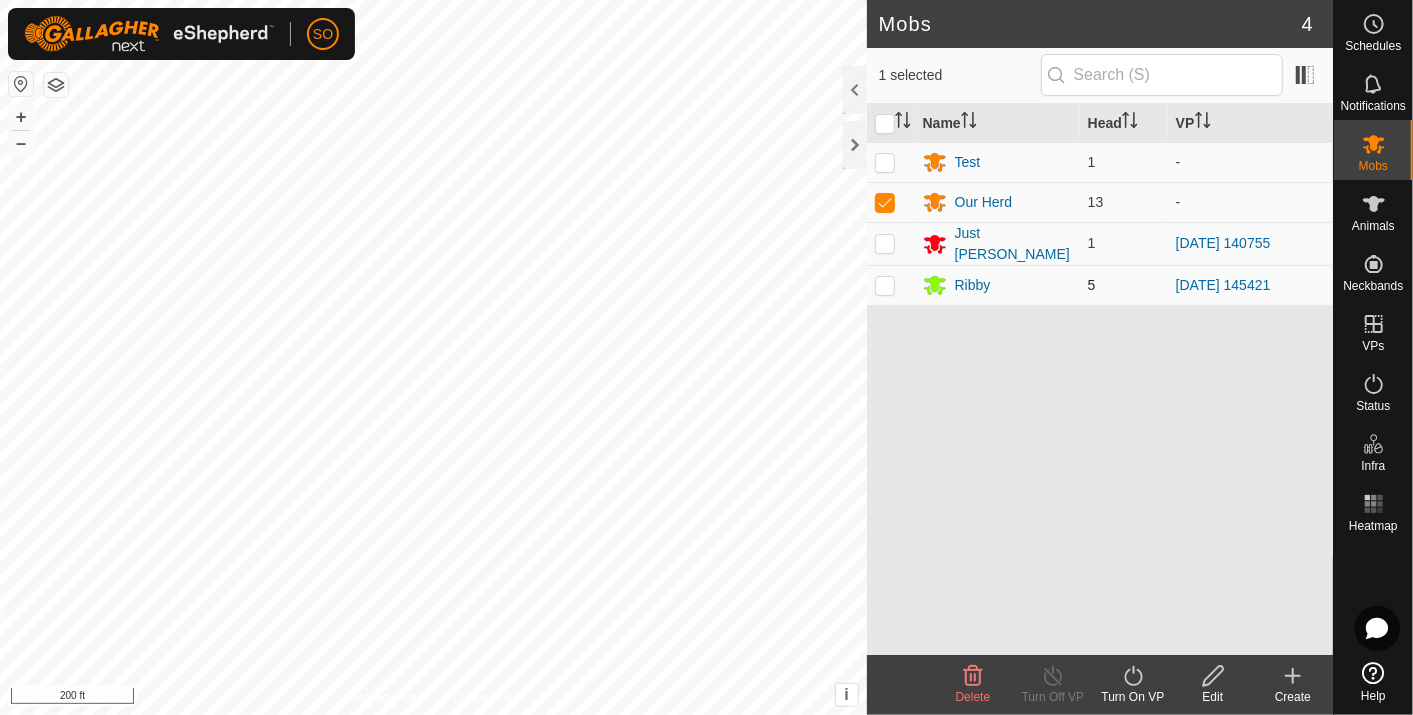 click at bounding box center [885, 285] 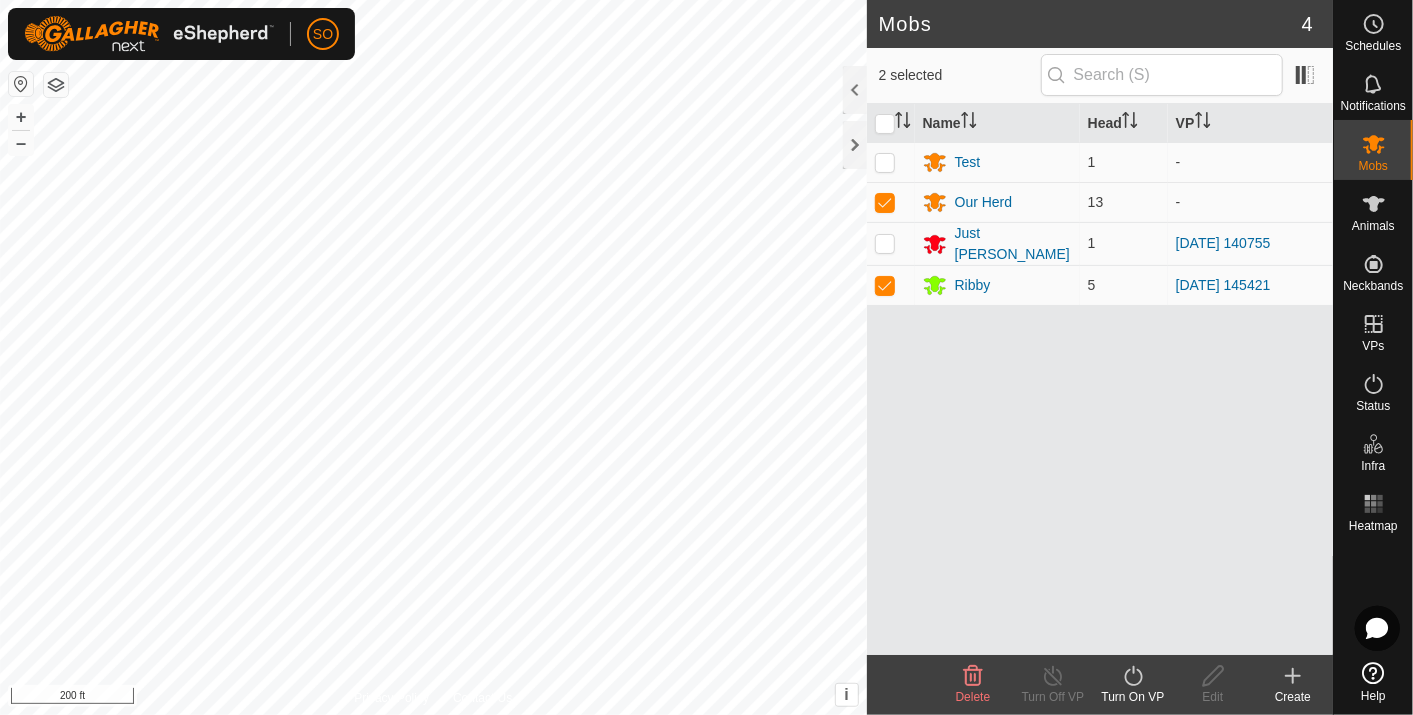 click 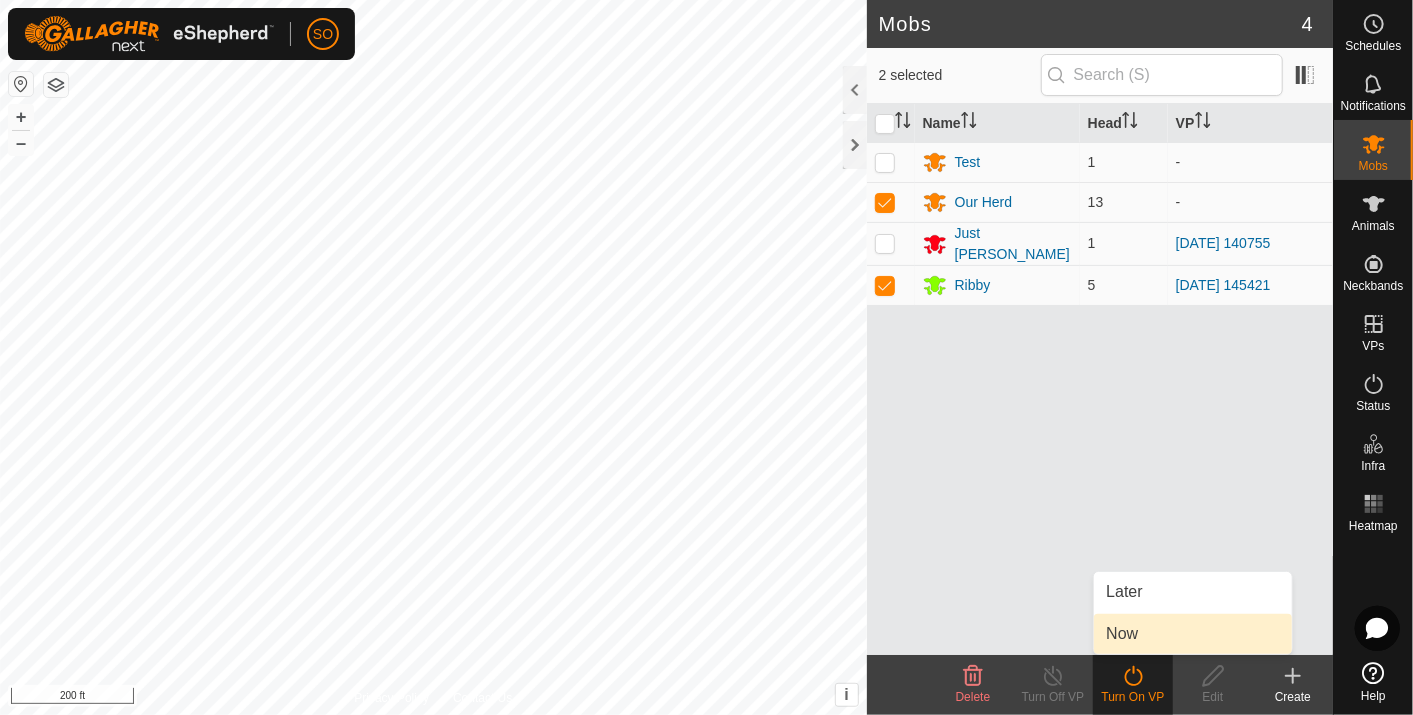 click on "Now" at bounding box center [1193, 634] 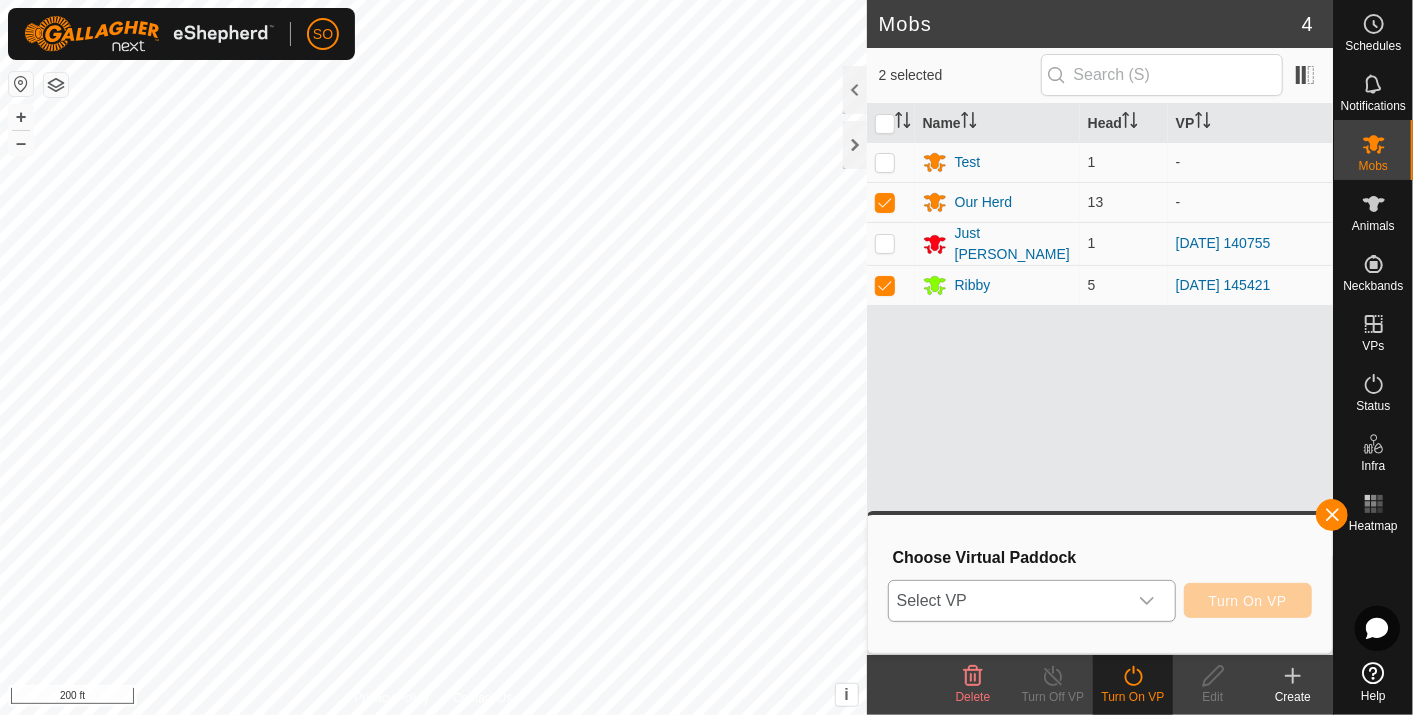 click 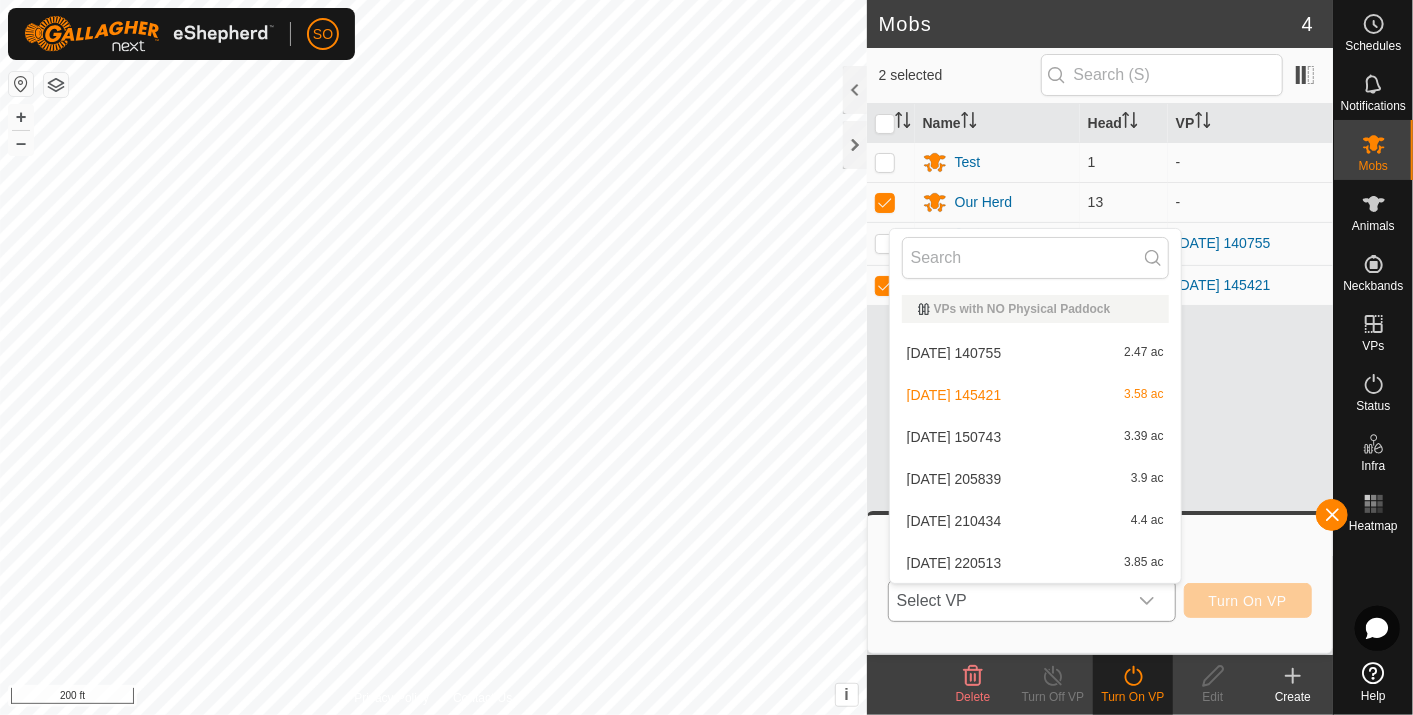 click on "2025-07-21 220513  3.85 ac" at bounding box center [1035, 563] 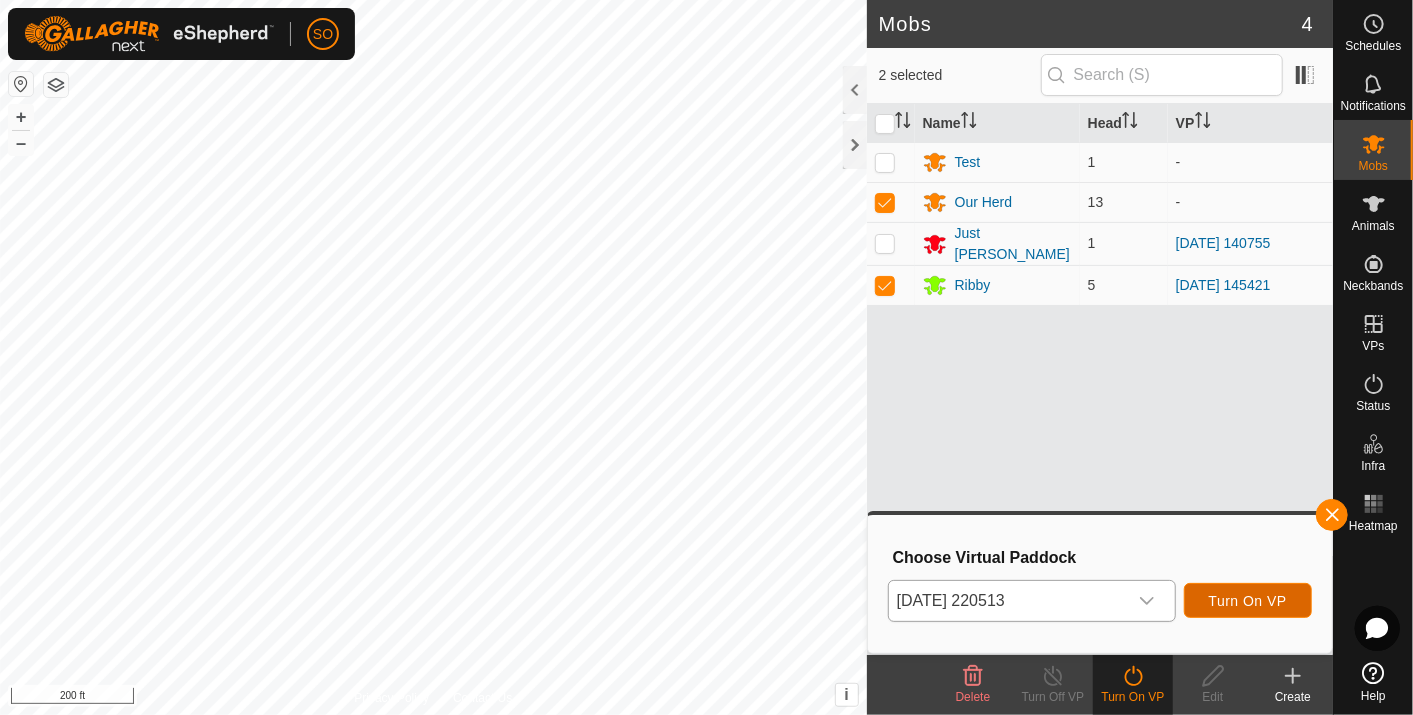 click on "Turn On VP" at bounding box center (1248, 601) 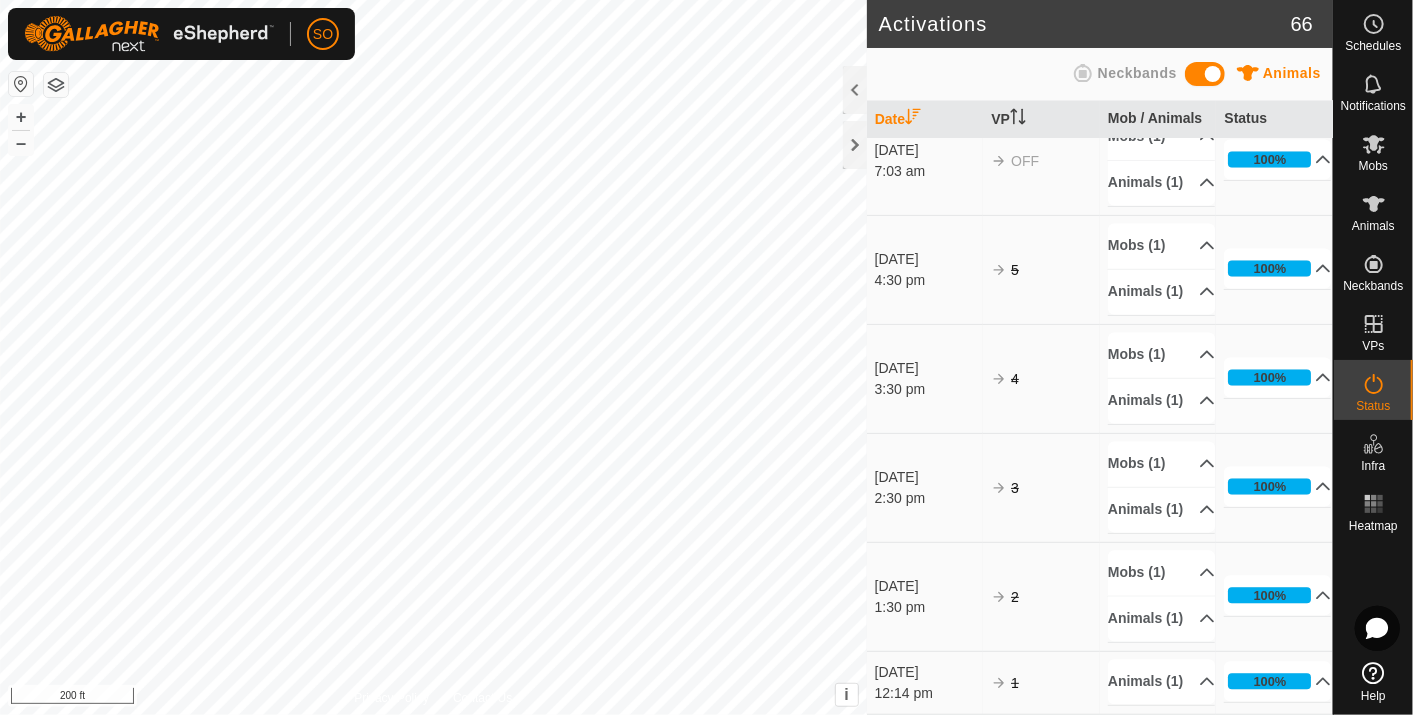 scroll, scrollTop: 7767, scrollLeft: 0, axis: vertical 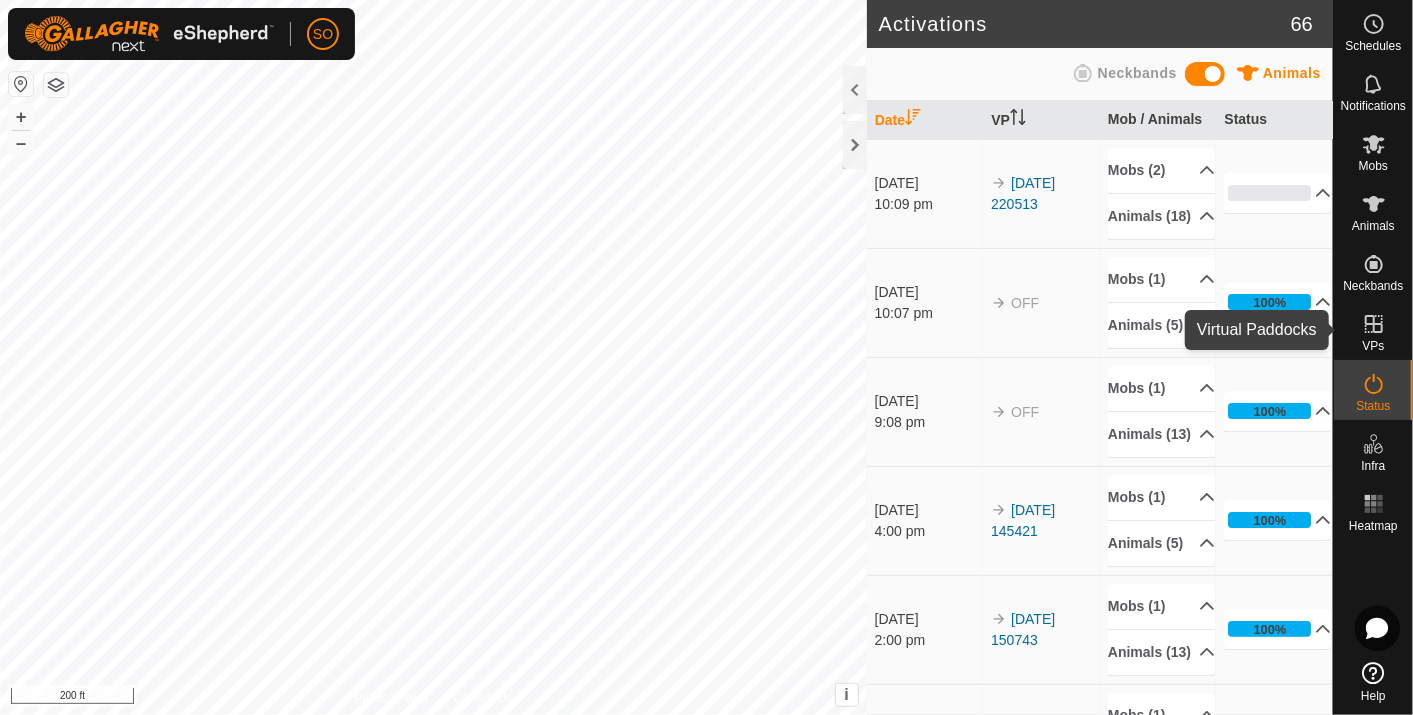 click 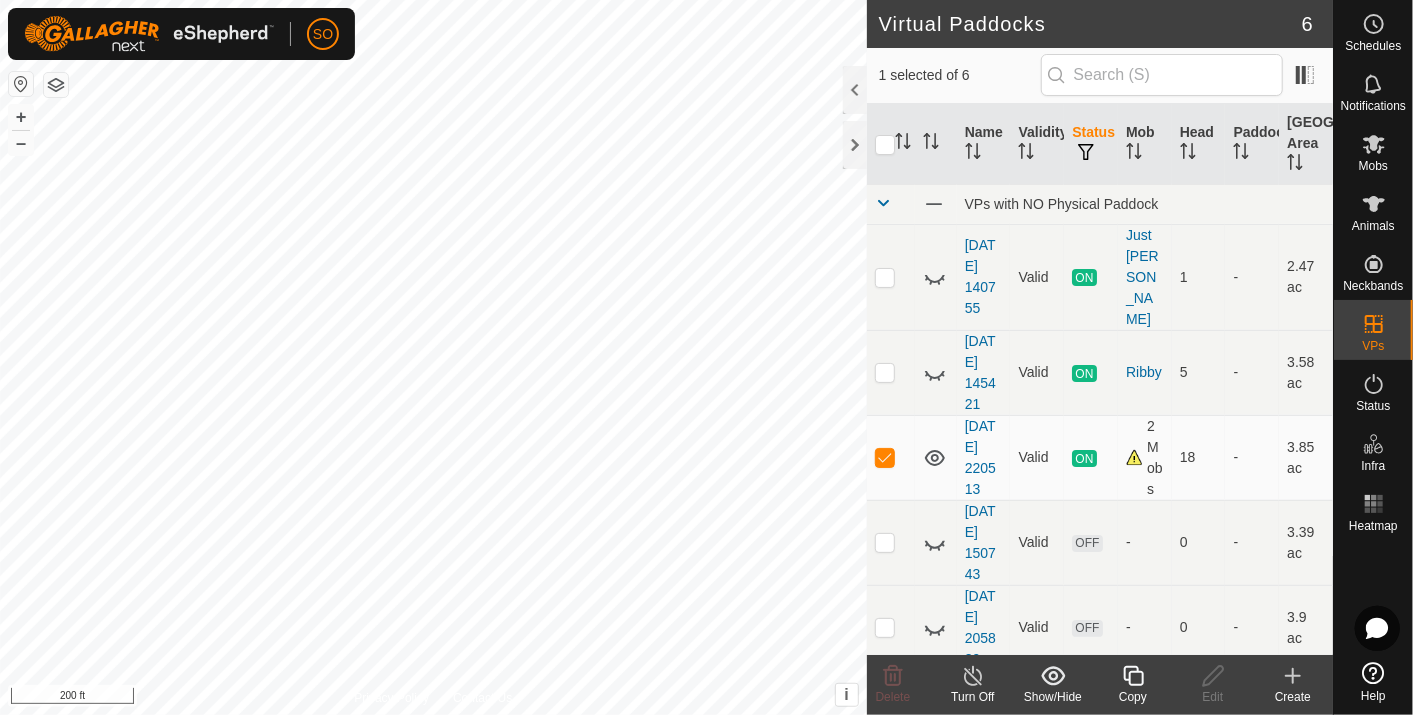 click 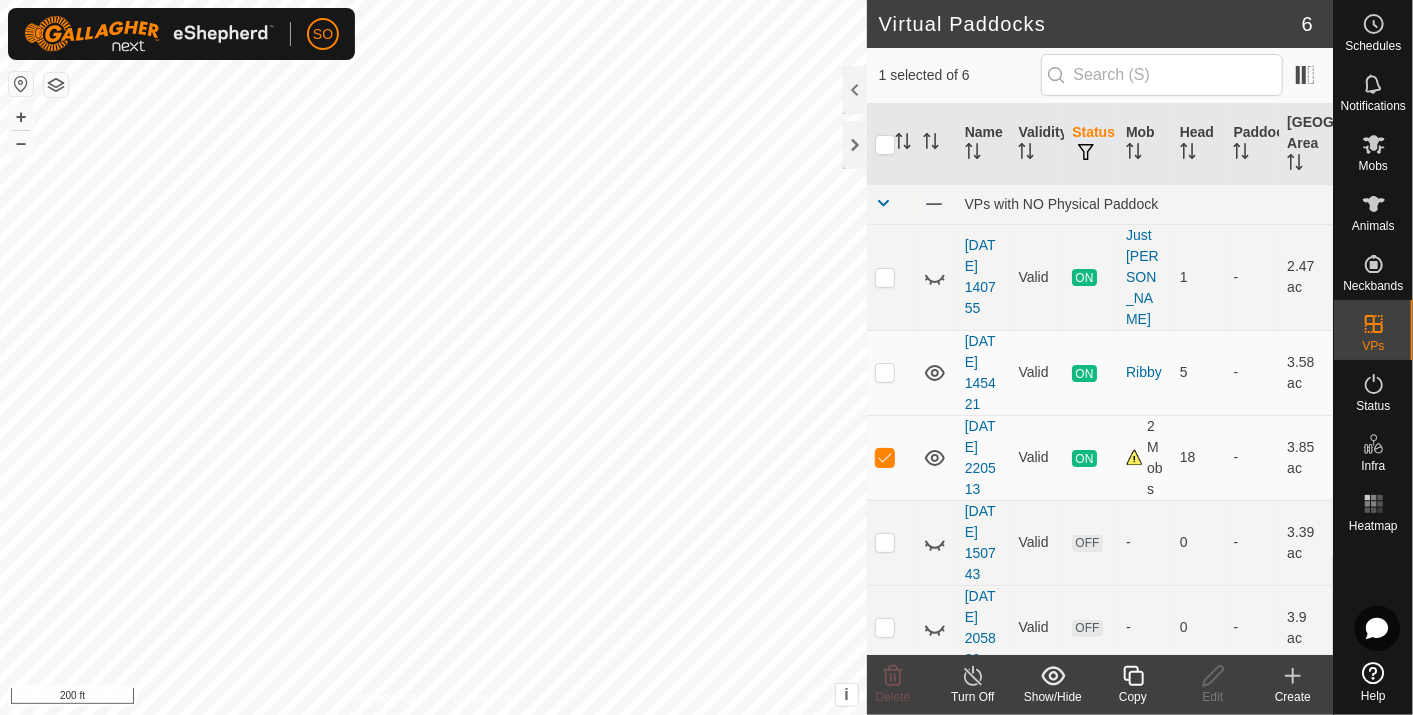 click 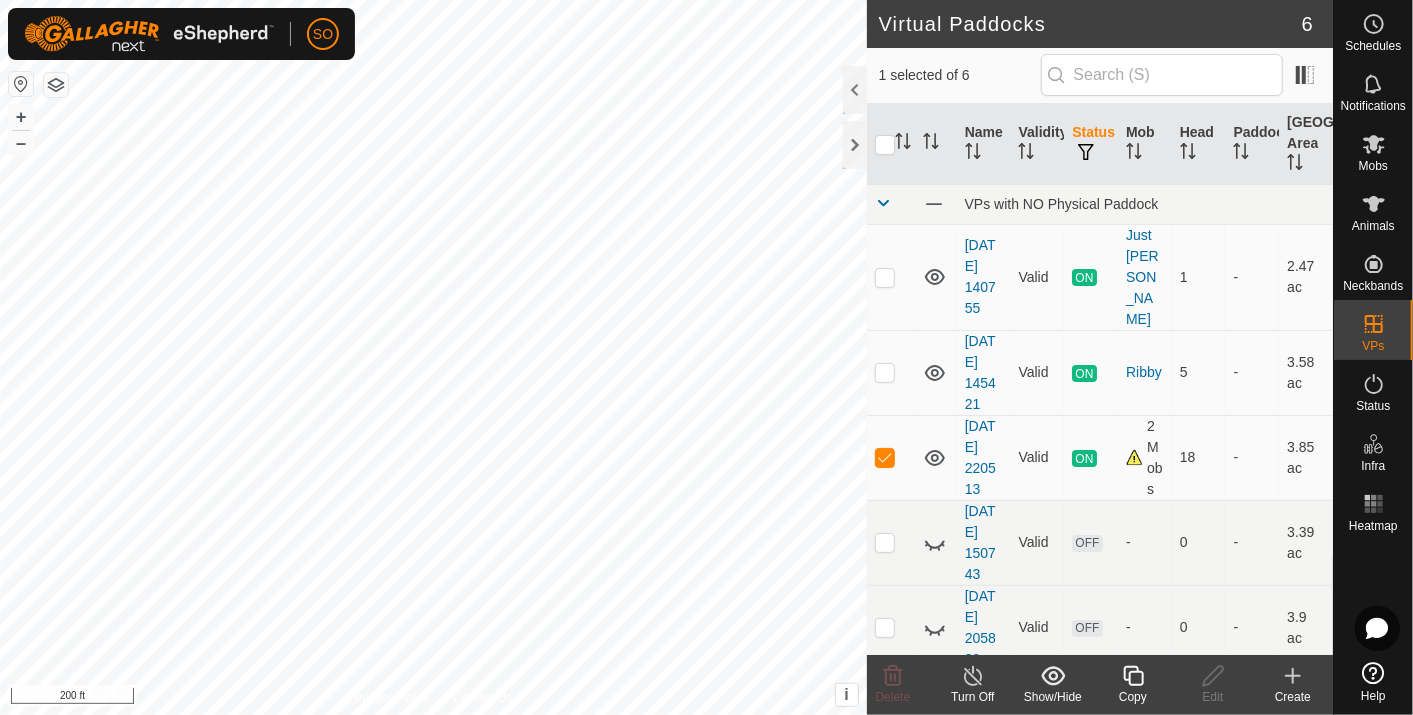 click 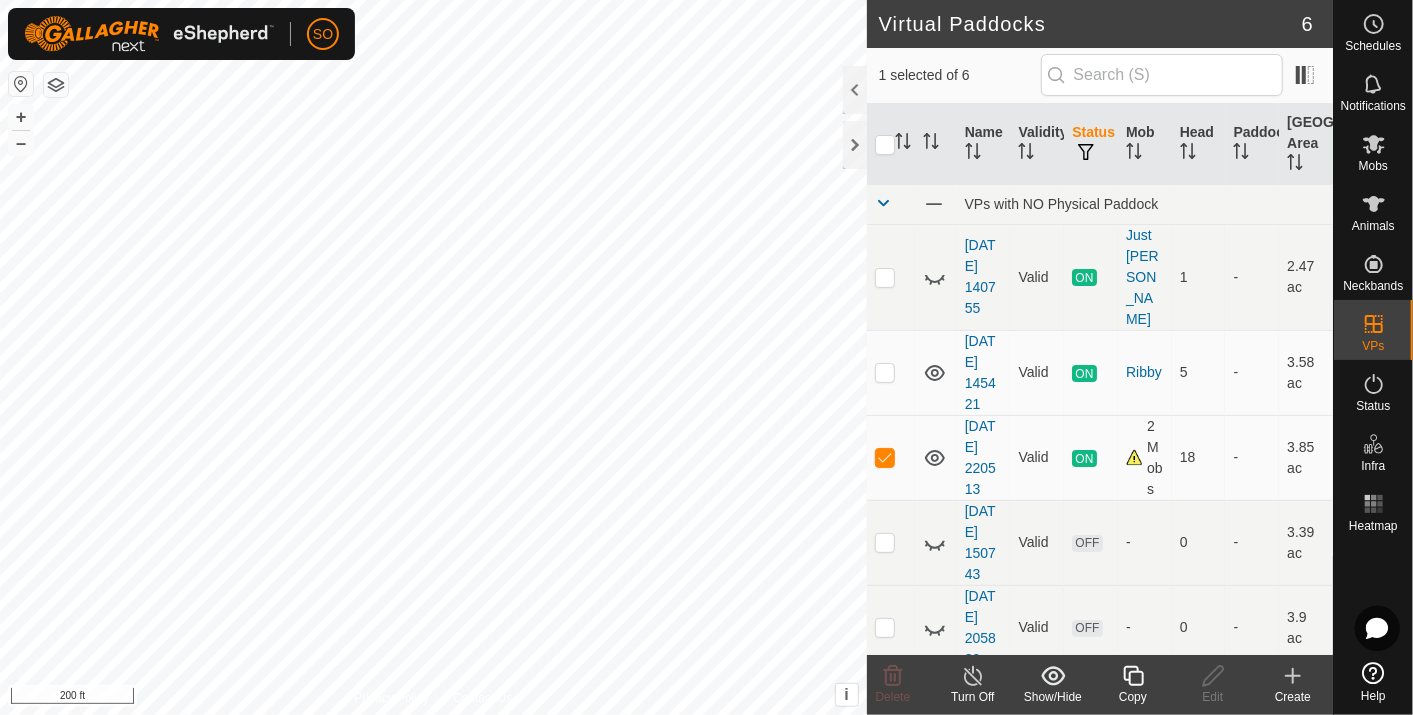 click 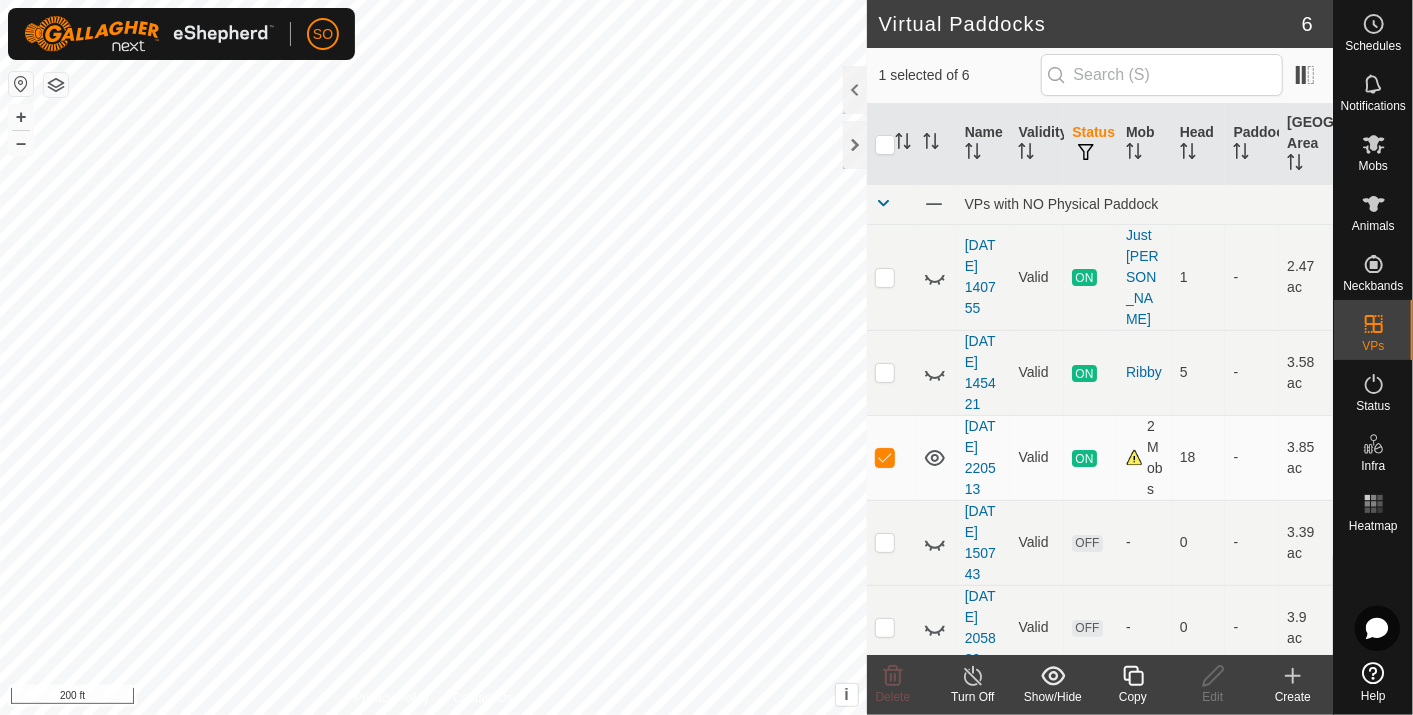 click 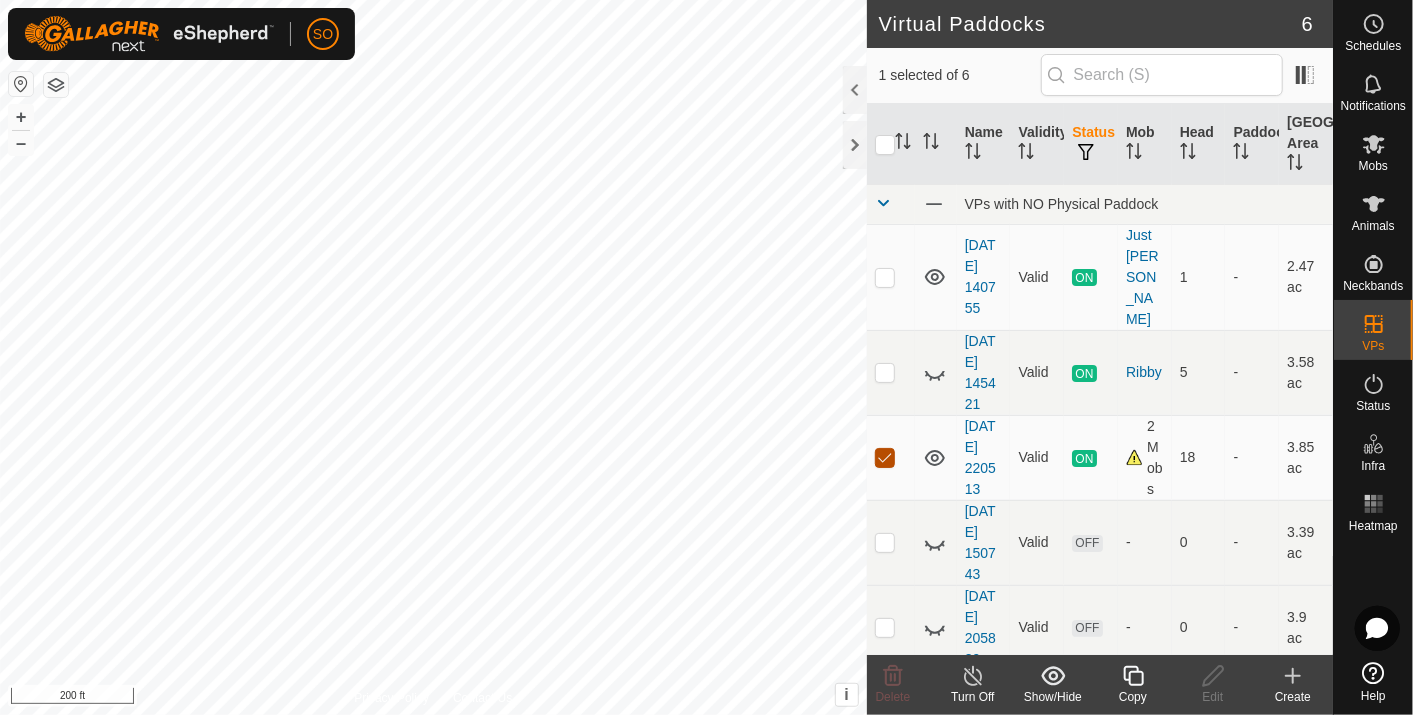 click at bounding box center (885, 458) 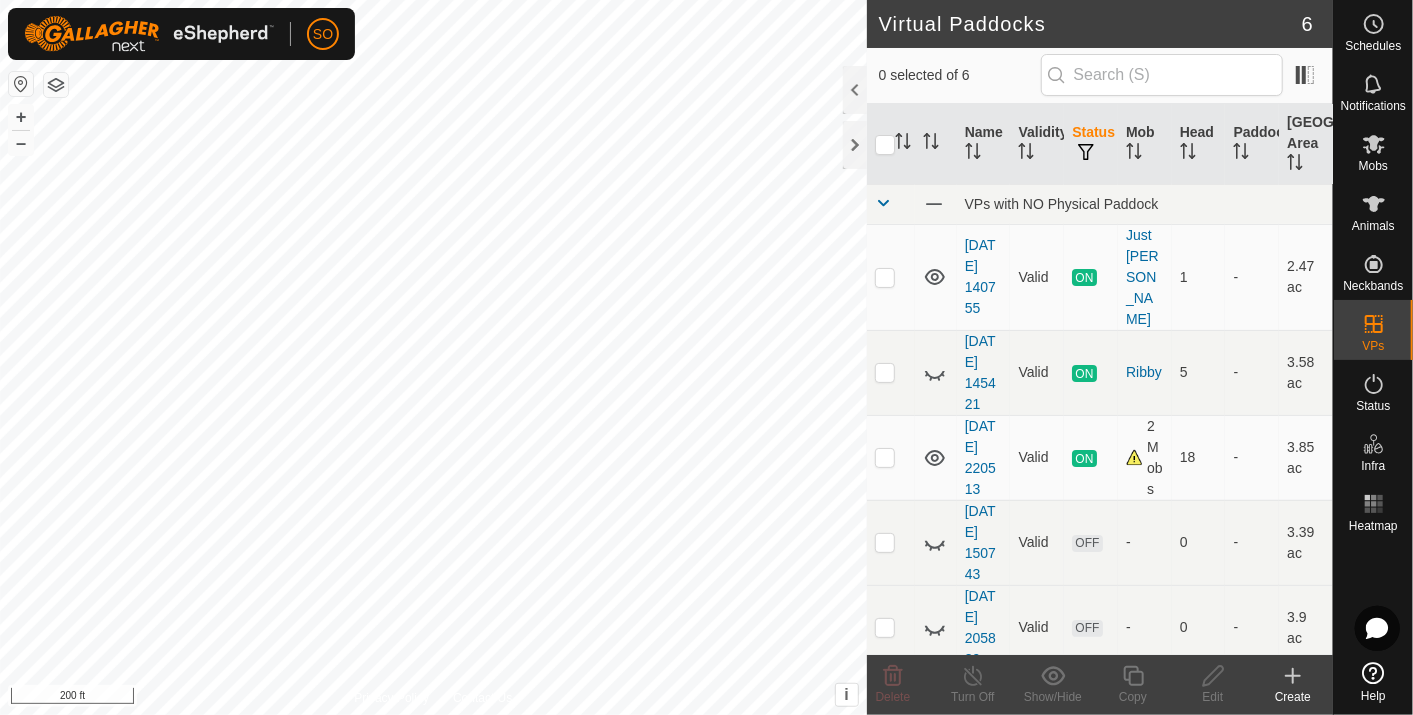 click 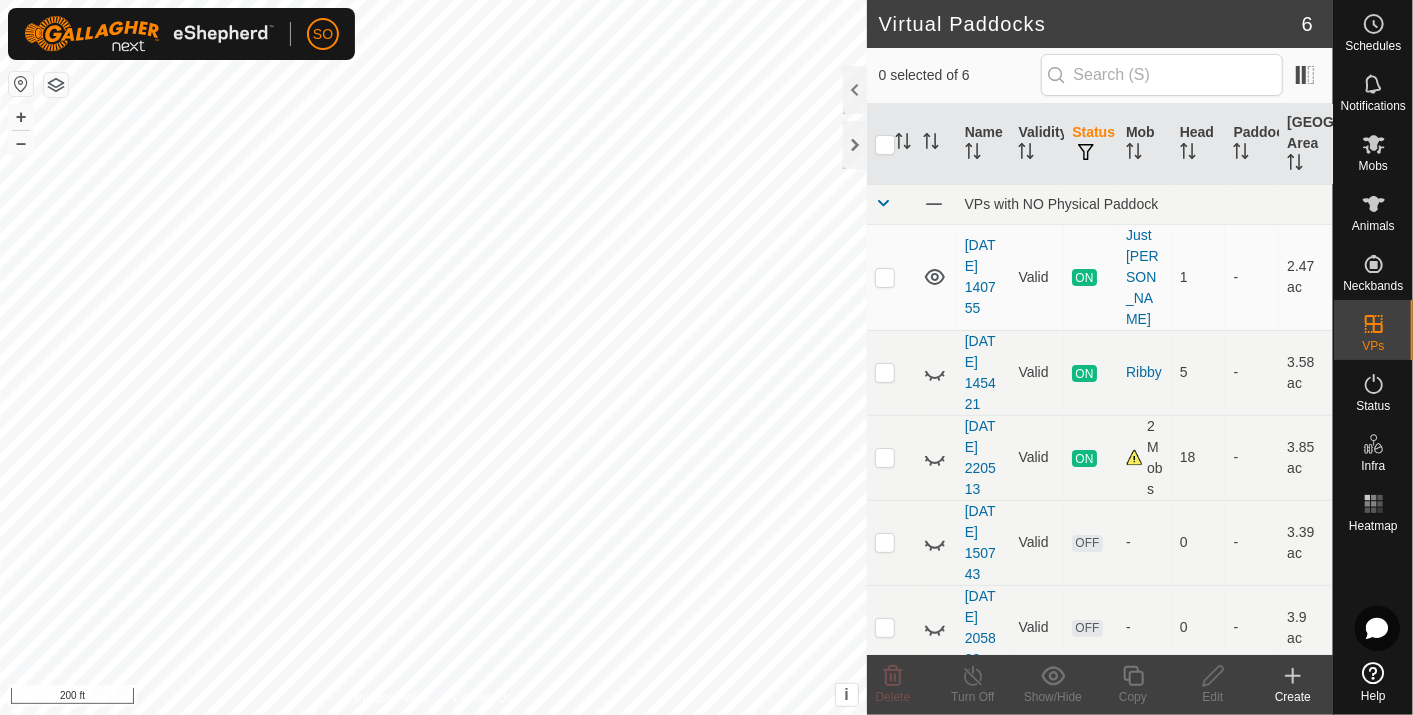 click 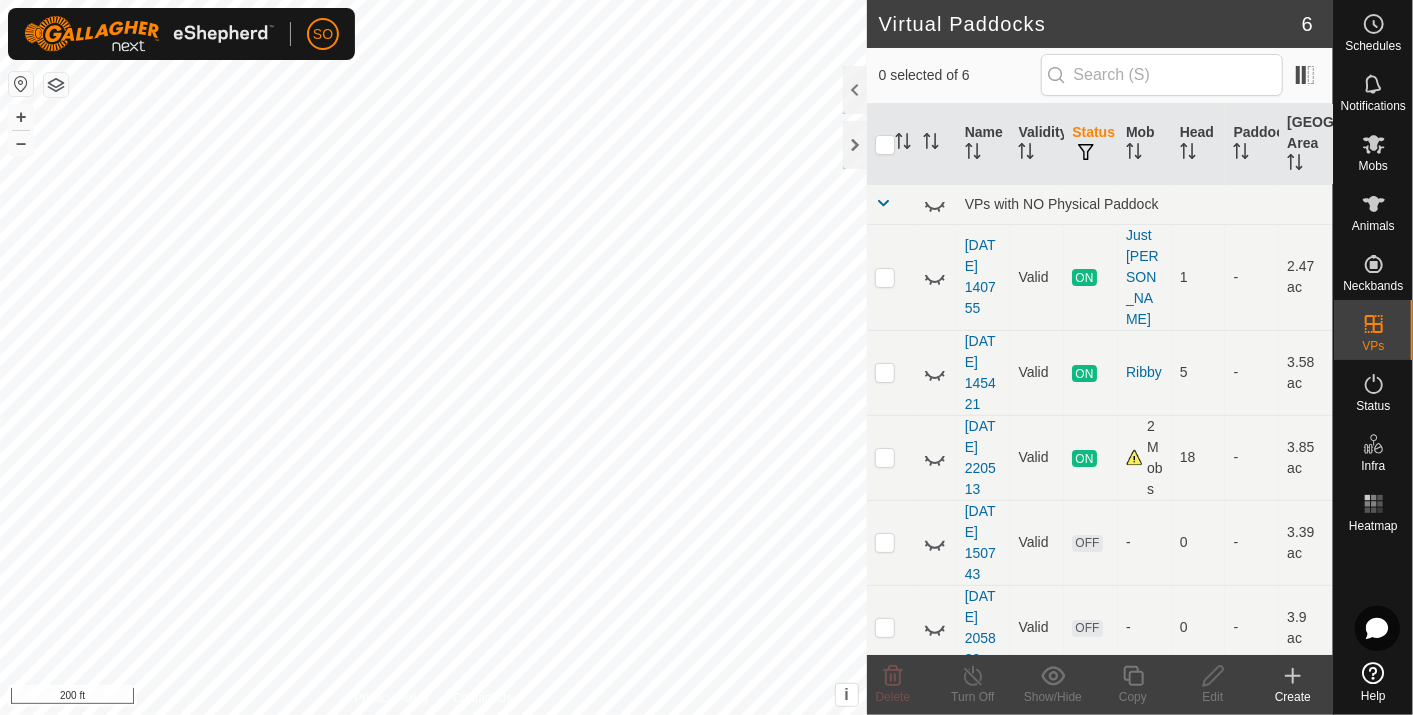 click 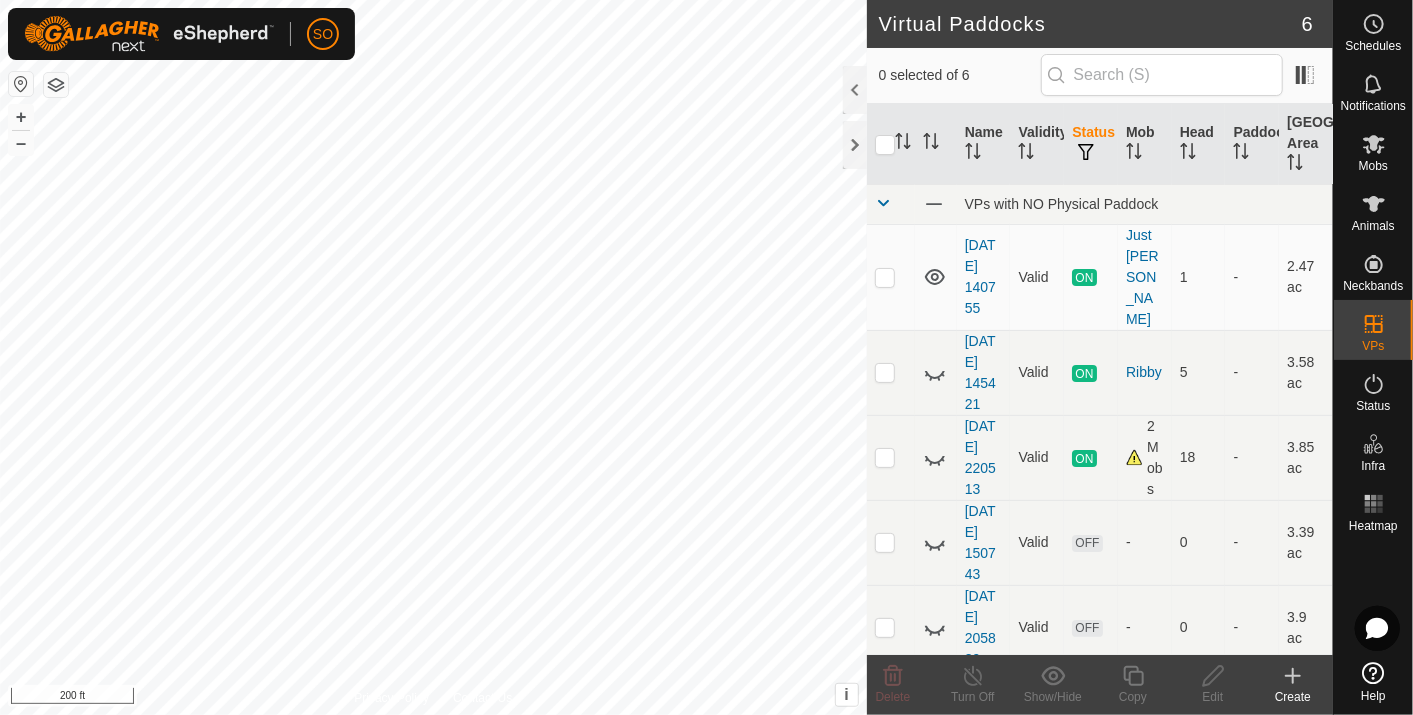 click 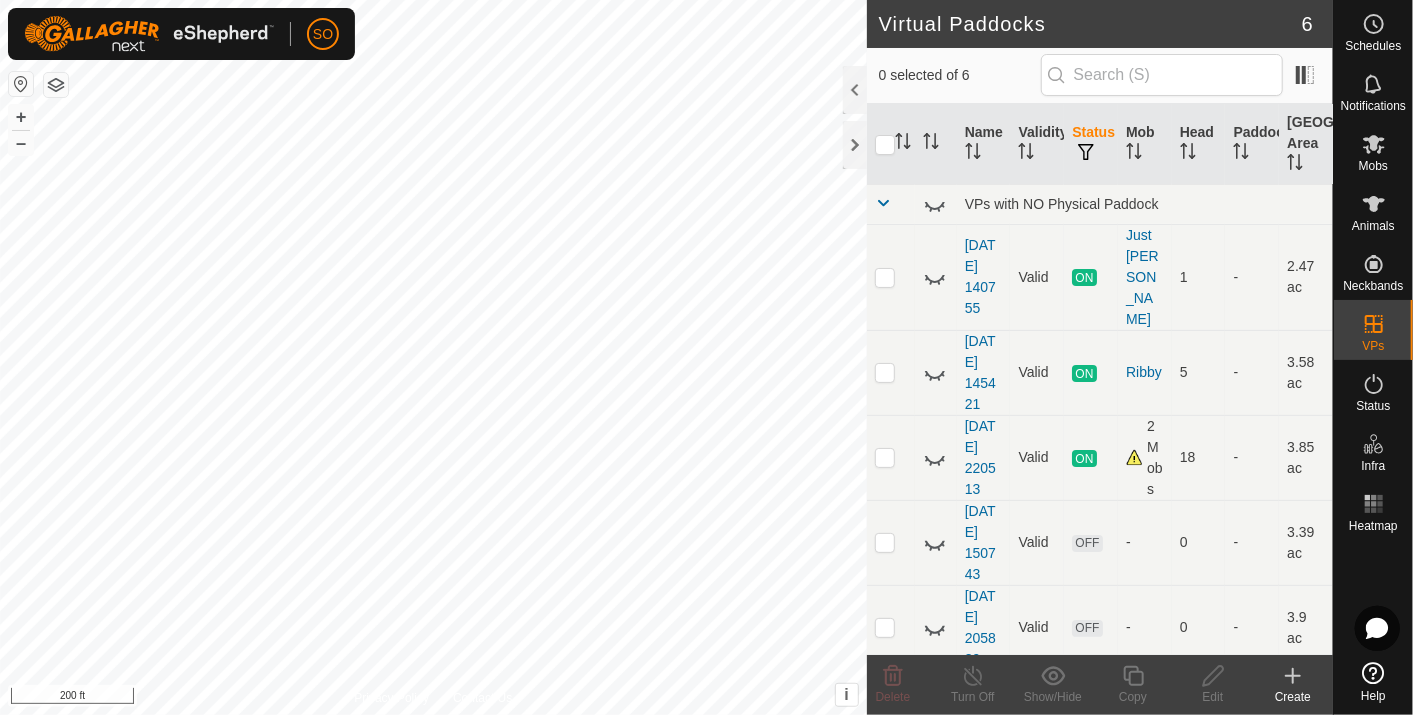 click 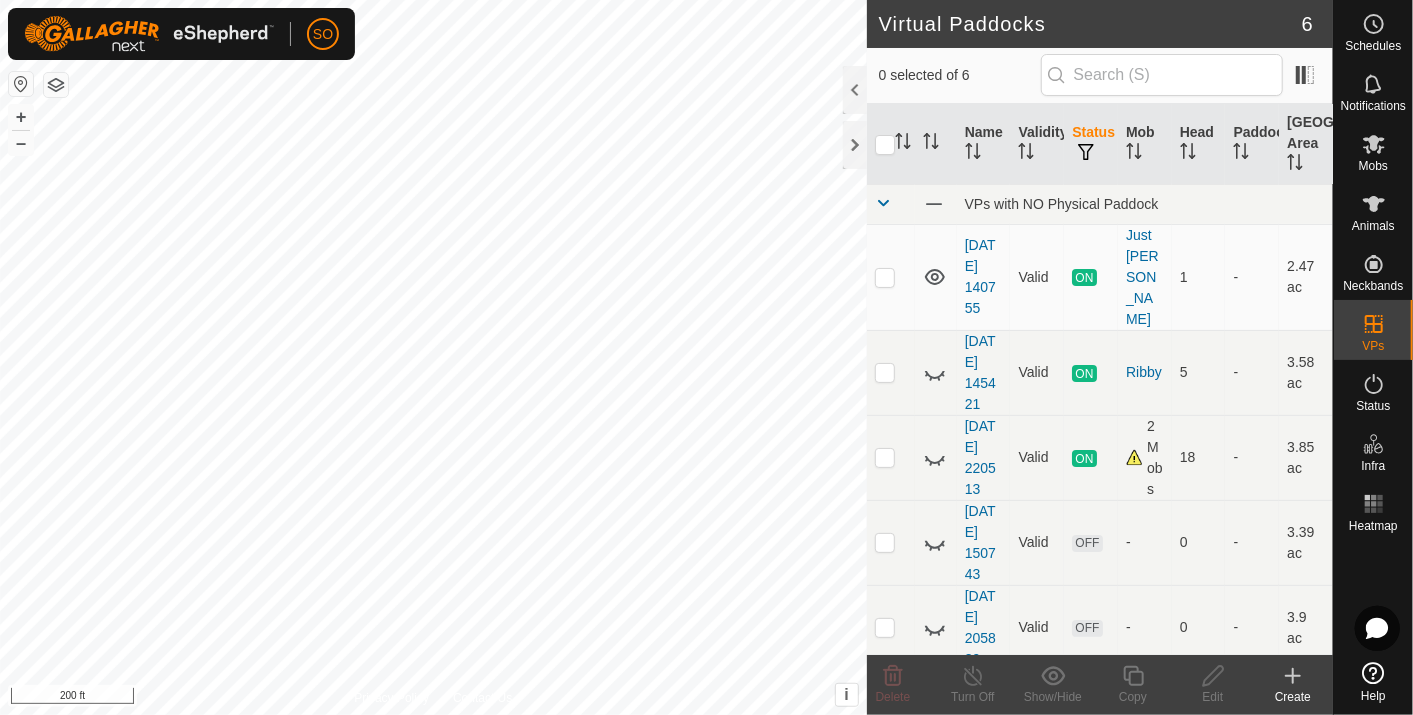 click 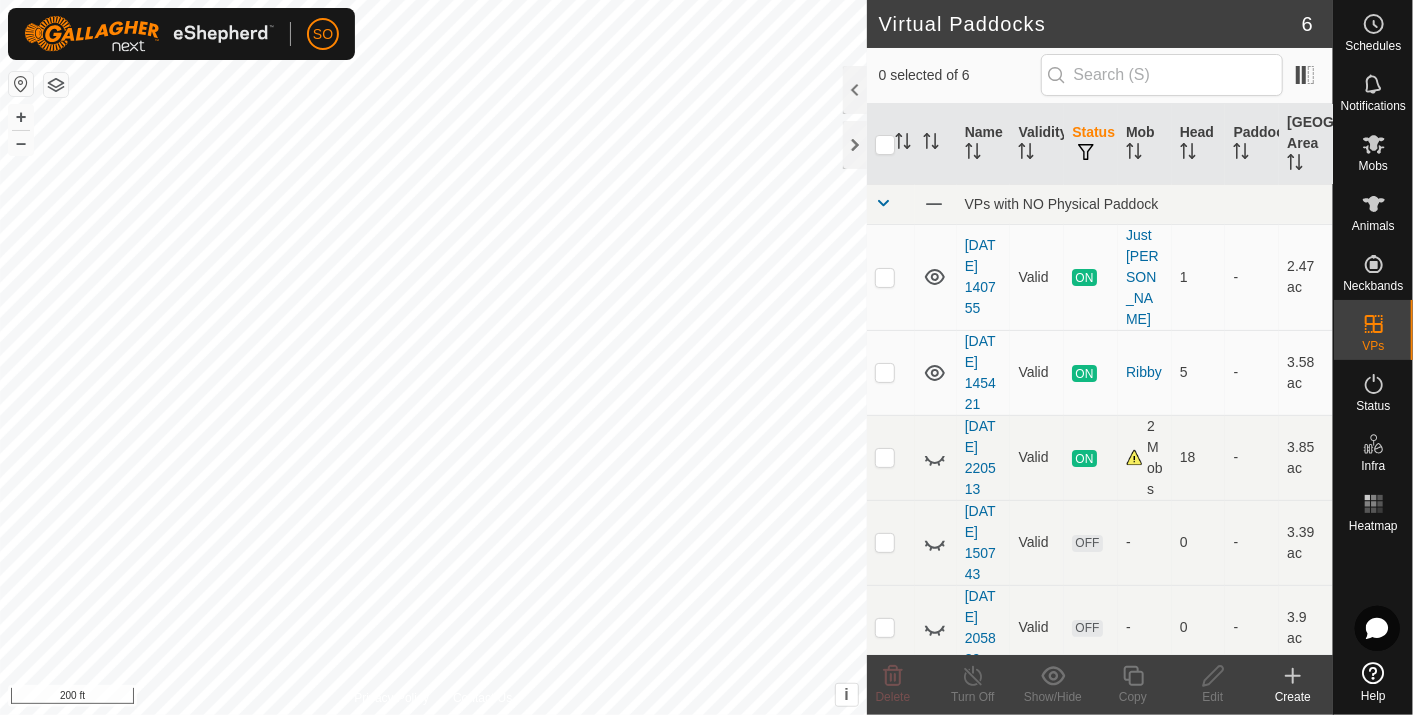 click 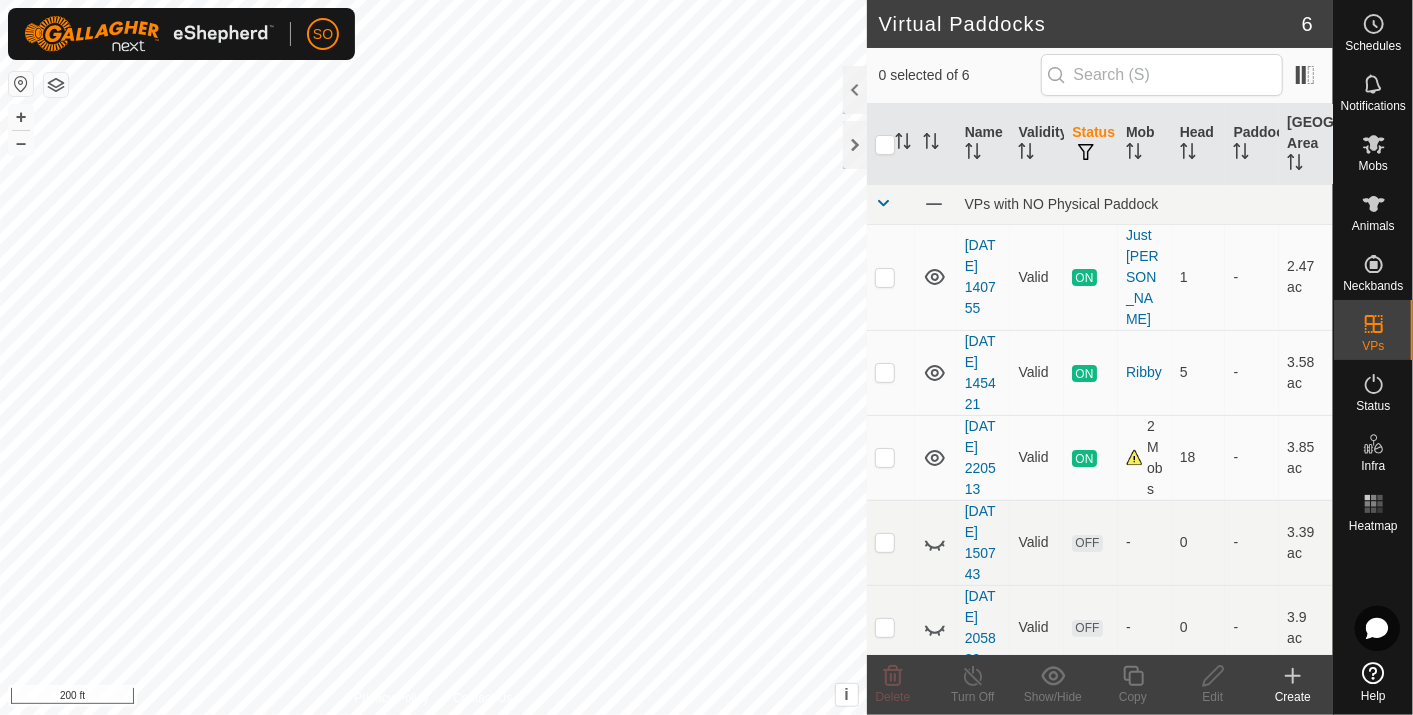 click 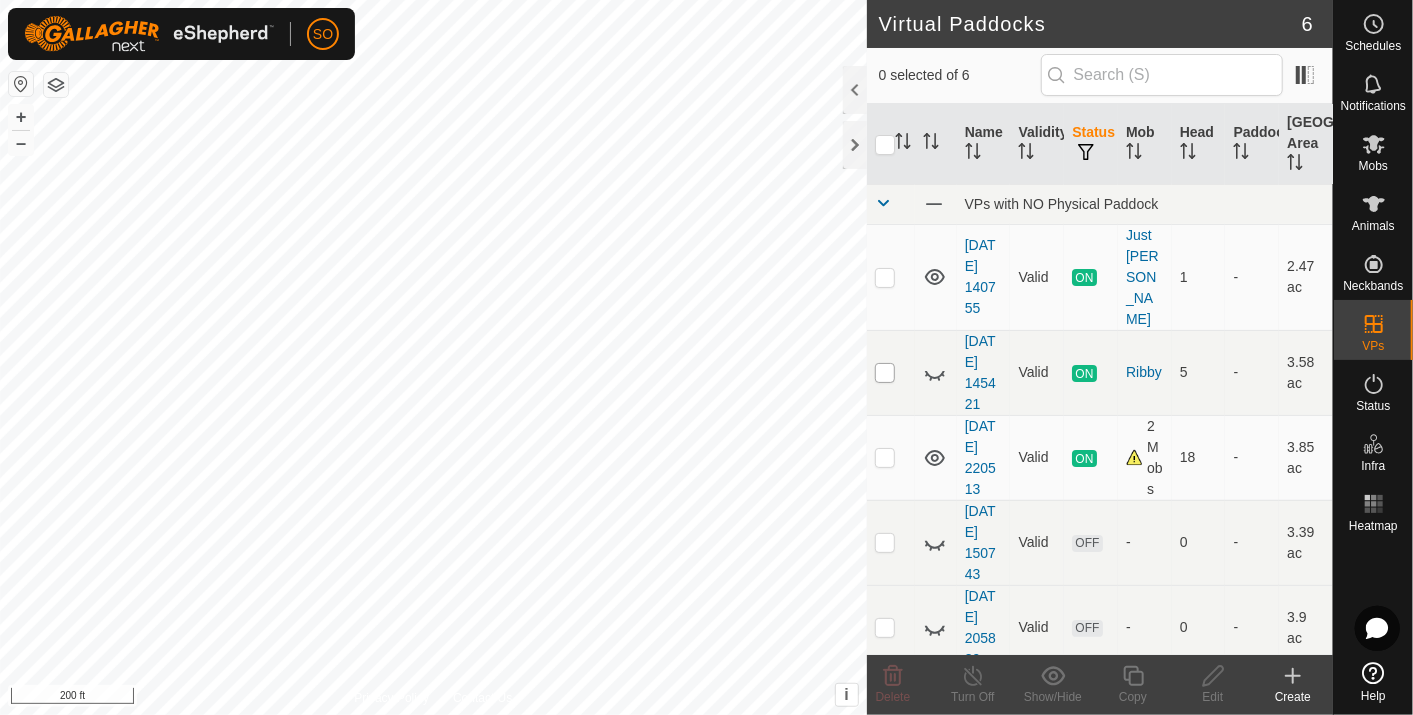 click at bounding box center (885, 373) 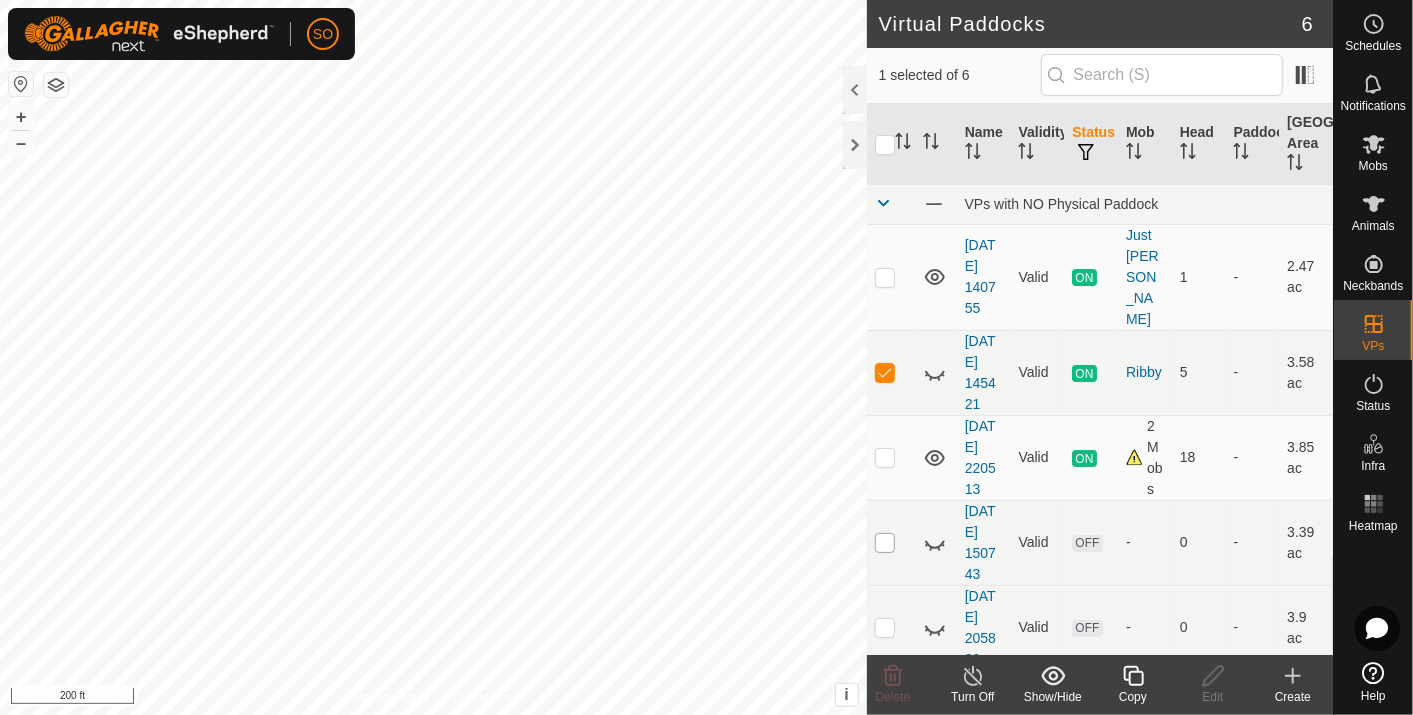 click at bounding box center (885, 543) 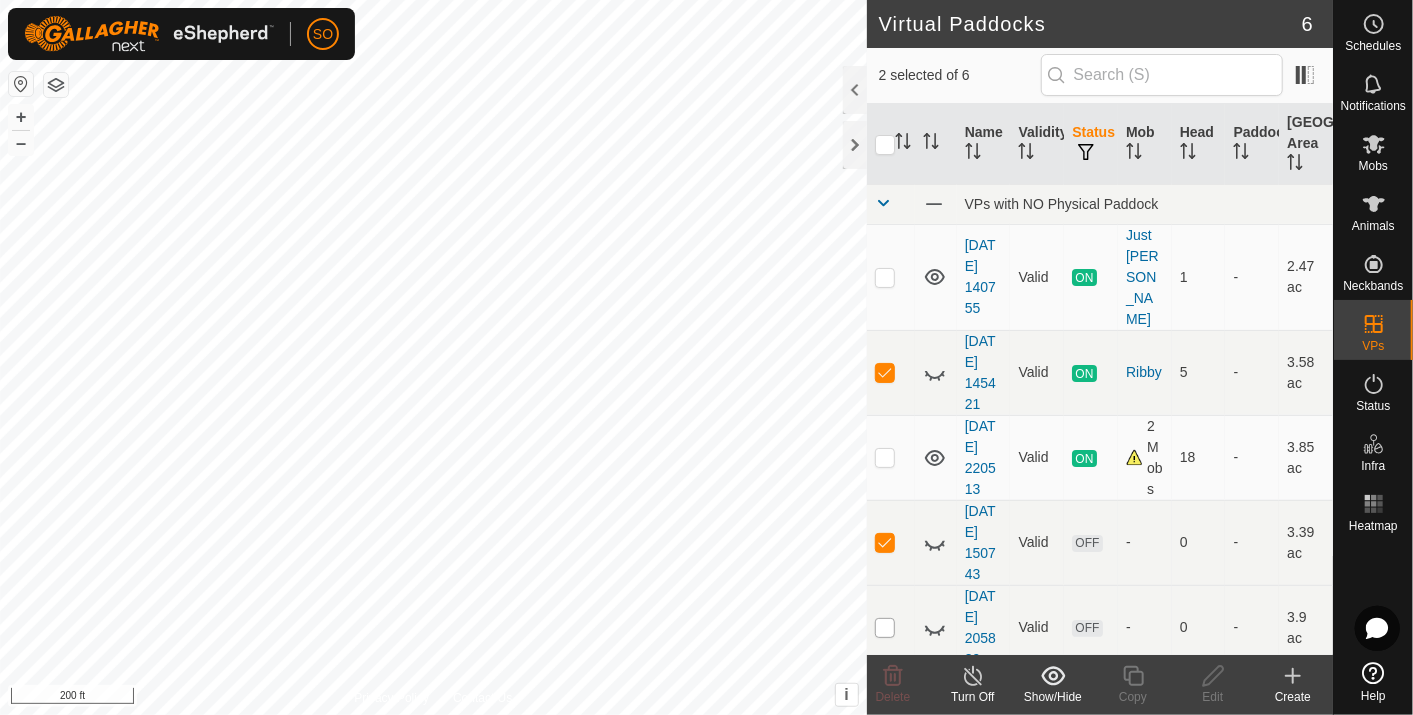 click at bounding box center (885, 628) 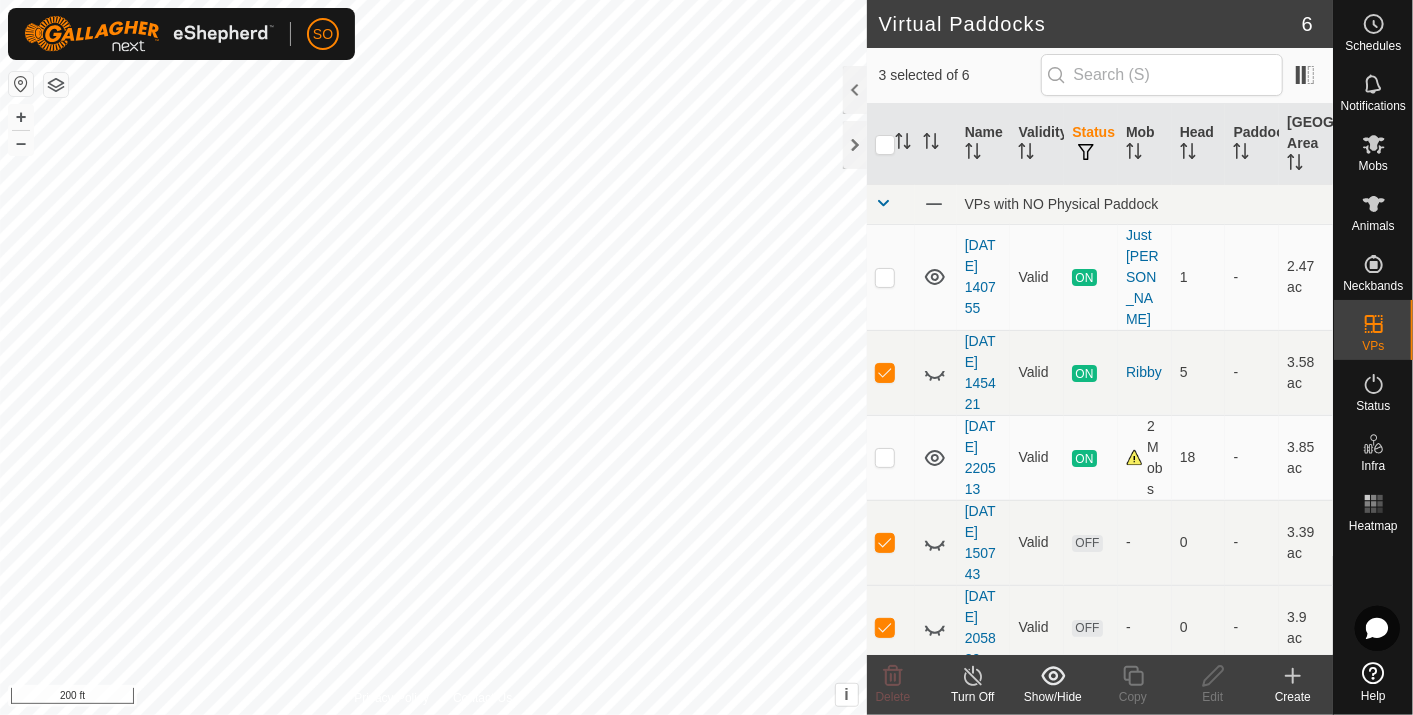 scroll, scrollTop: 97, scrollLeft: 0, axis: vertical 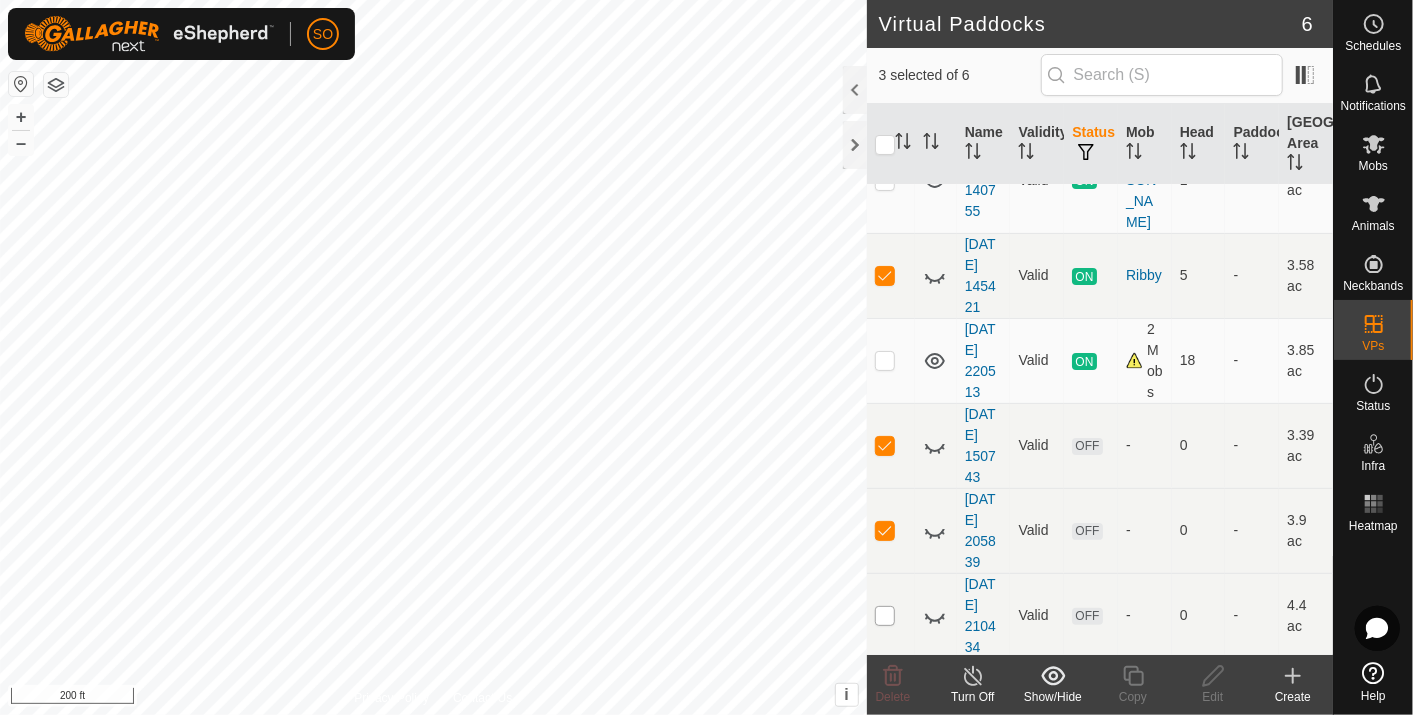 click at bounding box center [885, 616] 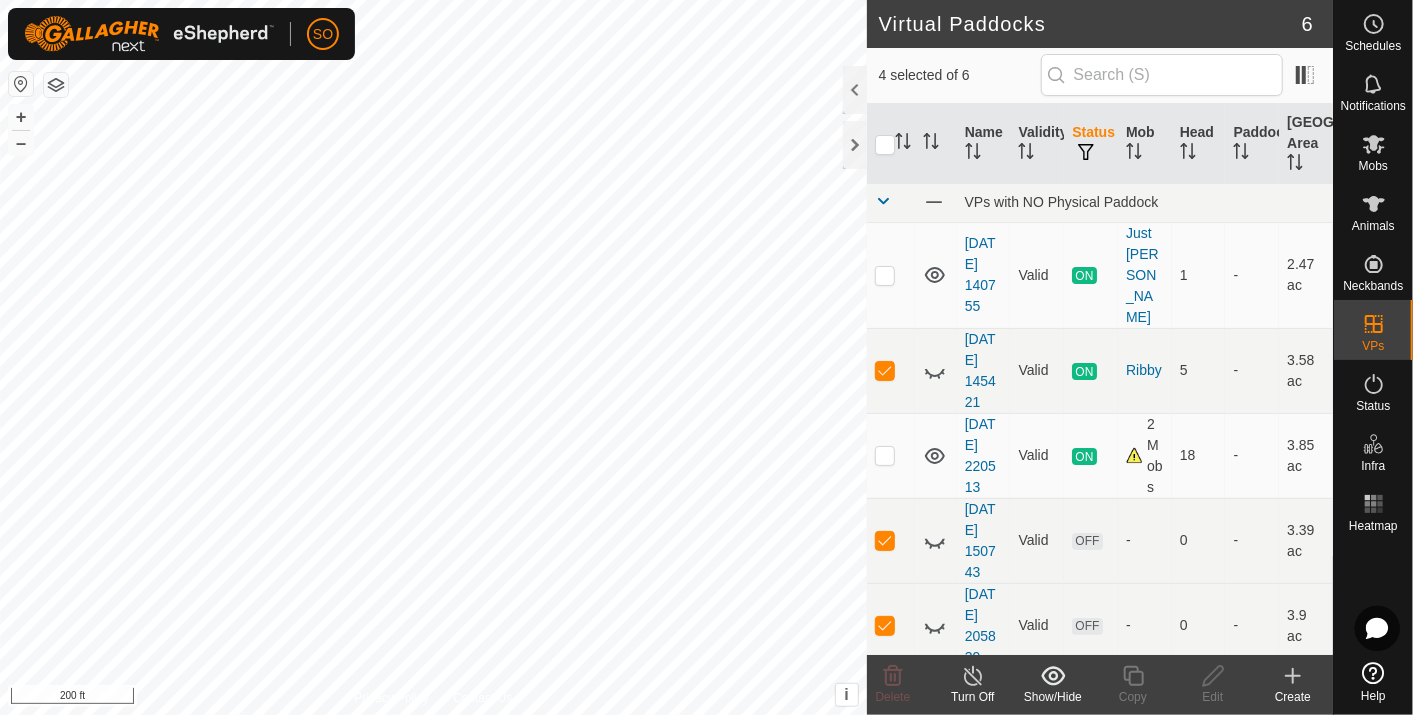 scroll, scrollTop: 0, scrollLeft: 0, axis: both 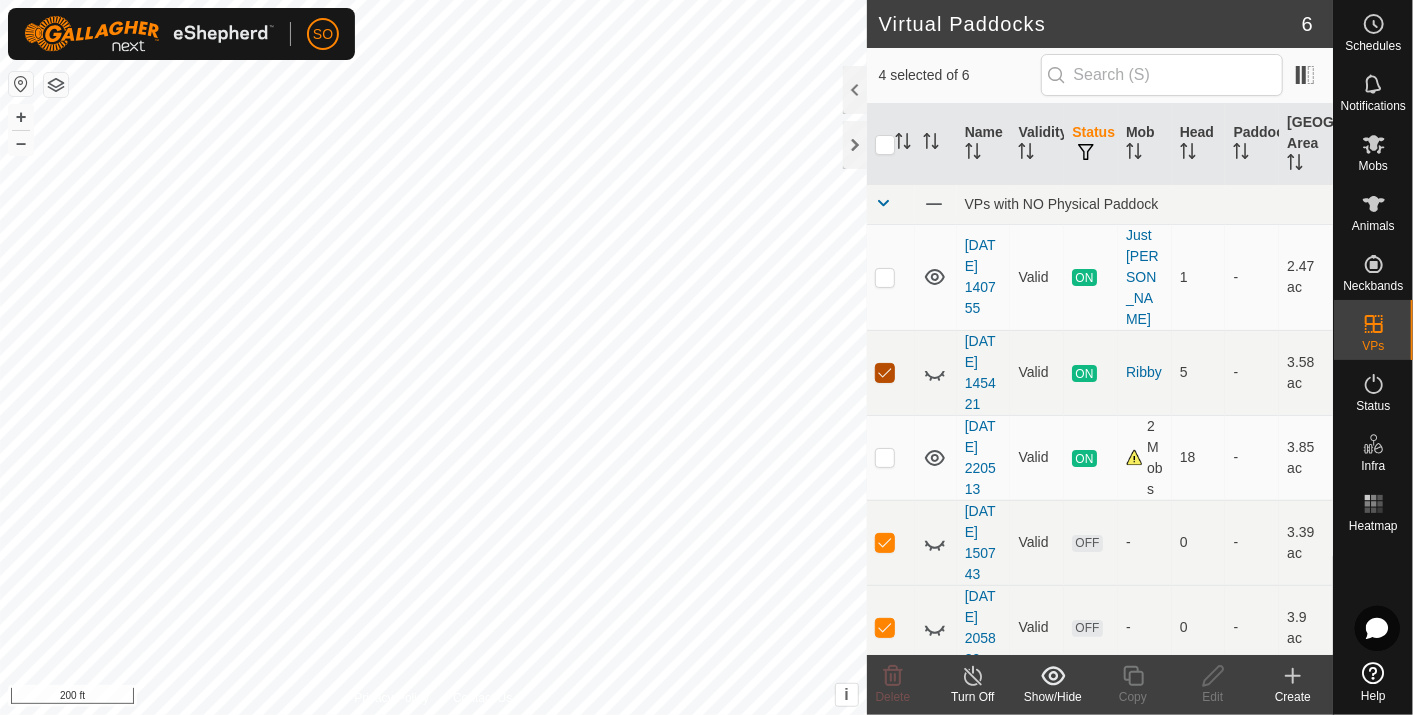 click at bounding box center [885, 373] 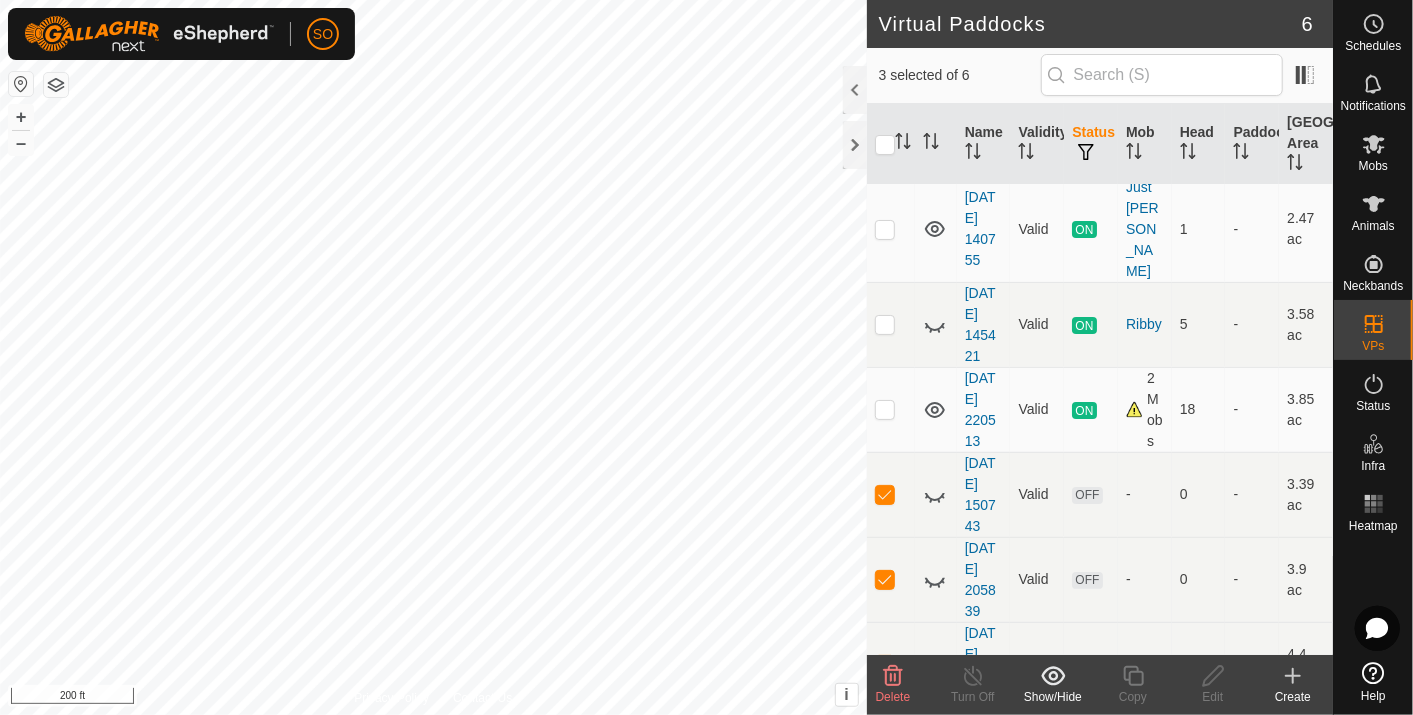 scroll, scrollTop: 97, scrollLeft: 0, axis: vertical 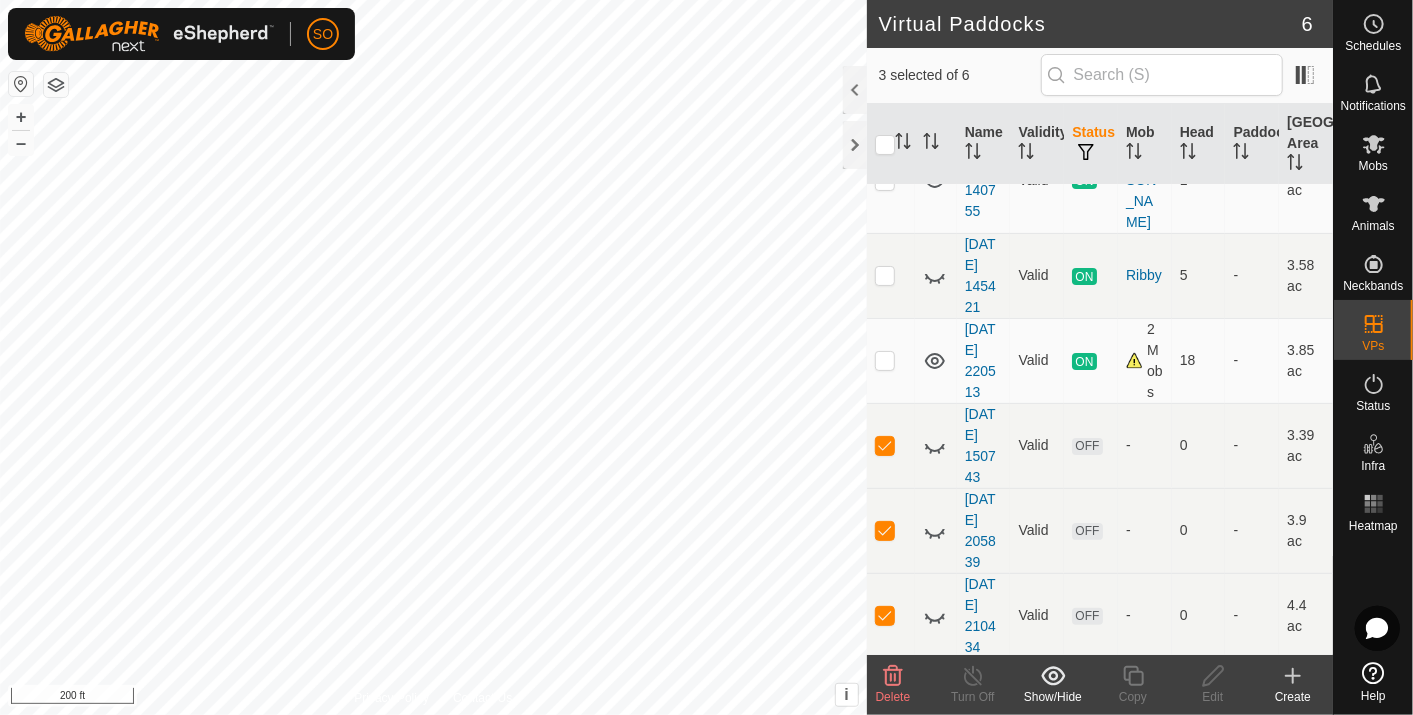 click 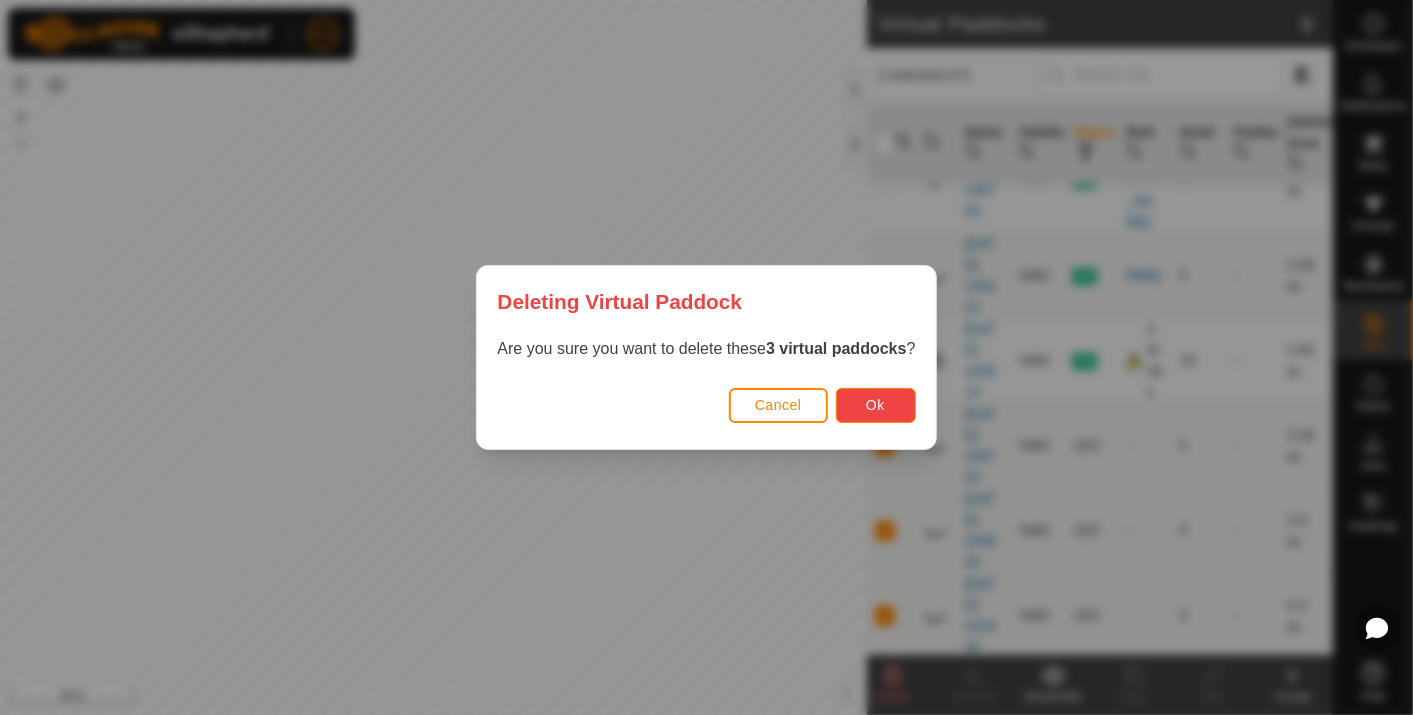 click on "Ok" at bounding box center [876, 405] 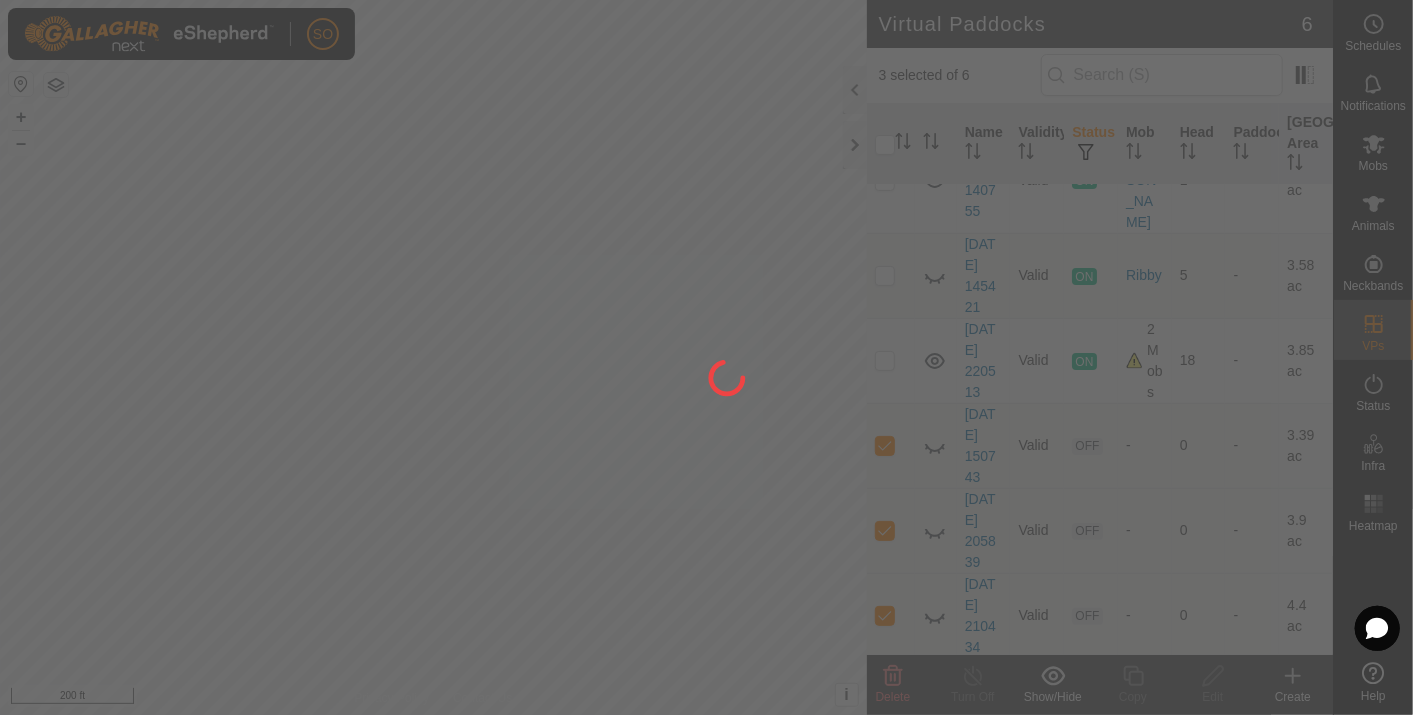 checkbox on "false" 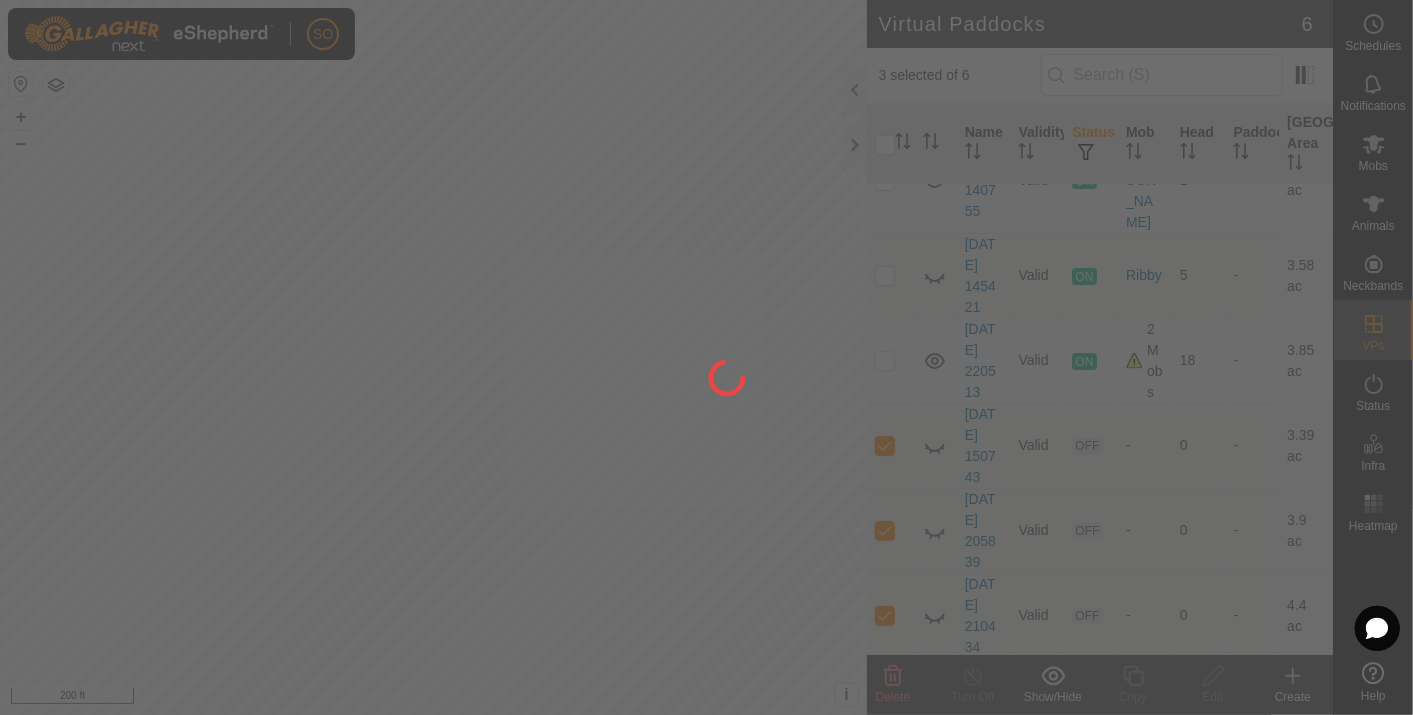 checkbox on "false" 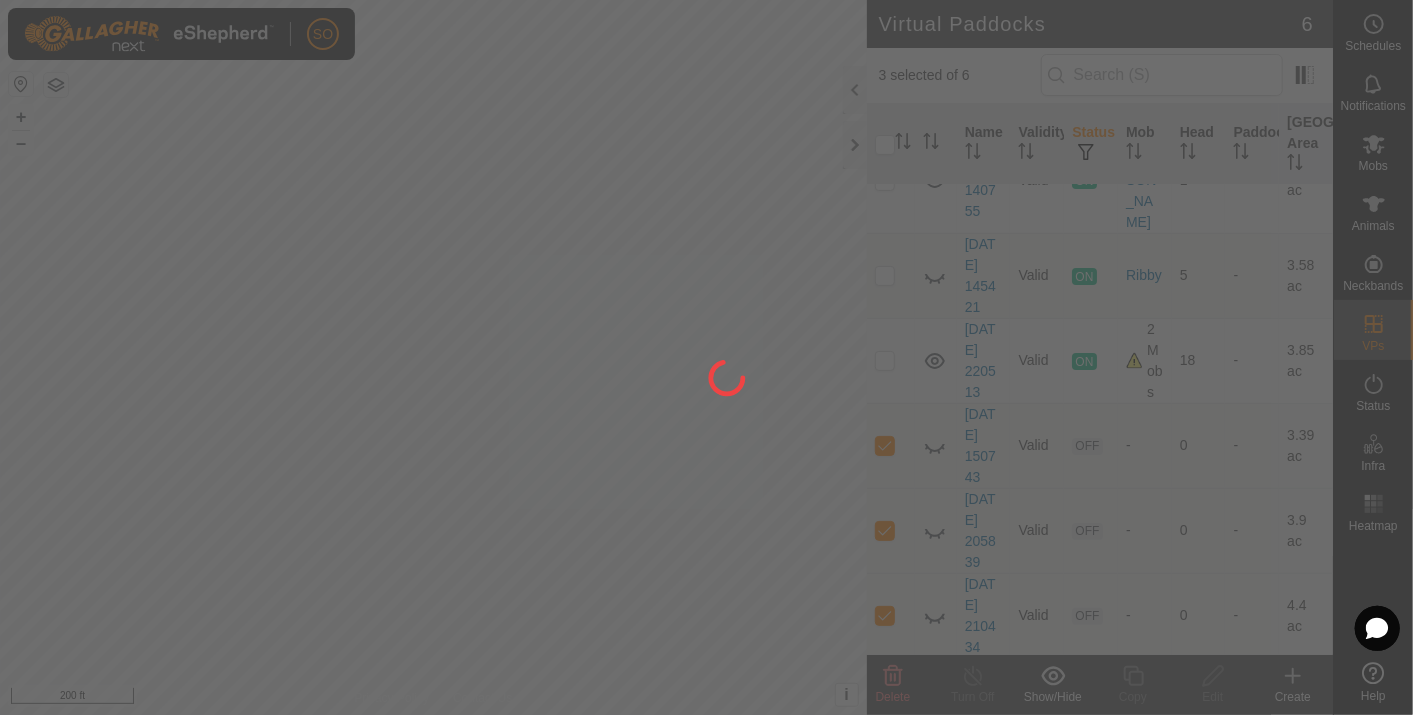checkbox on "false" 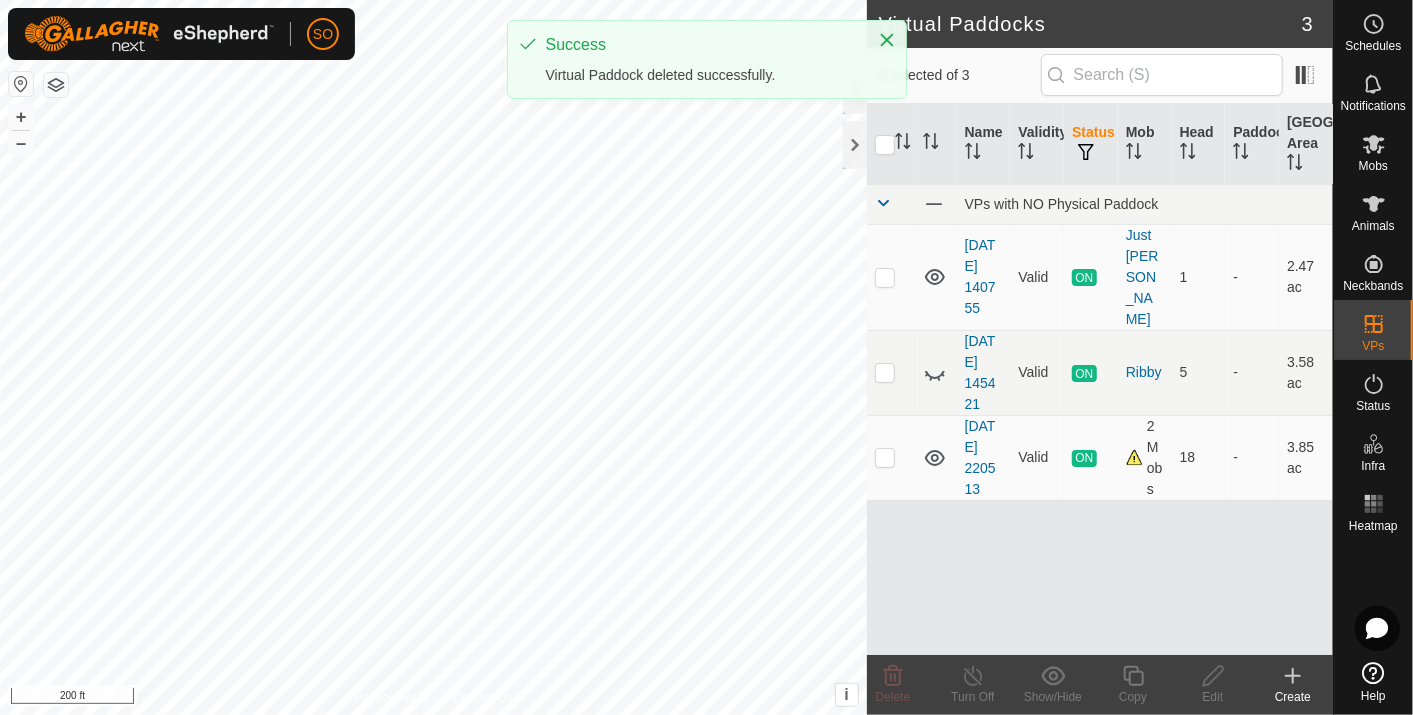 scroll, scrollTop: 0, scrollLeft: 0, axis: both 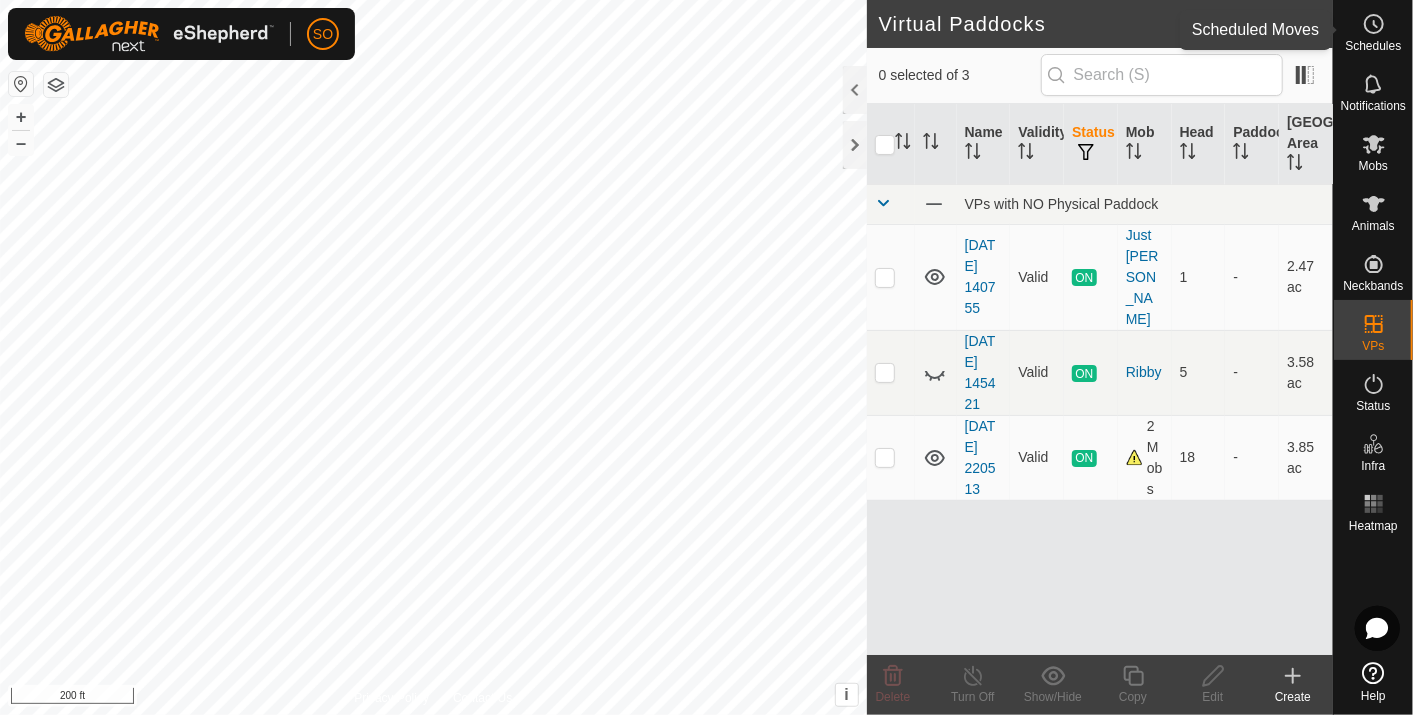 click 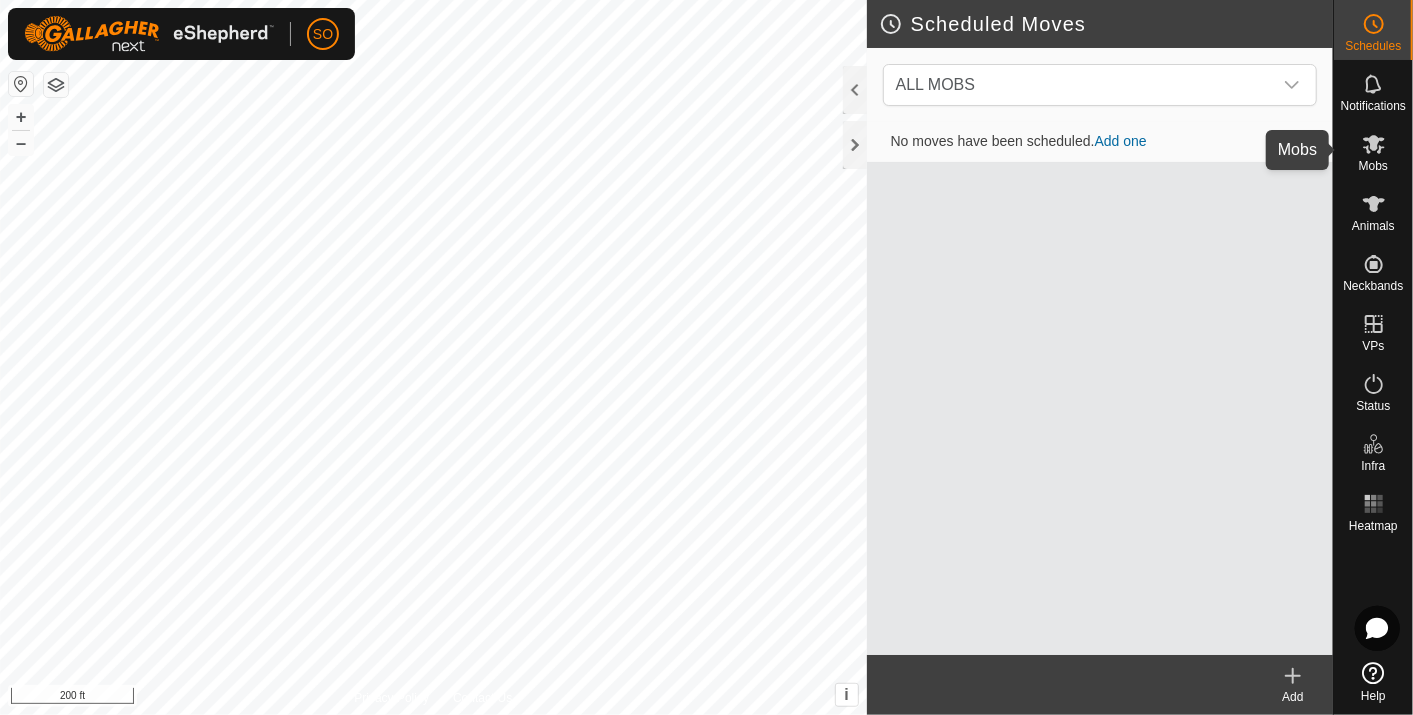 click 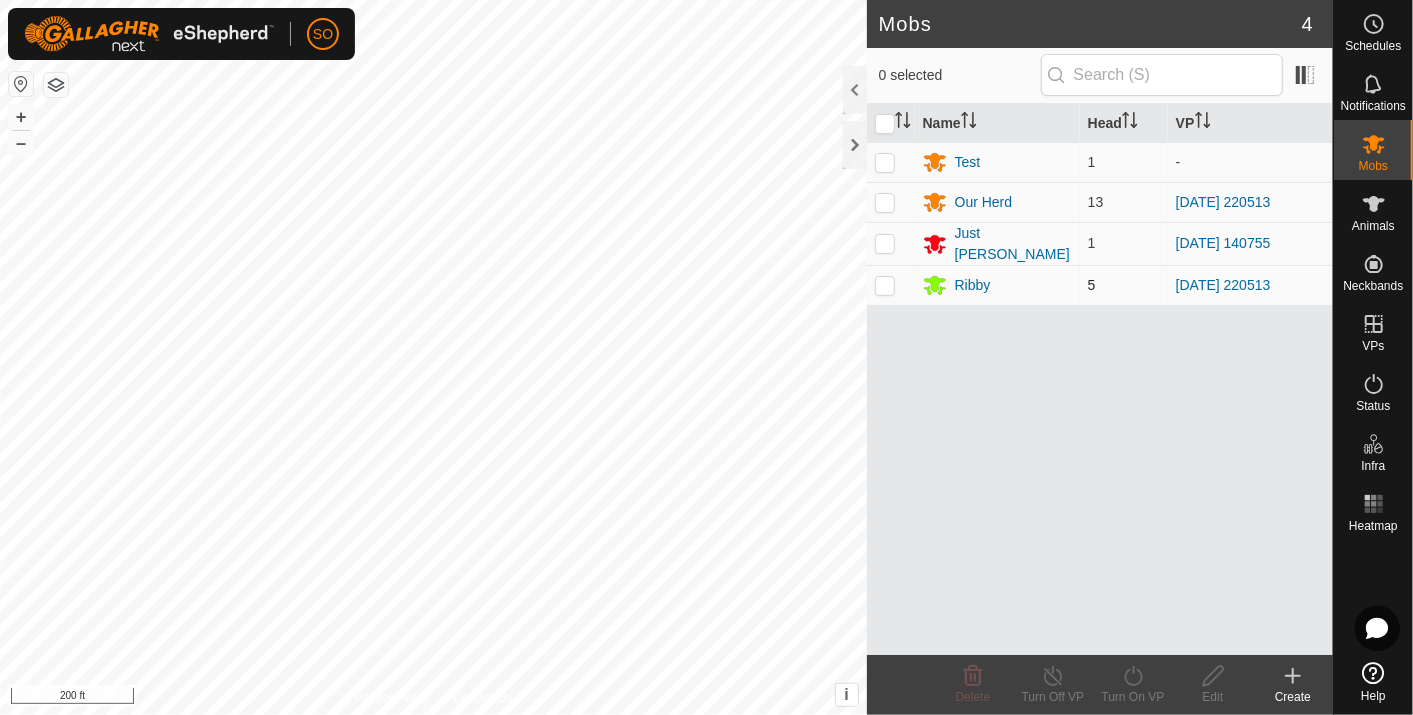 click at bounding box center (885, 285) 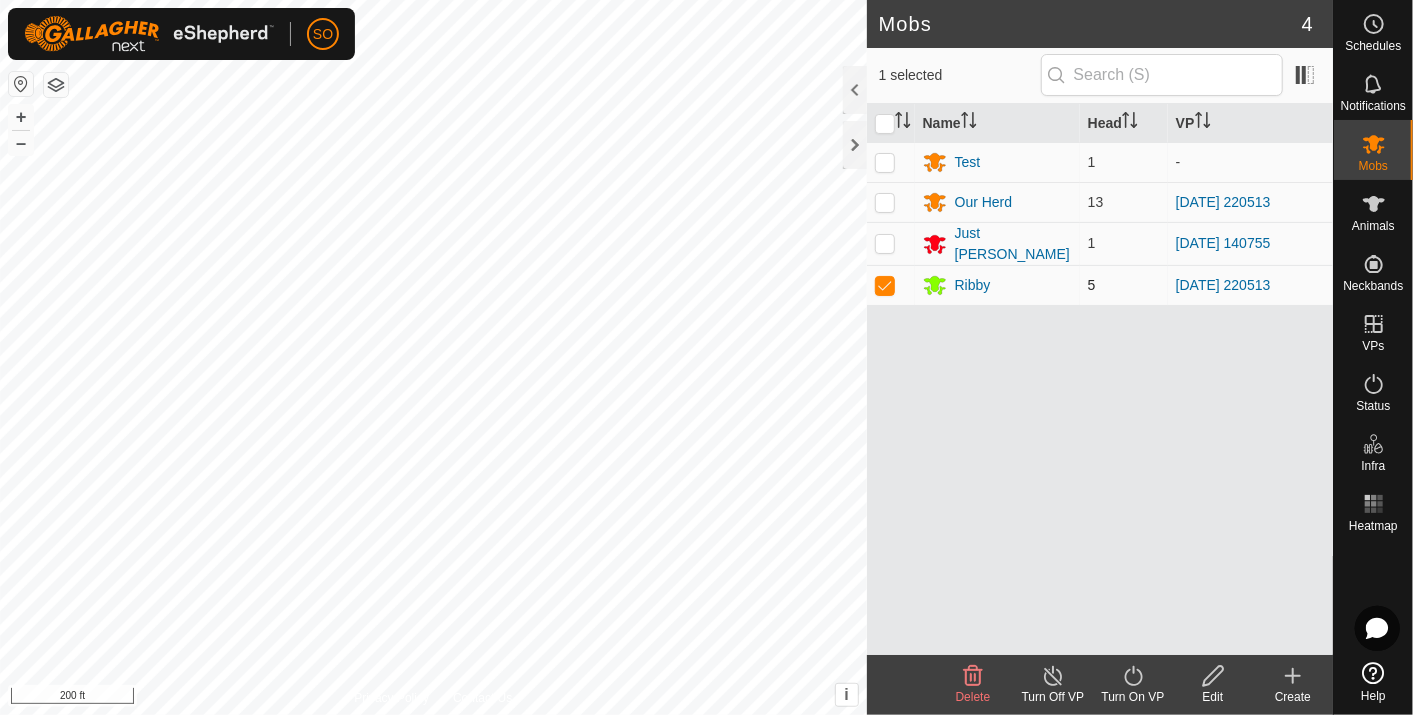 click at bounding box center [885, 285] 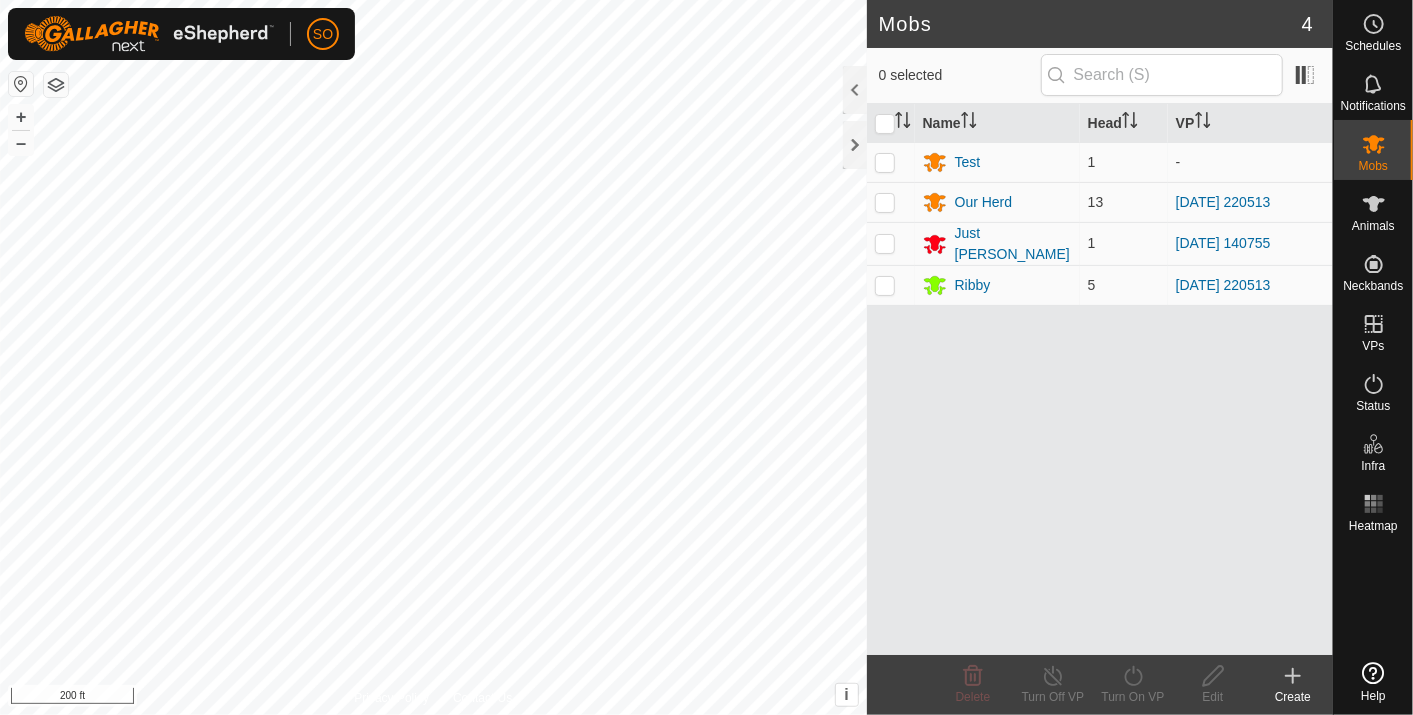 scroll, scrollTop: 0, scrollLeft: 0, axis: both 